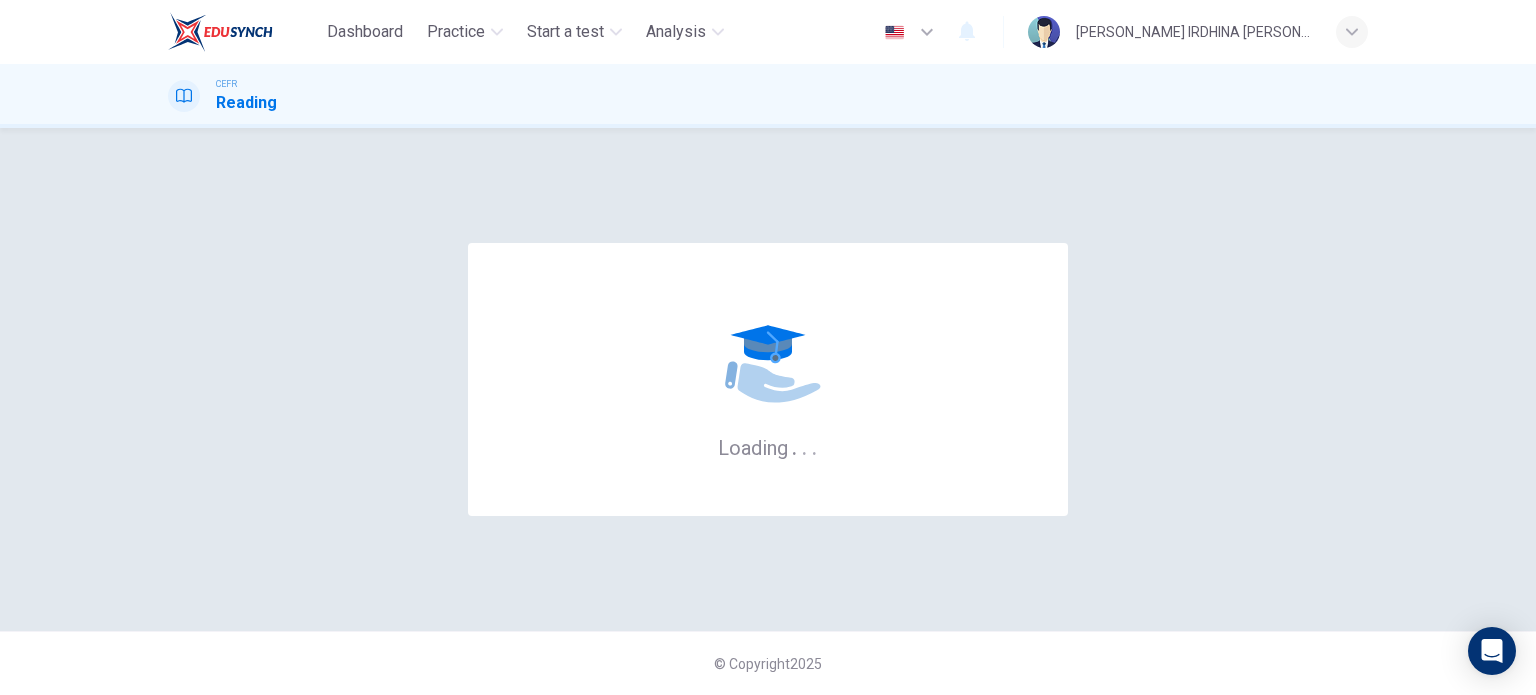 scroll, scrollTop: 0, scrollLeft: 0, axis: both 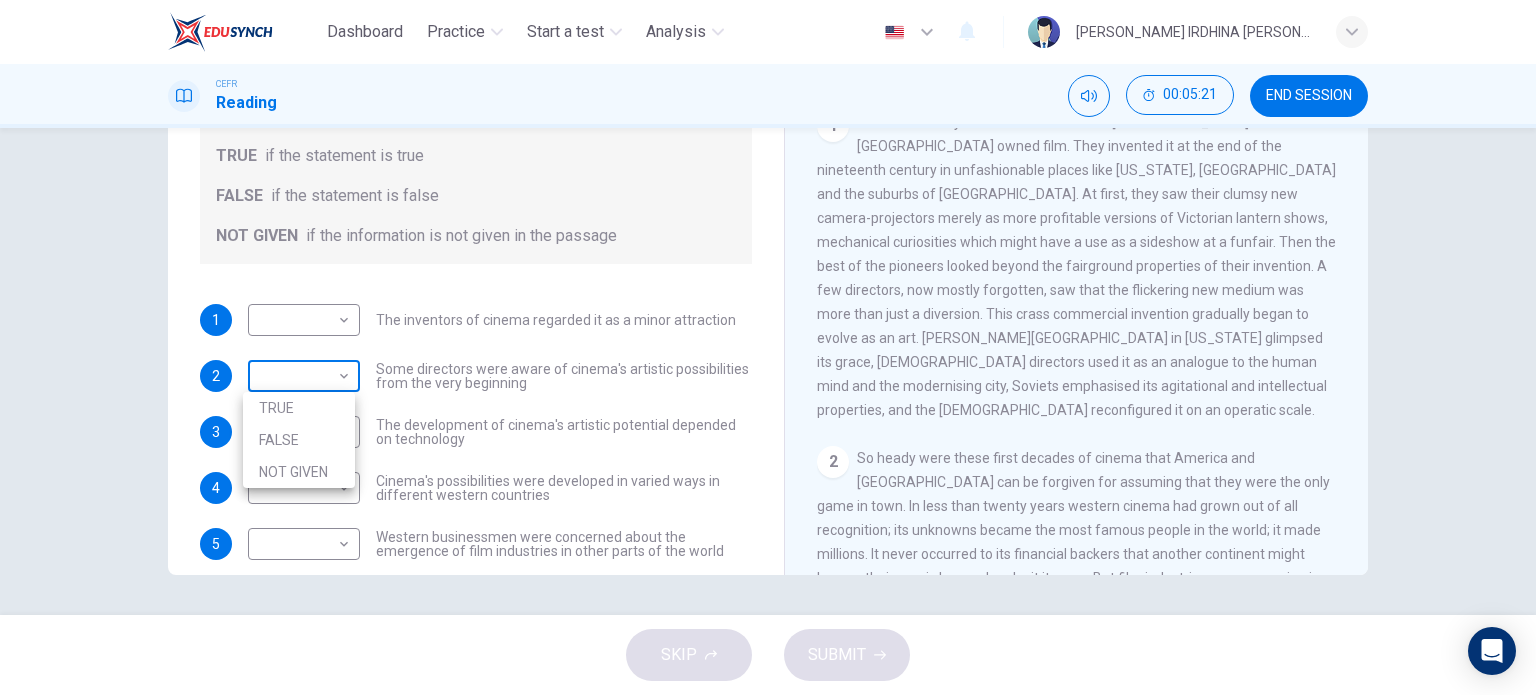 click on "Dashboard Practice Start a test Analysis English en ​ [PERSON_NAME] IRDHINA [PERSON_NAME] [PERSON_NAME] CEFR Reading 00:05:21 END SESSION Questions 1 - 5 Do the following statements agree with the information given in the Reading Passage?
In the boxes below write TRUE if the statement is true FALSE if the statement is false NOT GIVEN if the information is not given in the passage 1 ​ ​ The inventors of cinema regarded it as a minor attraction 2 ​ ​ Some directors were aware of cinema's artistic possibilities from the very beginning 3 ​ ​ The development of cinema's artistic potential depended on technology 4 ​ ​ Cinema's possibilities were developed in varied ways in different western countries 5 ​ ​ Western businessmen were concerned about the emergence of film industries in other parts of the world The History of Film CLICK TO ZOOM Click to Zoom 1 2 3 4 5 6 7 8 SKIP SUBMIT EduSynch - Online Language Proficiency Testing
Dashboard Practice Start a test Analysis Notifications 2025 TRUE" at bounding box center [768, 347] 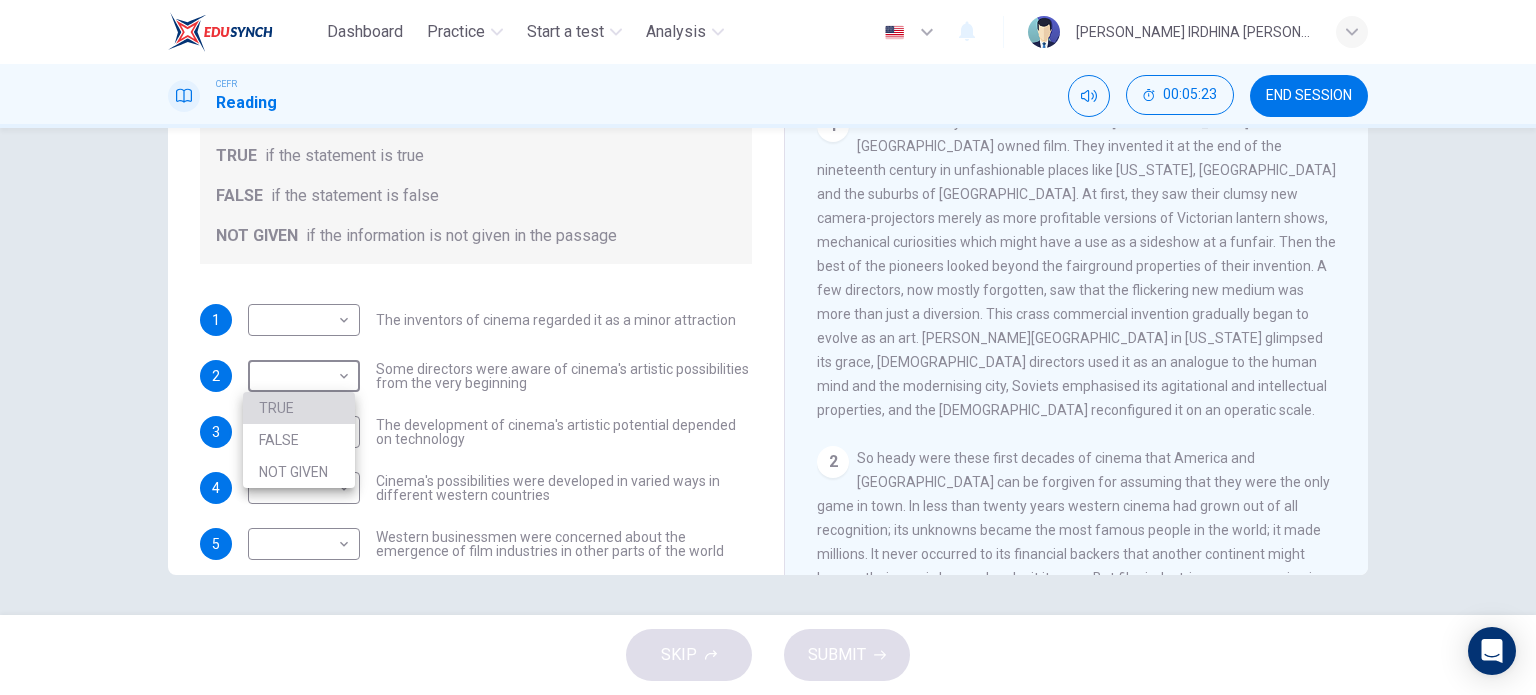 click on "TRUE" at bounding box center (299, 408) 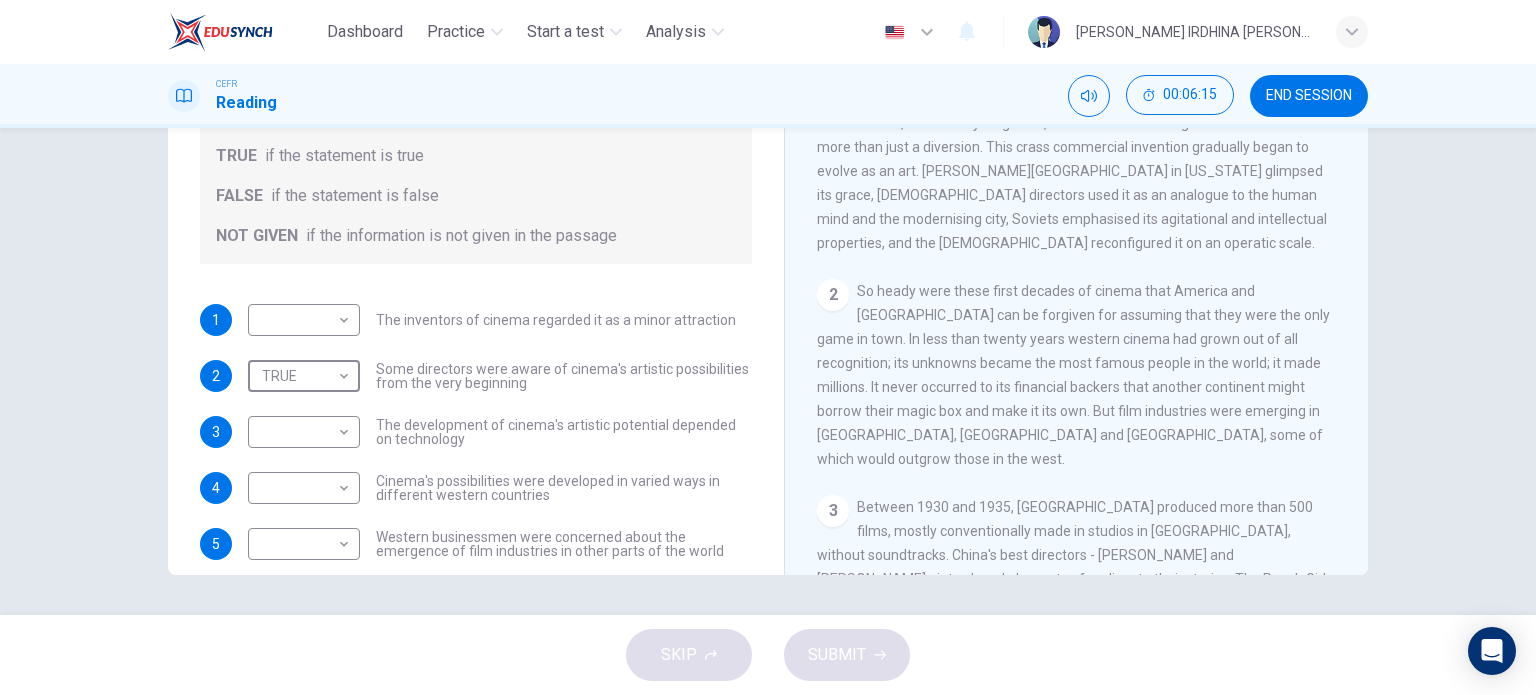 scroll, scrollTop: 444, scrollLeft: 0, axis: vertical 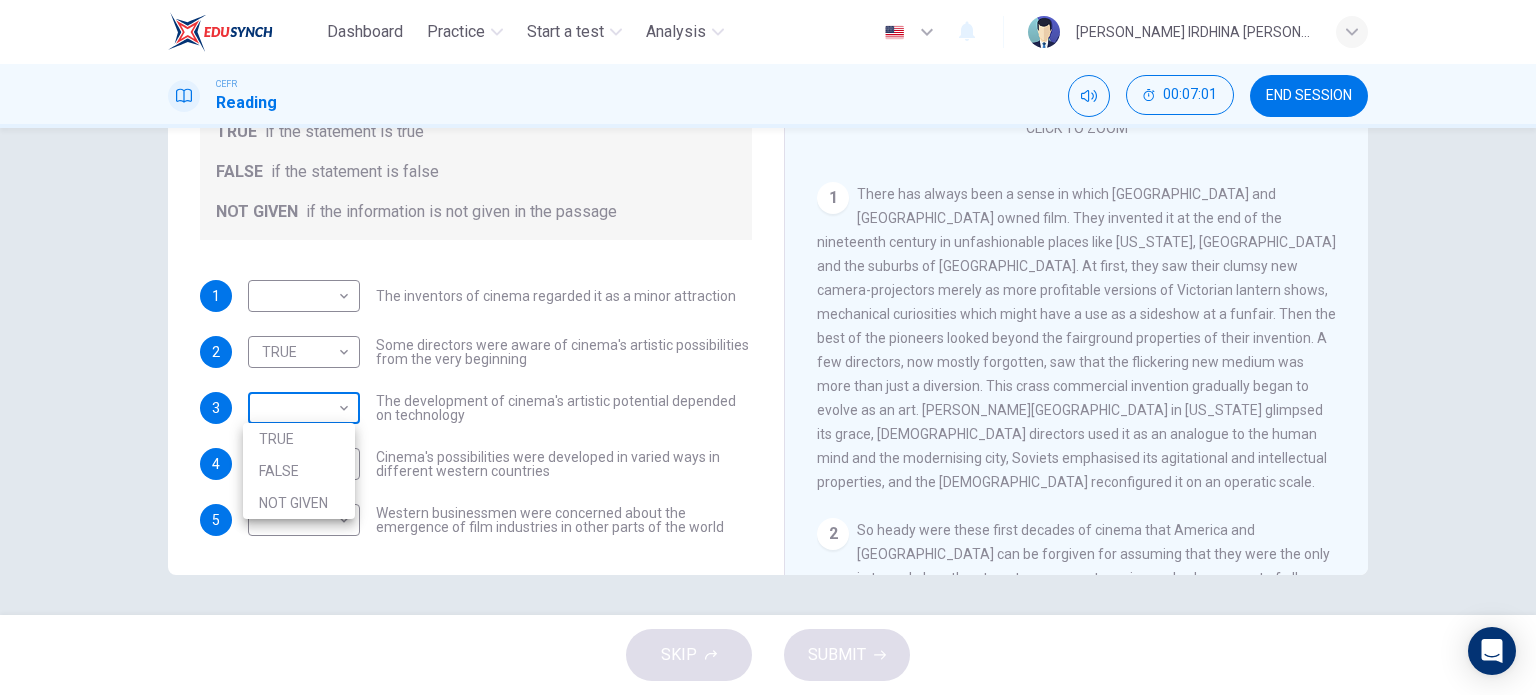 click on "Dashboard Practice Start a test Analysis English en ​ [PERSON_NAME] IRDHINA [PERSON_NAME] [PERSON_NAME] CEFR Reading 00:07:01 END SESSION Questions 1 - 5 Do the following statements agree with the information given in the Reading Passage?
In the boxes below write TRUE if the statement is true FALSE if the statement is false NOT GIVEN if the information is not given in the passage 1 ​ ​ The inventors of cinema regarded it as a minor attraction 2 TRUE TRUE ​ Some directors were aware of cinema's artistic possibilities from the very beginning 3 ​ ​ The development of cinema's artistic potential depended on technology 4 ​ ​ Cinema's possibilities were developed in varied ways in different western countries 5 ​ ​ Western businessmen were concerned about the emergence of film industries in other parts of the world The History of Film CLICK TO ZOOM Click to Zoom 1 2 3 4 5 6 7 8 SKIP SUBMIT EduSynch - Online Language Proficiency Testing
Dashboard Practice Start a test Analysis Notifications 2025" at bounding box center (768, 347) 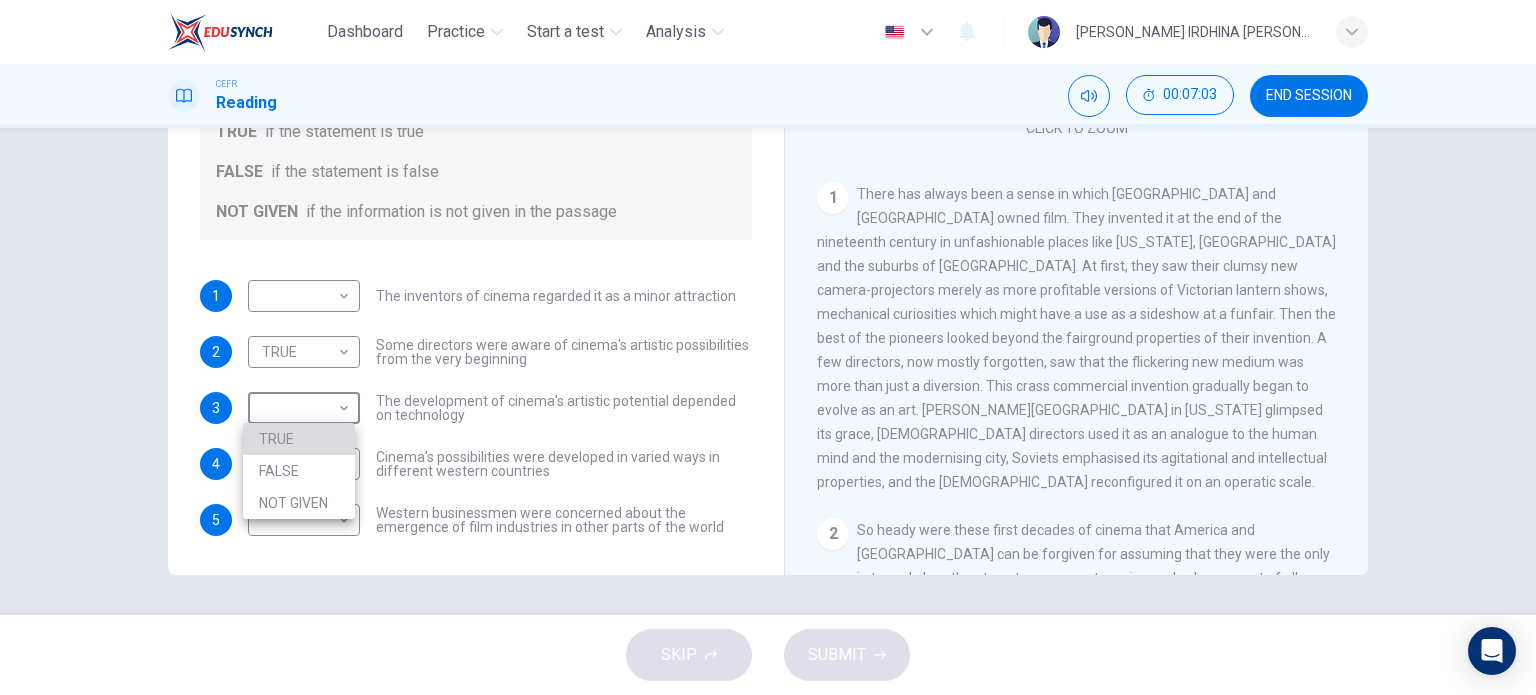 click on "TRUE" at bounding box center (299, 439) 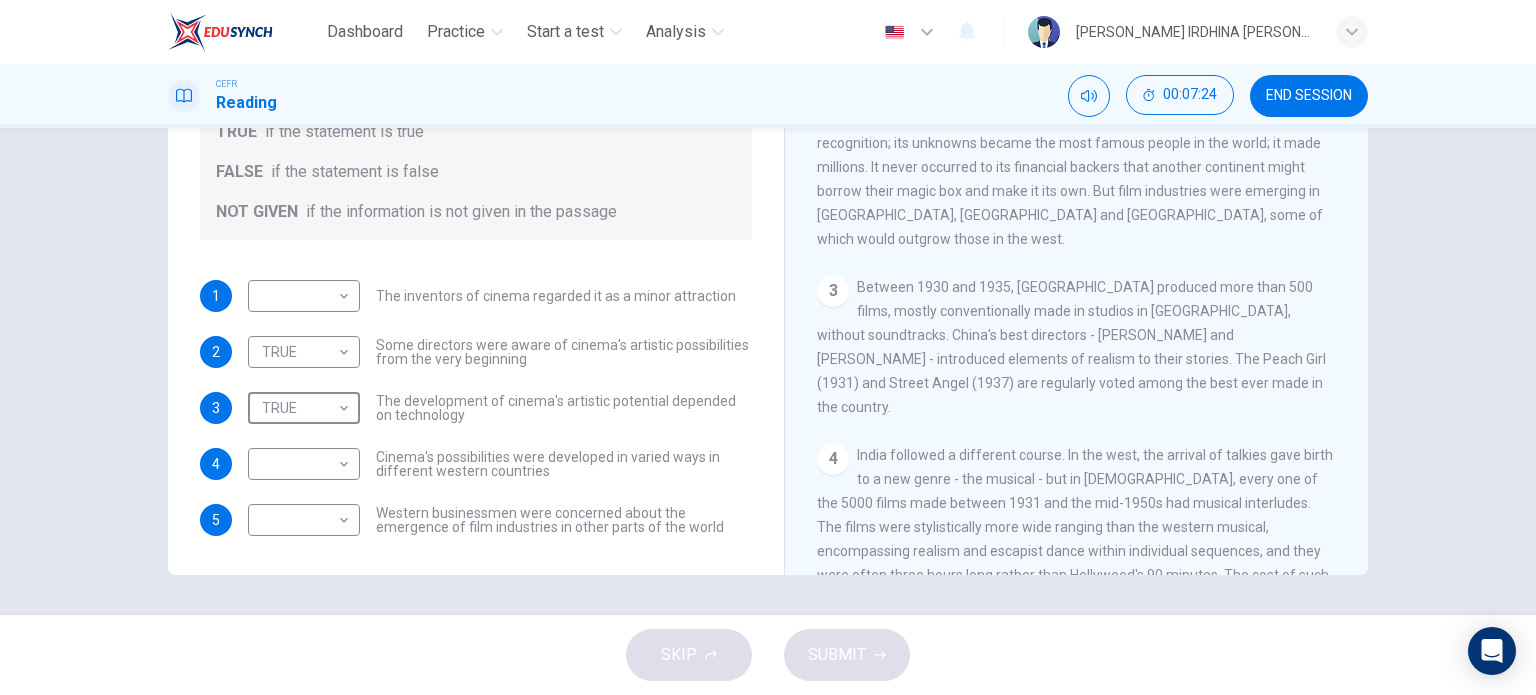 scroll, scrollTop: 676, scrollLeft: 0, axis: vertical 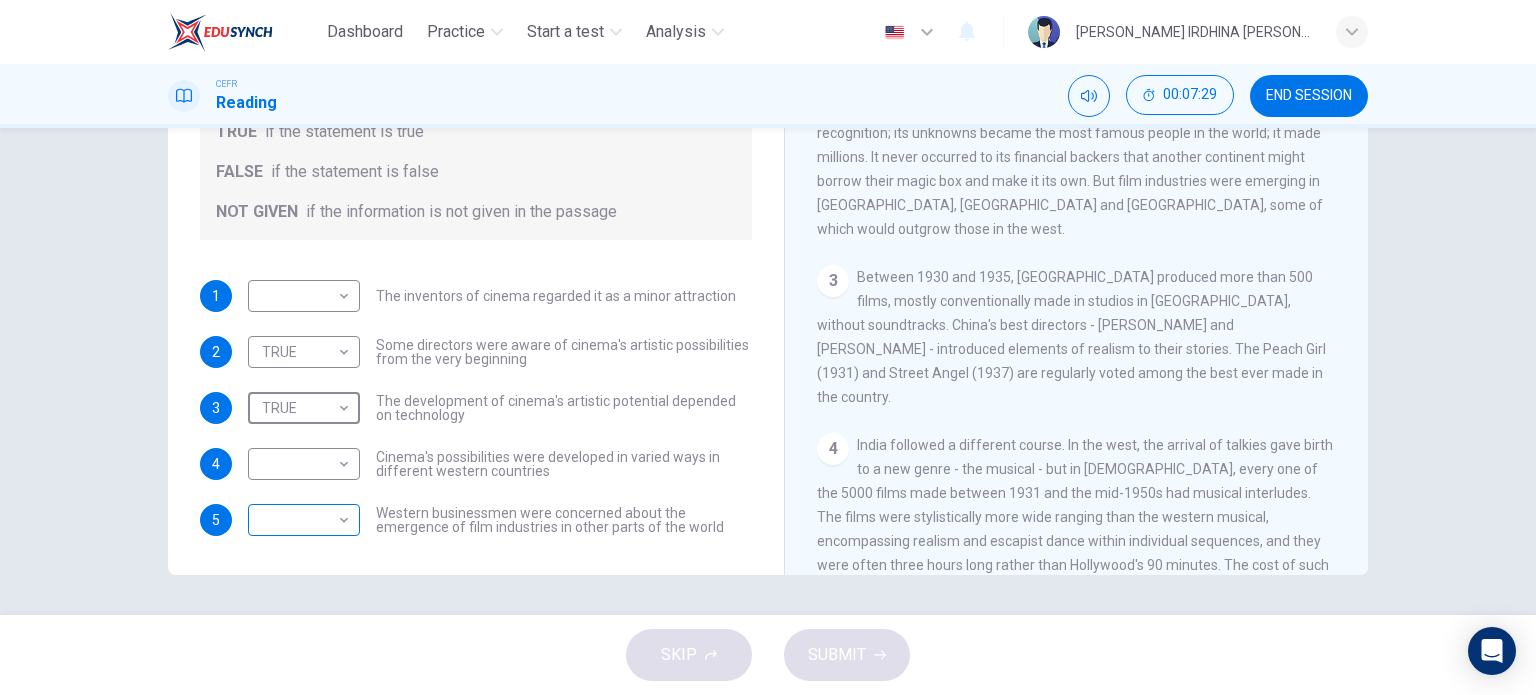 click on "Dashboard Practice Start a test Analysis English en ​ [PERSON_NAME] IRDHINA [PERSON_NAME] [PERSON_NAME] CEFR Reading 00:07:29 END SESSION Questions 1 - 5 Do the following statements agree with the information given in the Reading Passage?
In the boxes below write TRUE if the statement is true FALSE if the statement is false NOT GIVEN if the information is not given in the passage 1 ​ ​ The inventors of cinema regarded it as a minor attraction 2 TRUE TRUE ​ Some directors were aware of cinema's artistic possibilities from the very beginning 3 TRUE TRUE ​ The development of cinema's artistic potential depended on technology 4 ​ ​ Cinema's possibilities were developed in varied ways in different western countries 5 ​ ​ Western businessmen were concerned about the emergence of film industries in other parts of the world The History of Film CLICK TO ZOOM Click to Zoom 1 2 3 4 5 6 7 8 SKIP SUBMIT EduSynch - Online Language Proficiency Testing
Dashboard Practice Start a test Analysis Notifications" at bounding box center [768, 347] 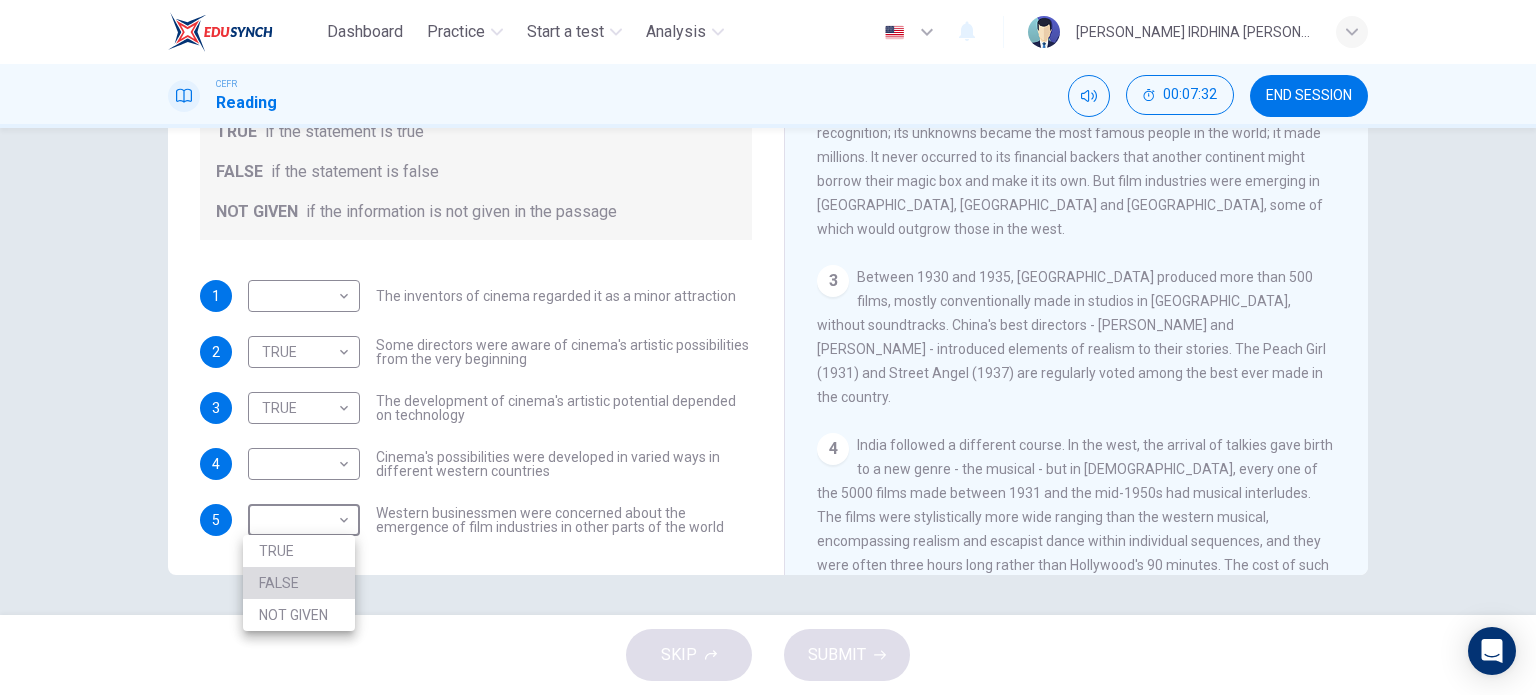 click on "FALSE" at bounding box center (299, 583) 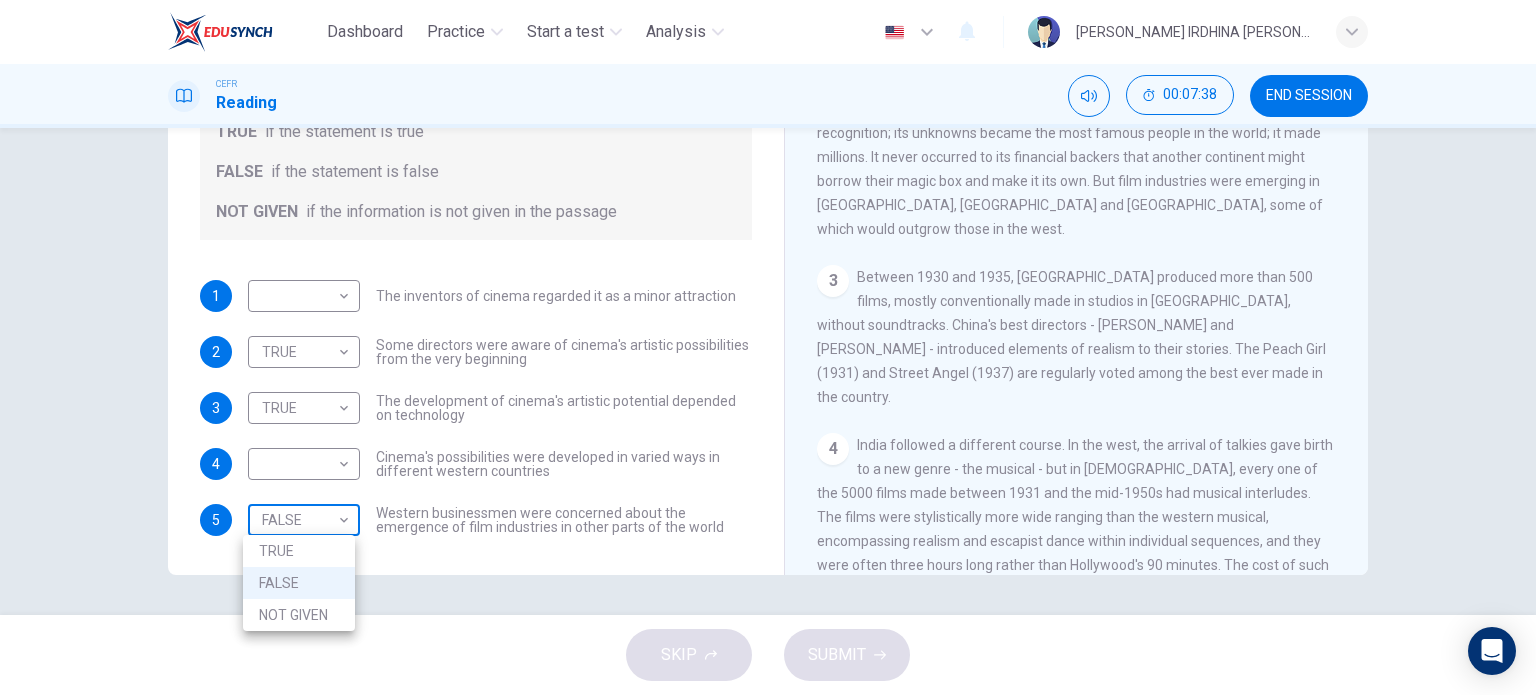 click on "Dashboard Practice Start a test Analysis English en ​ [PERSON_NAME] IRDHINA [PERSON_NAME] [PERSON_NAME] CEFR Reading 00:07:38 END SESSION Questions 1 - 5 Do the following statements agree with the information given in the Reading Passage?
In the boxes below write TRUE if the statement is true FALSE if the statement is false NOT GIVEN if the information is not given in the passage 1 ​ ​ The inventors of cinema regarded it as a minor attraction 2 TRUE TRUE ​ Some directors were aware of cinema's artistic possibilities from the very beginning 3 TRUE TRUE ​ The development of cinema's artistic potential depended on technology 4 ​ ​ Cinema's possibilities were developed in varied ways in different western countries 5 FALSE FALSE ​ Western businessmen were concerned about the emergence of film industries in other parts of the world The History of Film CLICK TO ZOOM Click to Zoom 1 2 3 4 5 6 7 8 SKIP SUBMIT EduSynch - Online Language Proficiency Testing
Dashboard Practice Start a test Analysis 2025" at bounding box center [768, 347] 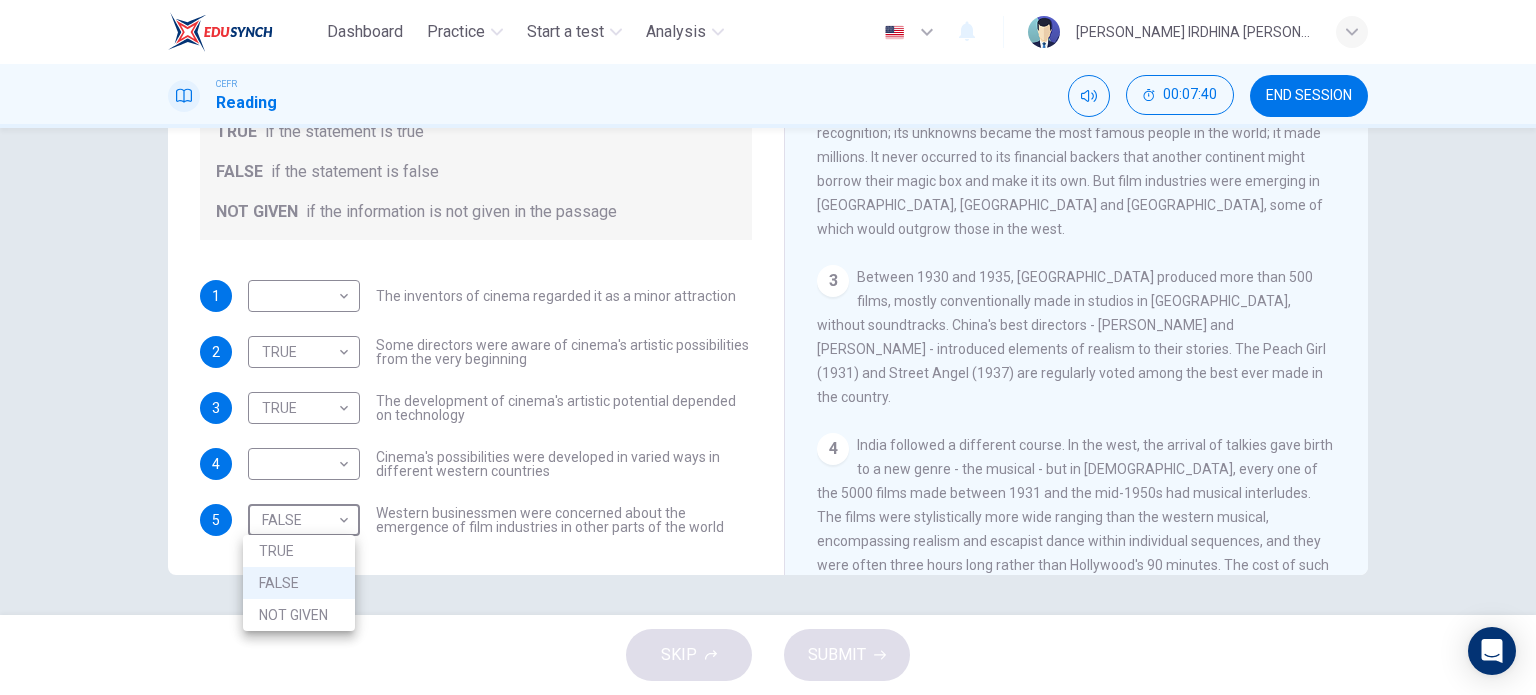 click at bounding box center [768, 347] 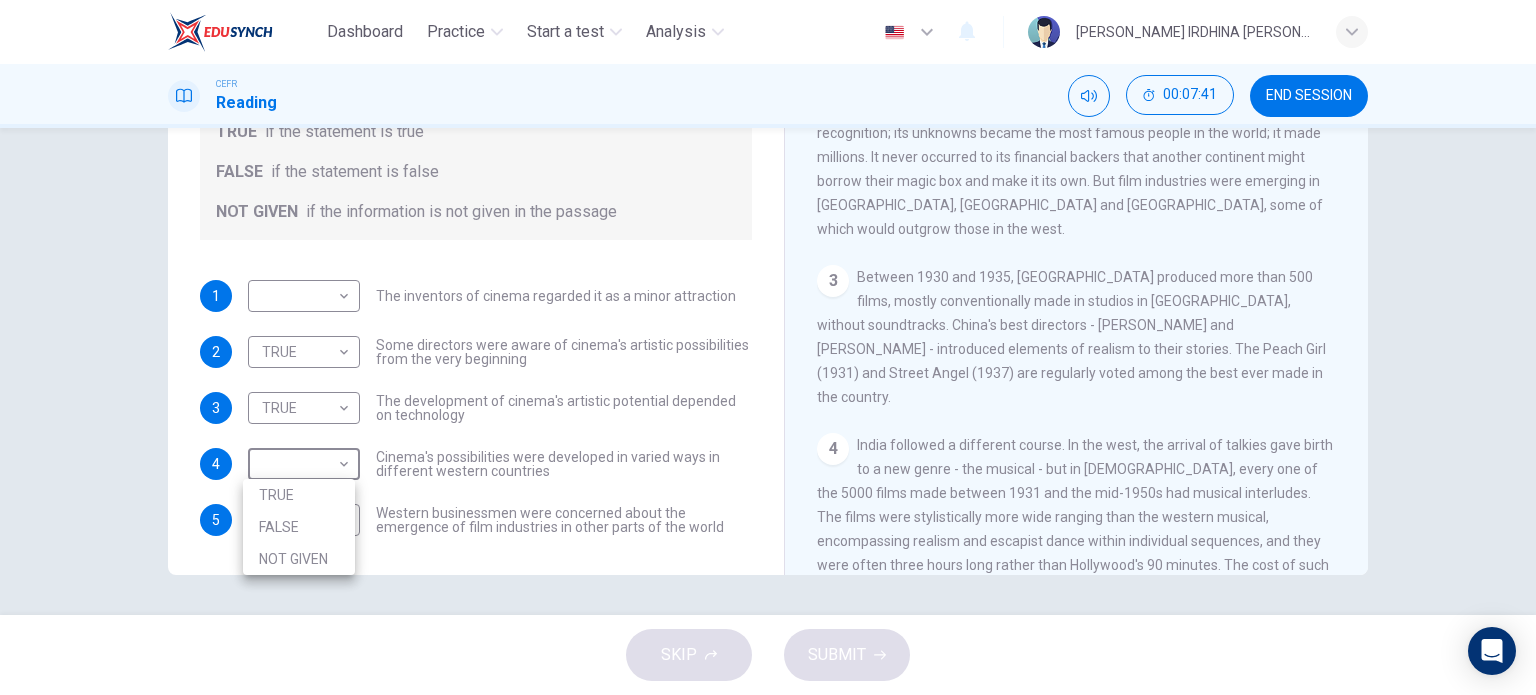 click on "Dashboard Practice Start a test Analysis English en ​ [PERSON_NAME] IRDHINA [PERSON_NAME] [PERSON_NAME] CEFR Reading 00:07:41 END SESSION Questions 1 - 5 Do the following statements agree with the information given in the Reading Passage?
In the boxes below write TRUE if the statement is true FALSE if the statement is false NOT GIVEN if the information is not given in the passage 1 ​ ​ The inventors of cinema regarded it as a minor attraction 2 TRUE TRUE ​ Some directors were aware of cinema's artistic possibilities from the very beginning 3 TRUE TRUE ​ The development of cinema's artistic potential depended on technology 4 ​ ​ Cinema's possibilities were developed in varied ways in different western countries 5 FALSE FALSE ​ Western businessmen were concerned about the emergence of film industries in other parts of the world The History of Film CLICK TO ZOOM Click to Zoom 1 2 3 4 5 6 7 8 SKIP SUBMIT EduSynch - Online Language Proficiency Testing
Dashboard Practice Start a test Analysis 2025" at bounding box center (768, 347) 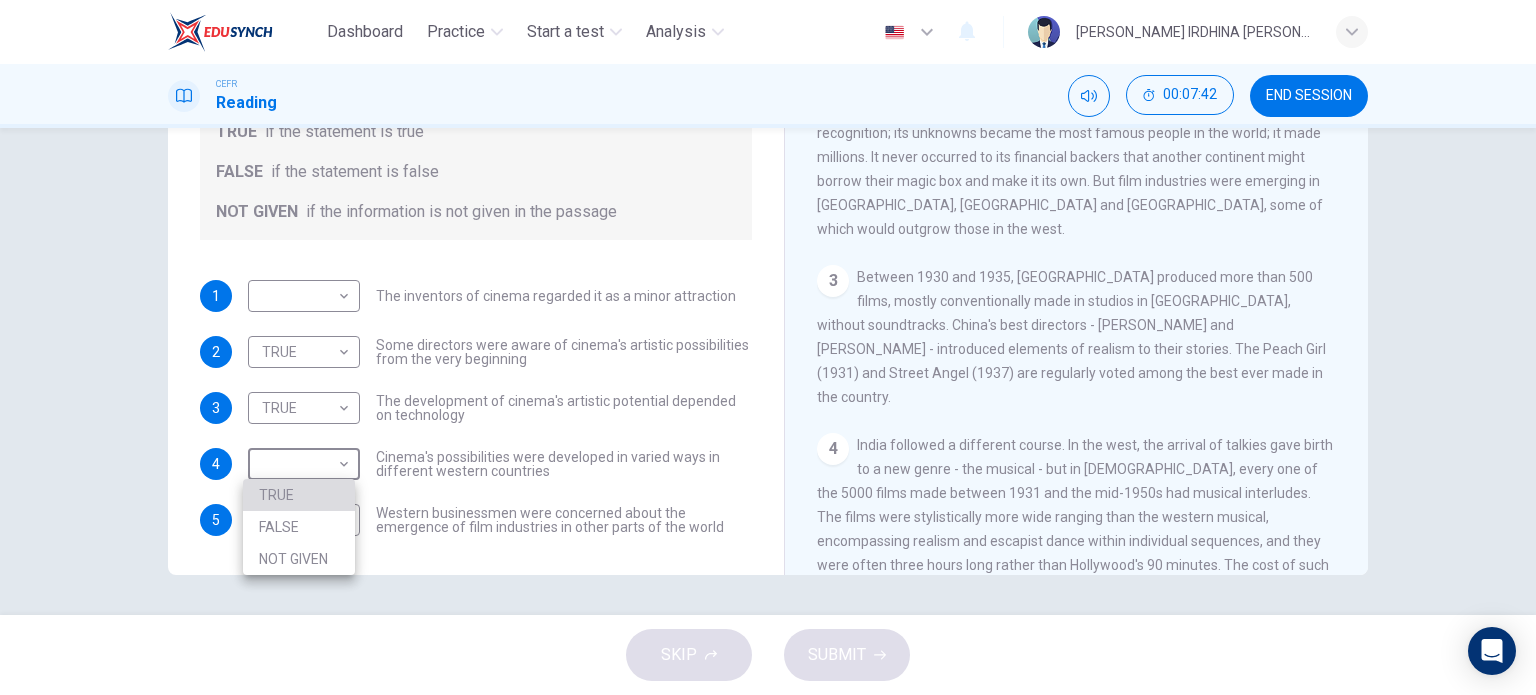 click on "TRUE" at bounding box center [299, 495] 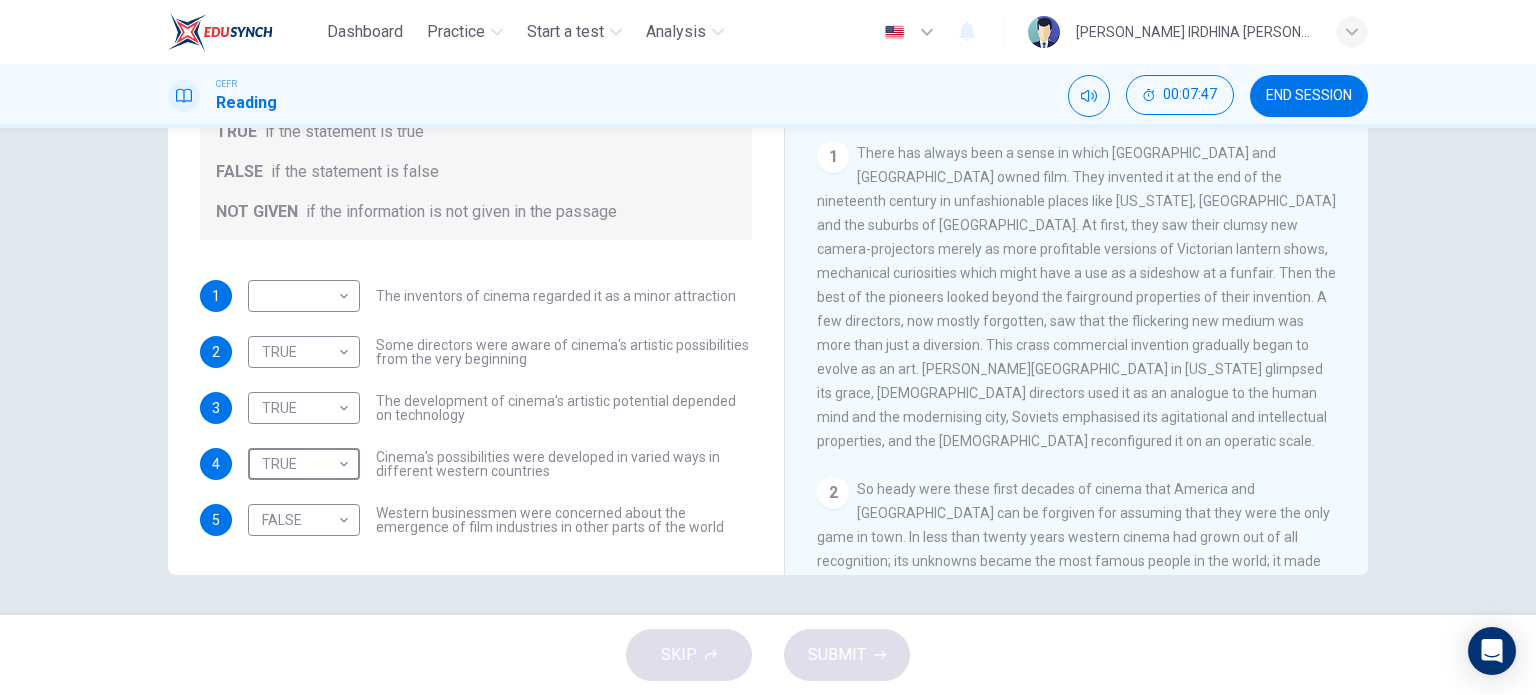 scroll, scrollTop: 223, scrollLeft: 0, axis: vertical 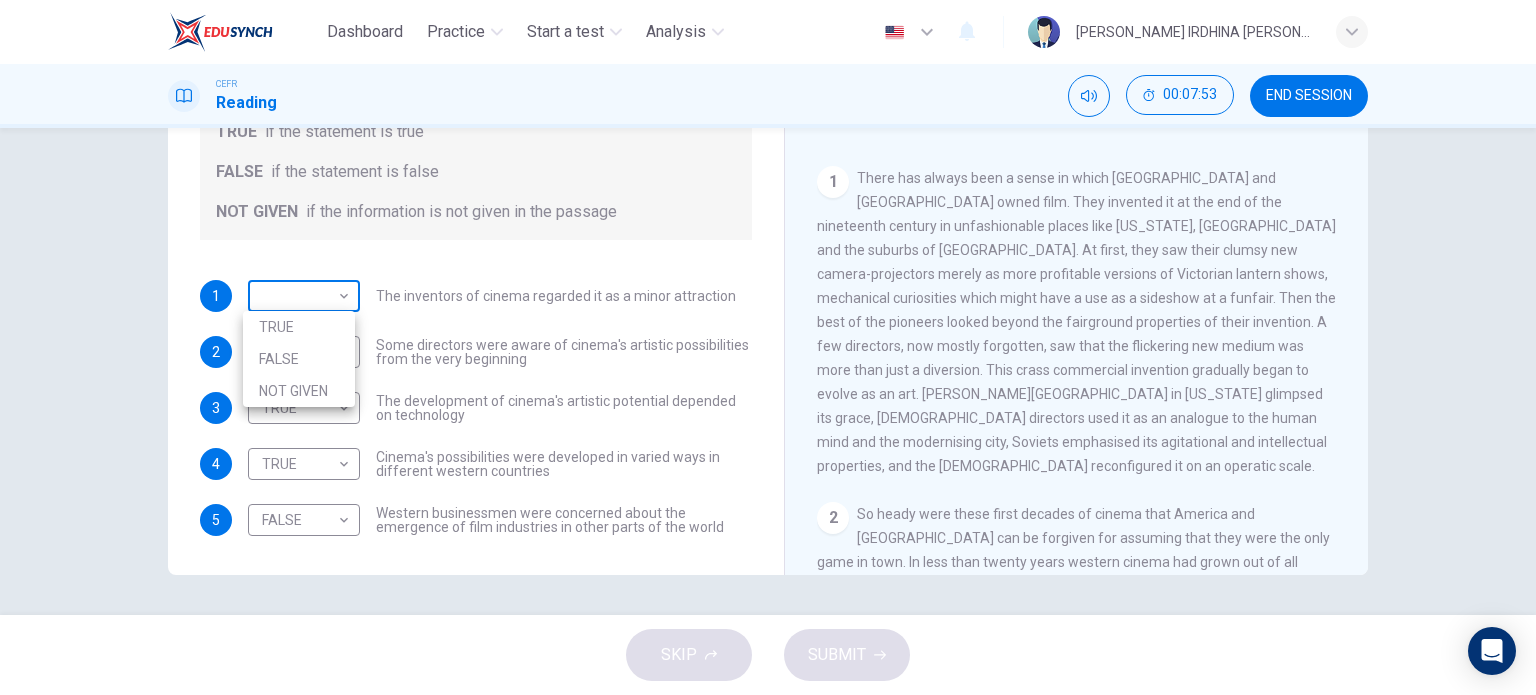 click on "Dashboard Practice Start a test Analysis English en ​ [PERSON_NAME] IRDHINA [PERSON_NAME] [PERSON_NAME] CEFR Reading 00:07:53 END SESSION Questions 1 - 5 Do the following statements agree with the information given in the Reading Passage?
In the boxes below write TRUE if the statement is true FALSE if the statement is false NOT GIVEN if the information is not given in the passage 1 ​ ​ The inventors of cinema regarded it as a minor attraction 2 TRUE TRUE ​ Some directors were aware of cinema's artistic possibilities from the very beginning 3 TRUE TRUE ​ The development of cinema's artistic potential depended on technology 4 TRUE TRUE ​ Cinema's possibilities were developed in varied ways in different western countries 5 FALSE FALSE ​ Western businessmen were concerned about the emergence of film industries in other parts of the world The History of Film CLICK TO ZOOM Click to Zoom 1 2 3 4 5 6 7 8 SKIP SUBMIT EduSynch - Online Language Proficiency Testing
Dashboard Practice Start a test Analysis" at bounding box center (768, 347) 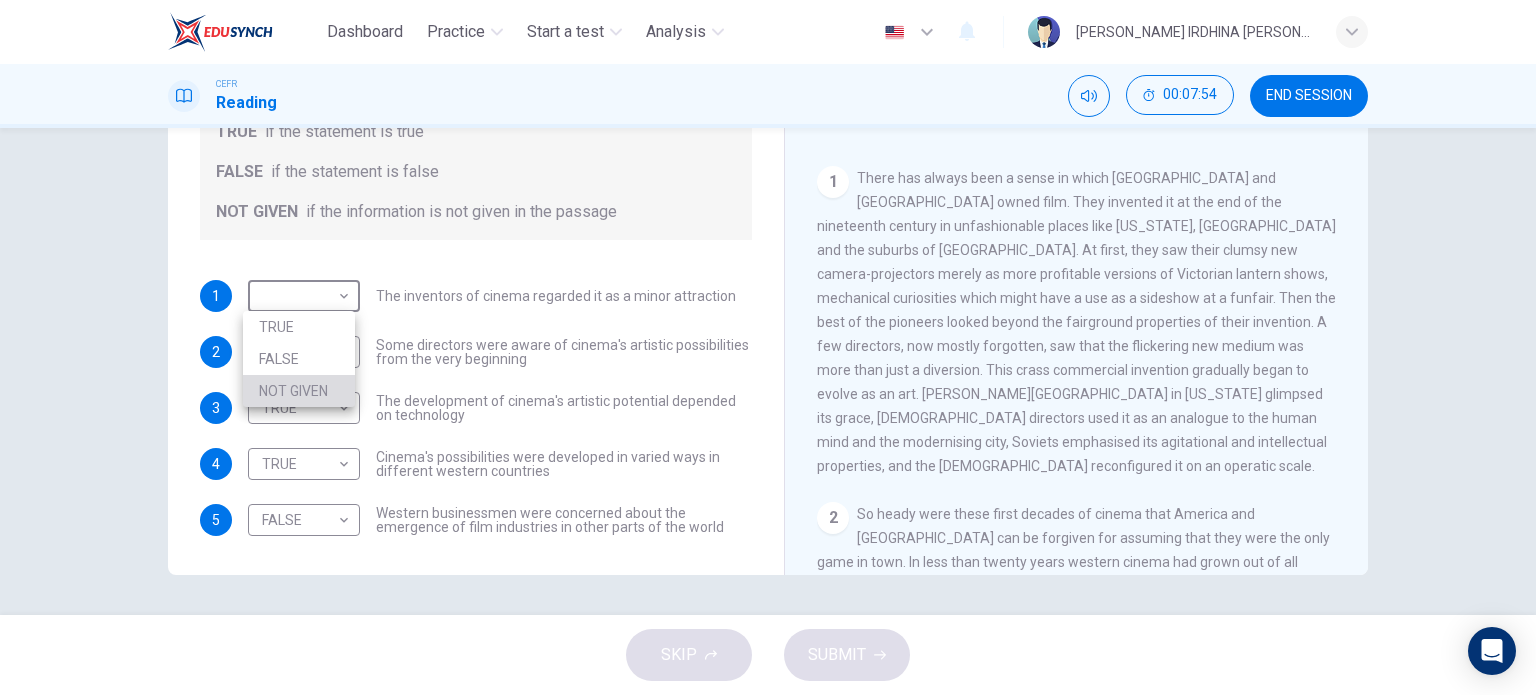 click on "NOT GIVEN" at bounding box center (299, 391) 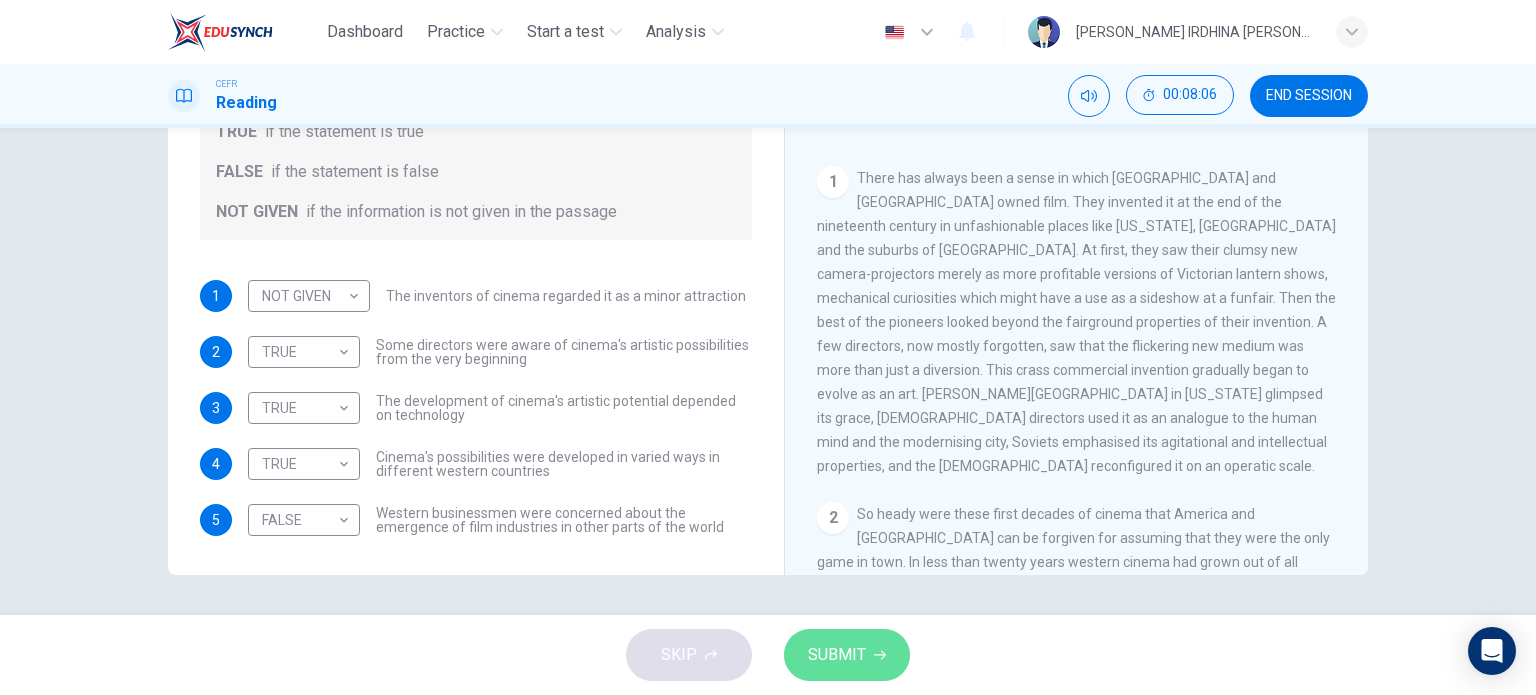 click on "SUBMIT" at bounding box center [847, 655] 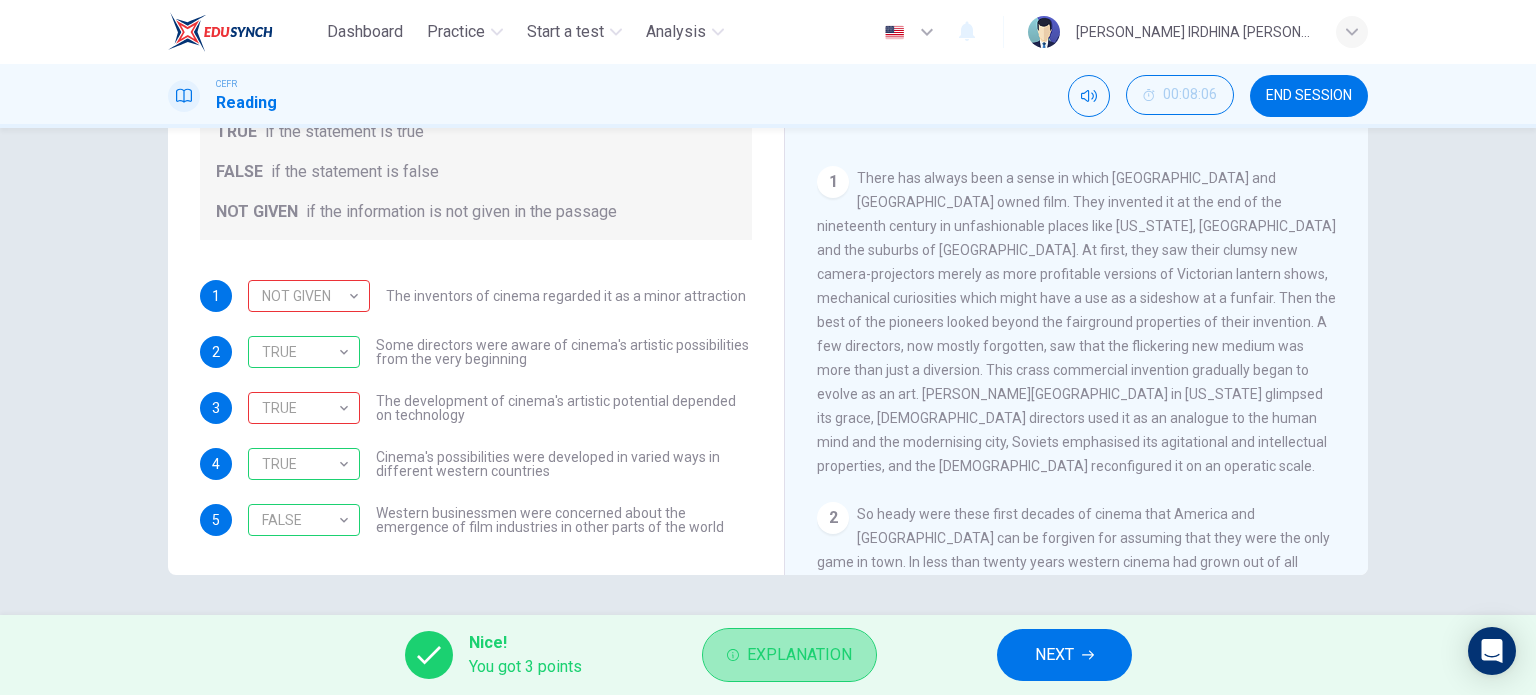 click on "Explanation" at bounding box center (799, 655) 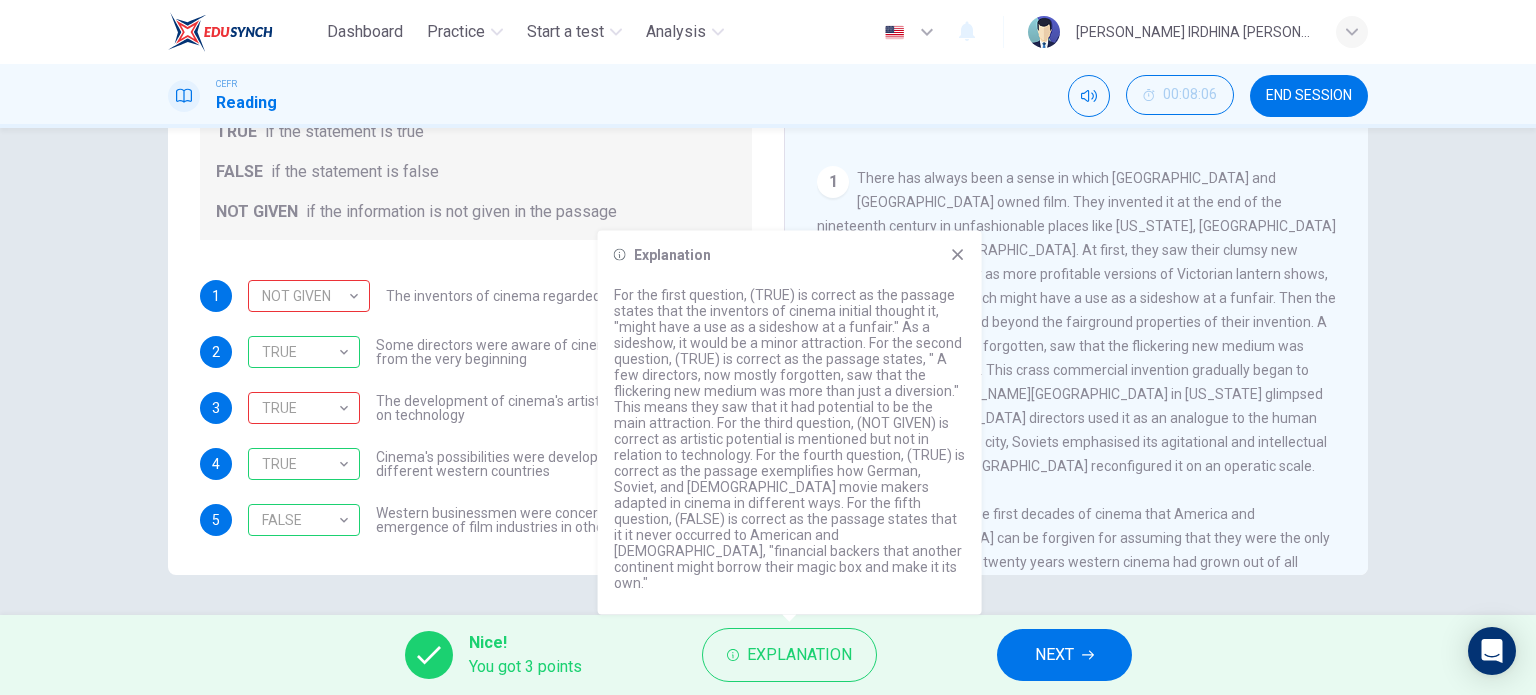 click on "NEXT" at bounding box center (1054, 655) 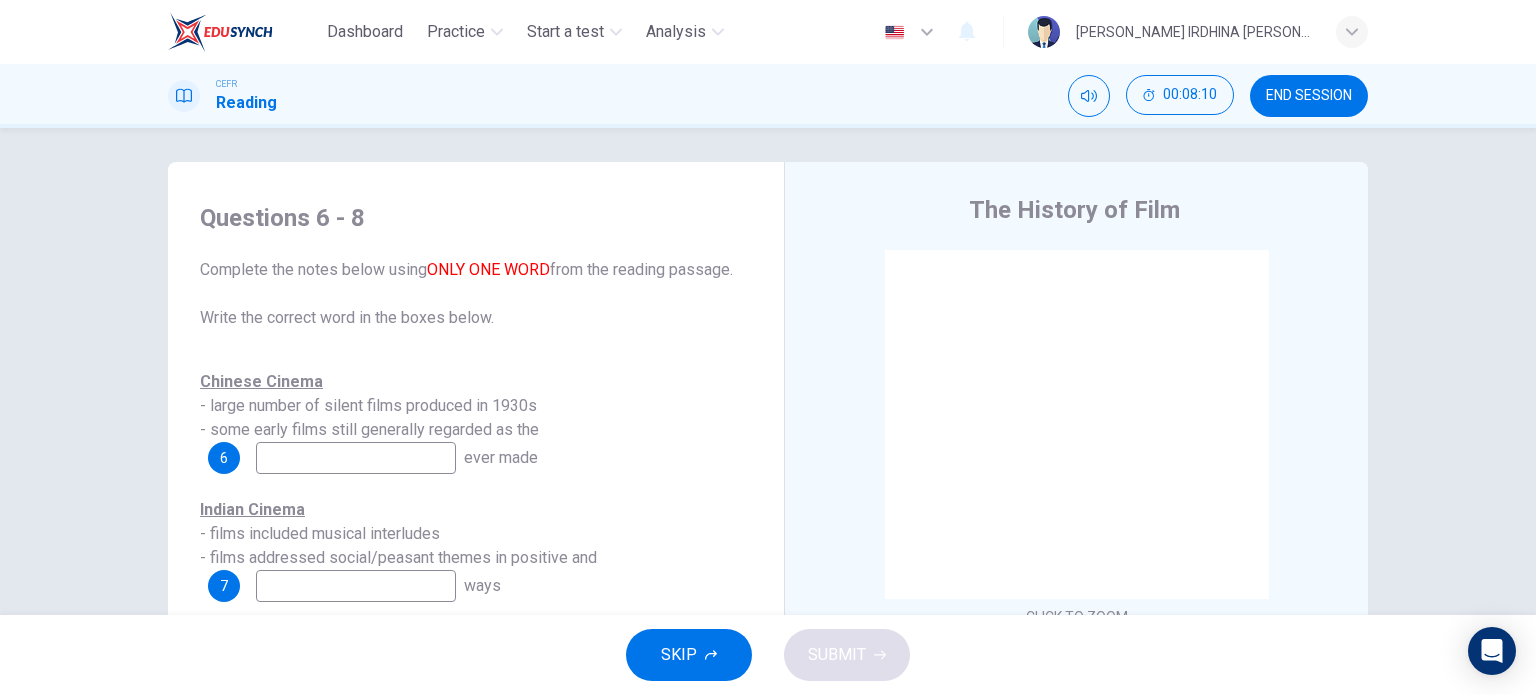 scroll, scrollTop: 0, scrollLeft: 0, axis: both 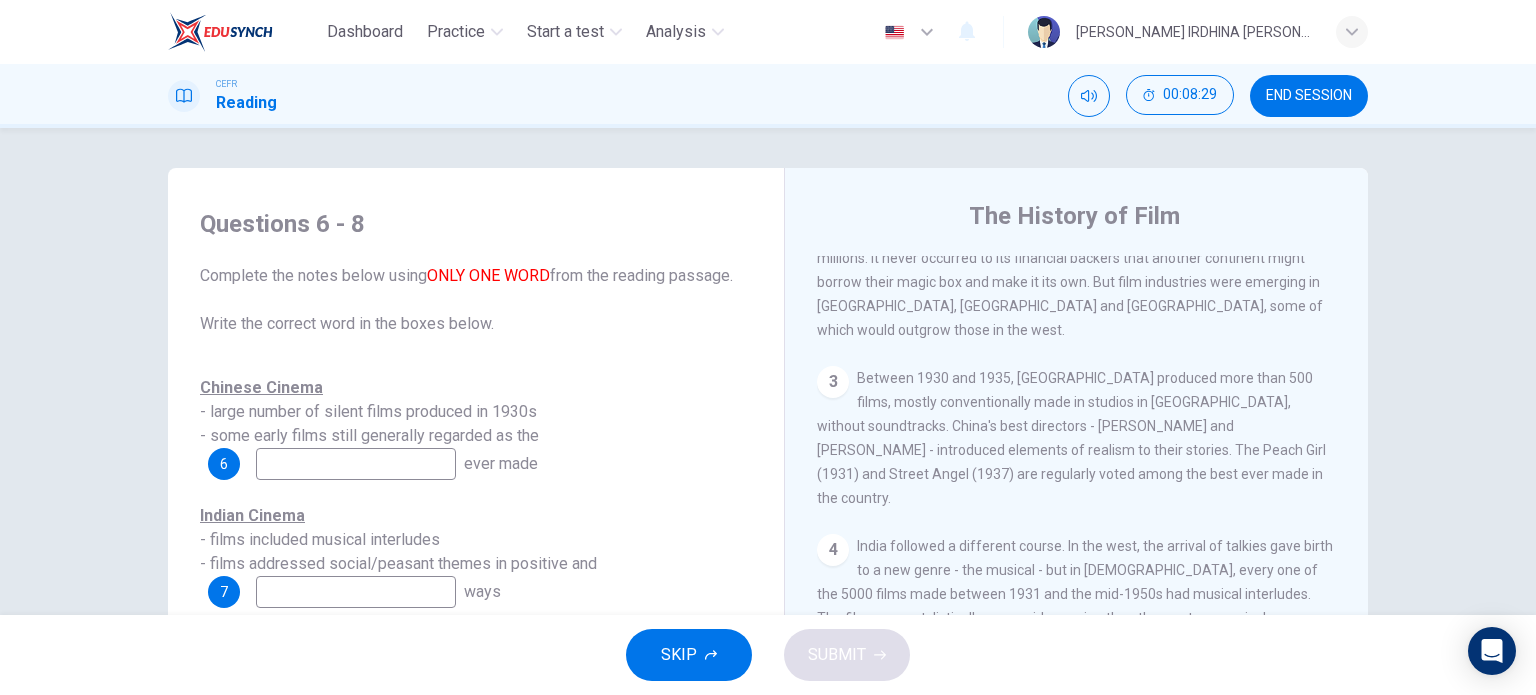 click at bounding box center [356, 464] 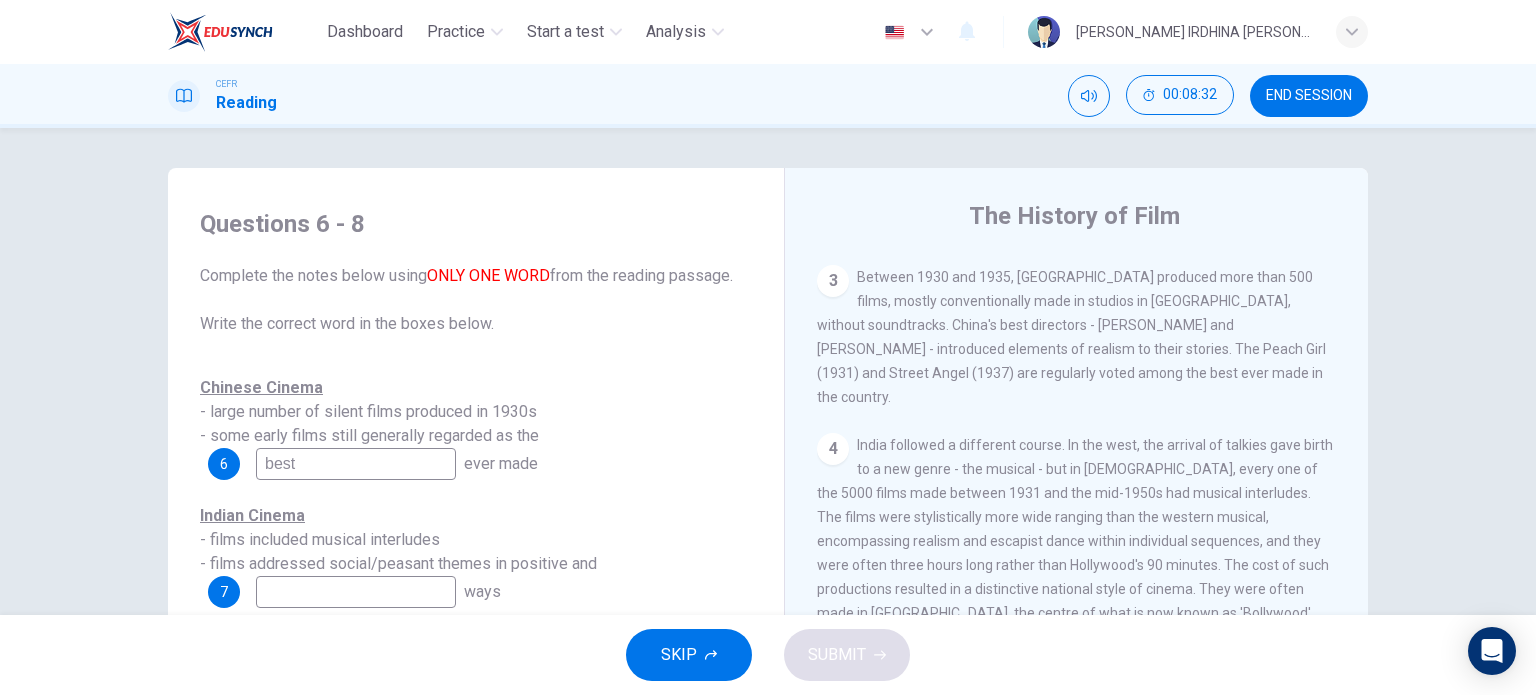 scroll, scrollTop: 1004, scrollLeft: 0, axis: vertical 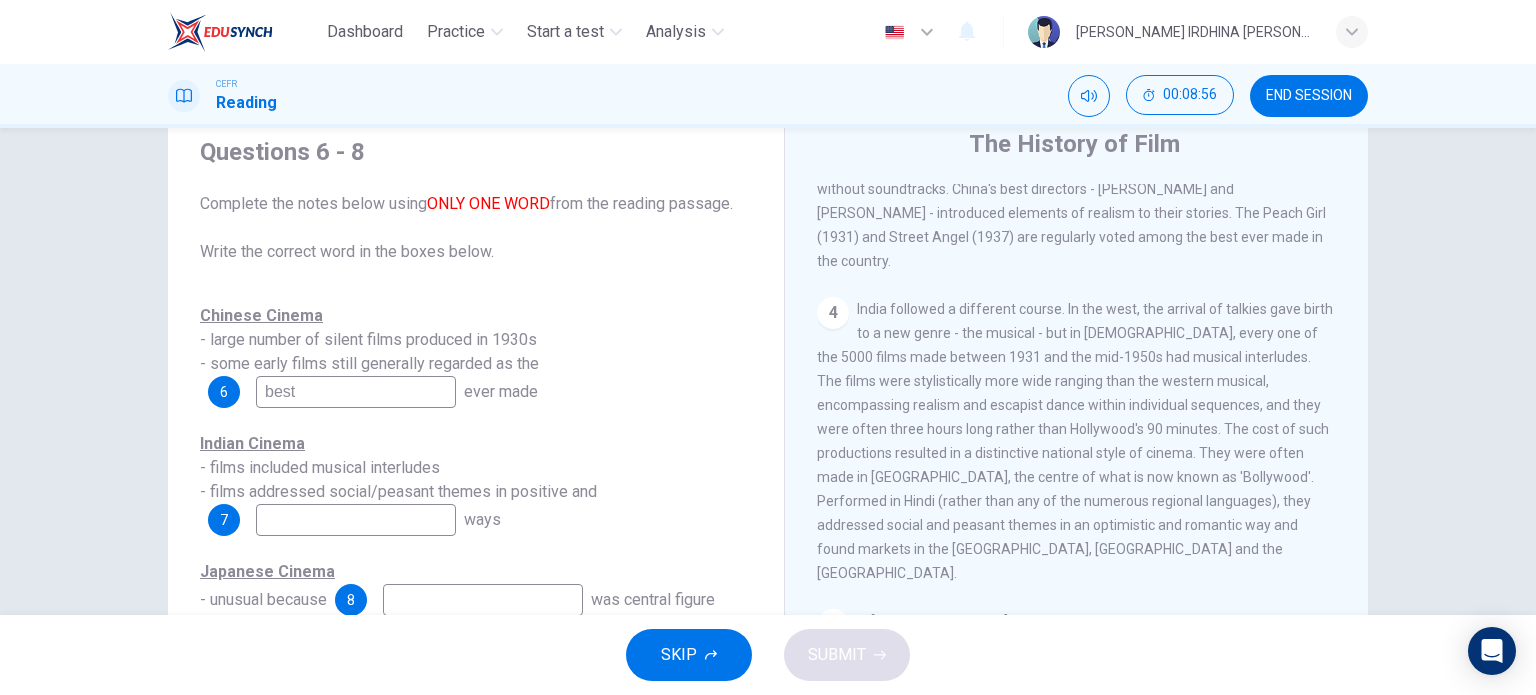 type on "best" 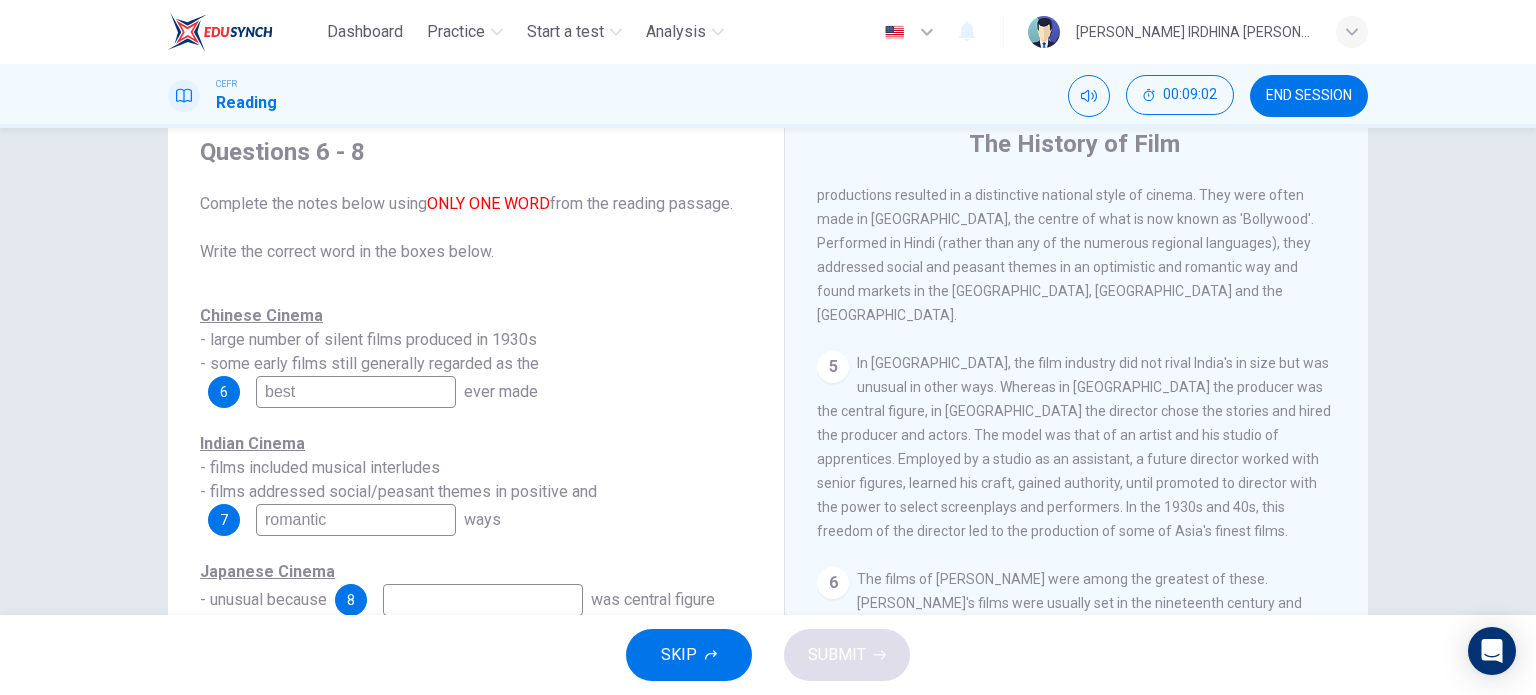 scroll, scrollTop: 1287, scrollLeft: 0, axis: vertical 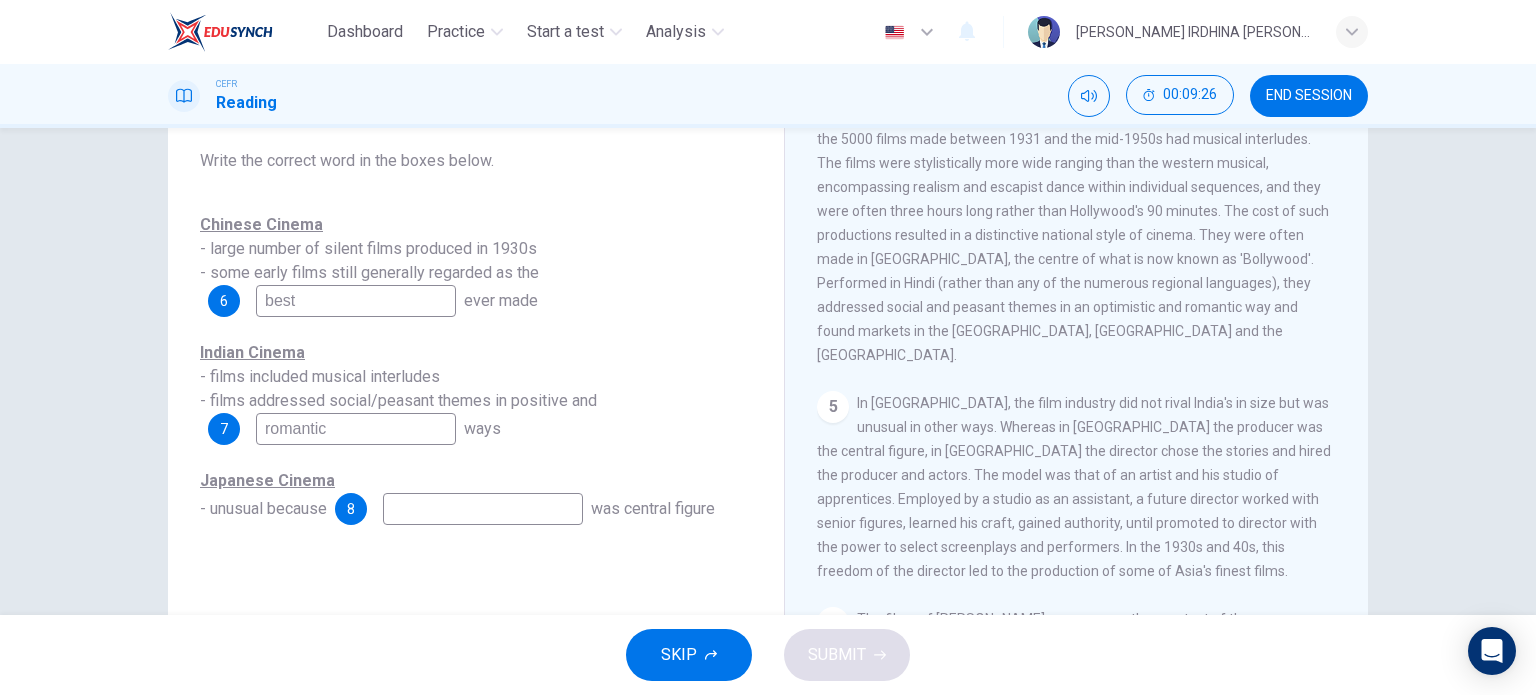 type on "romantic" 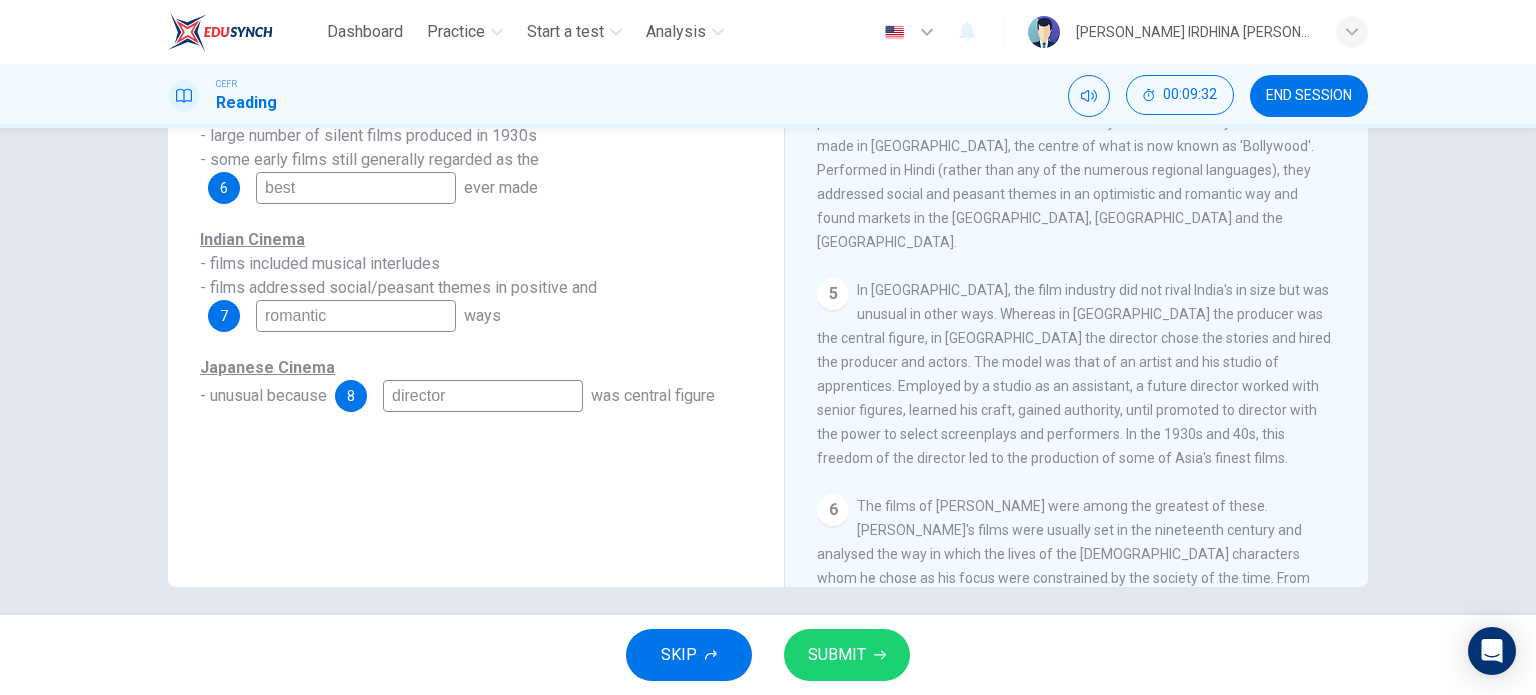 scroll, scrollTop: 280, scrollLeft: 0, axis: vertical 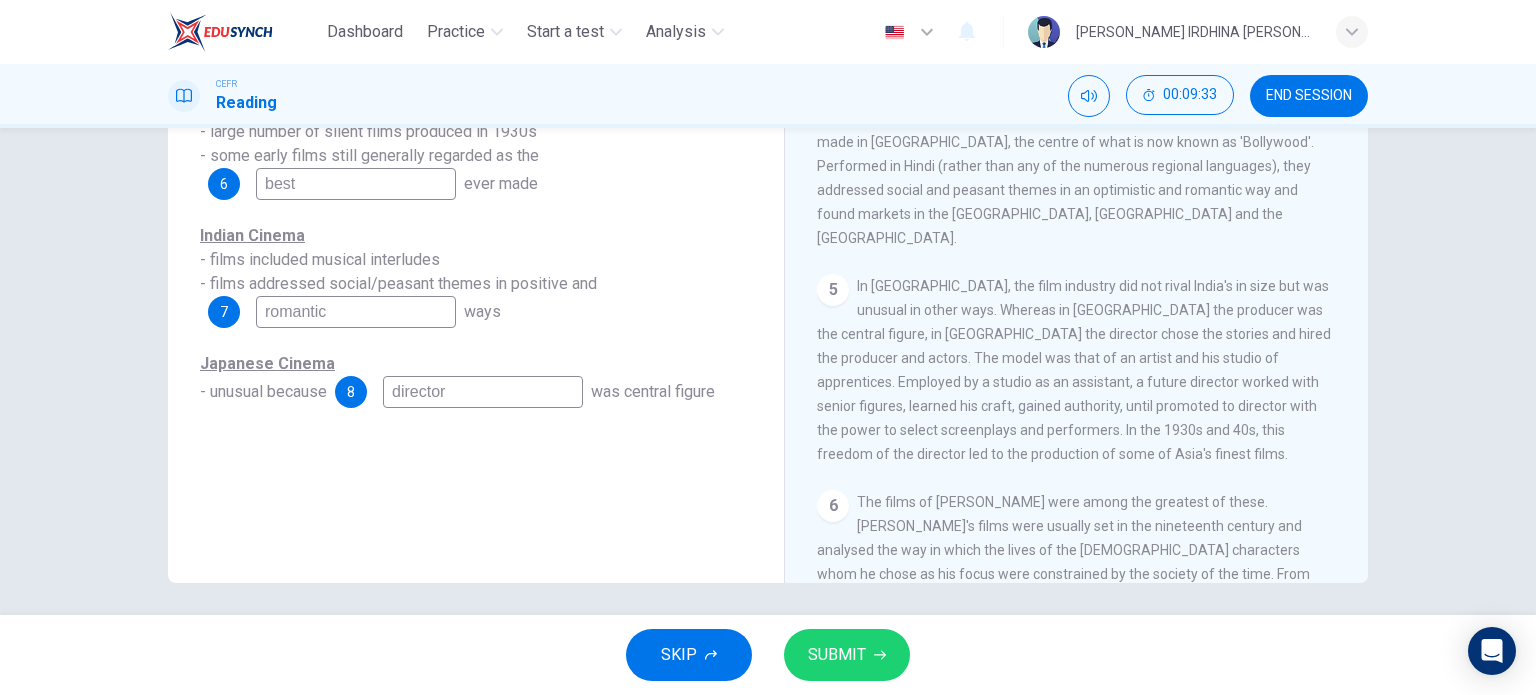 type on "director" 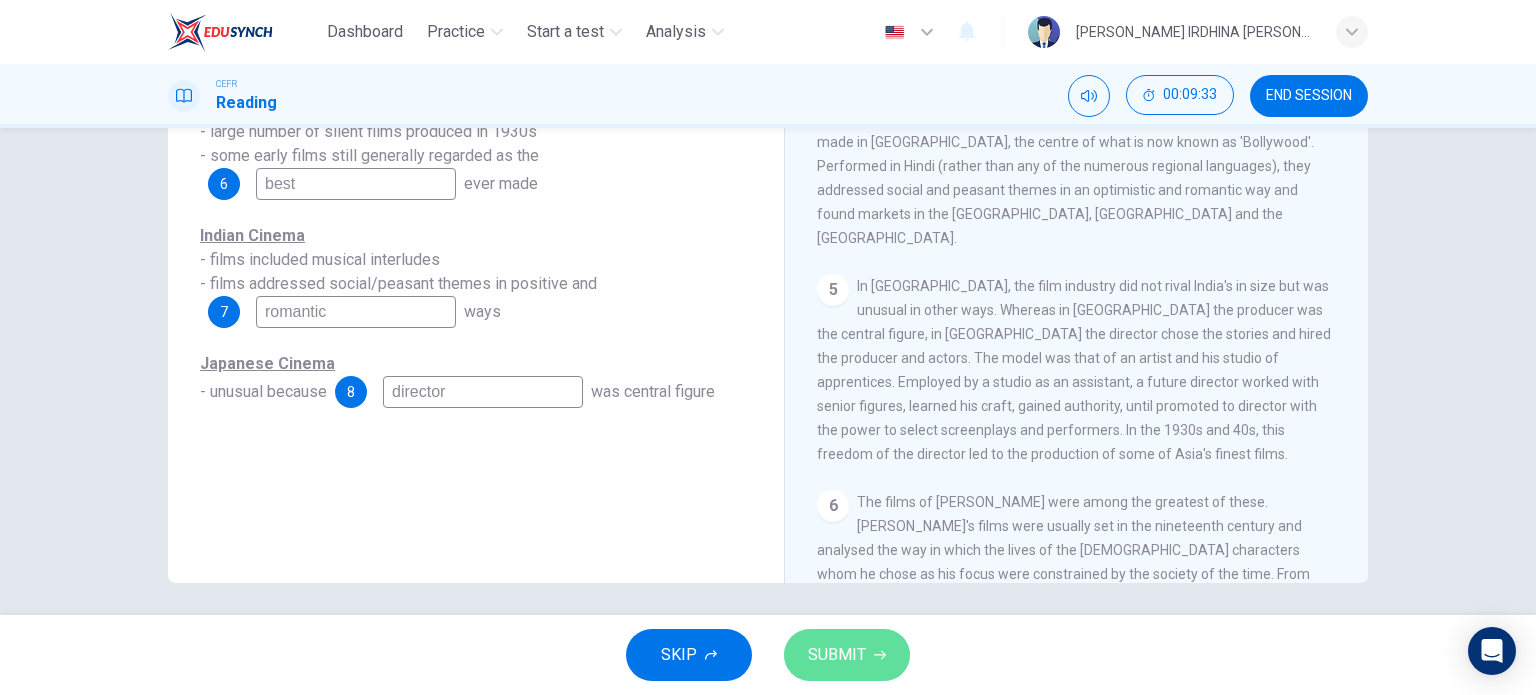 click on "SUBMIT" at bounding box center [847, 655] 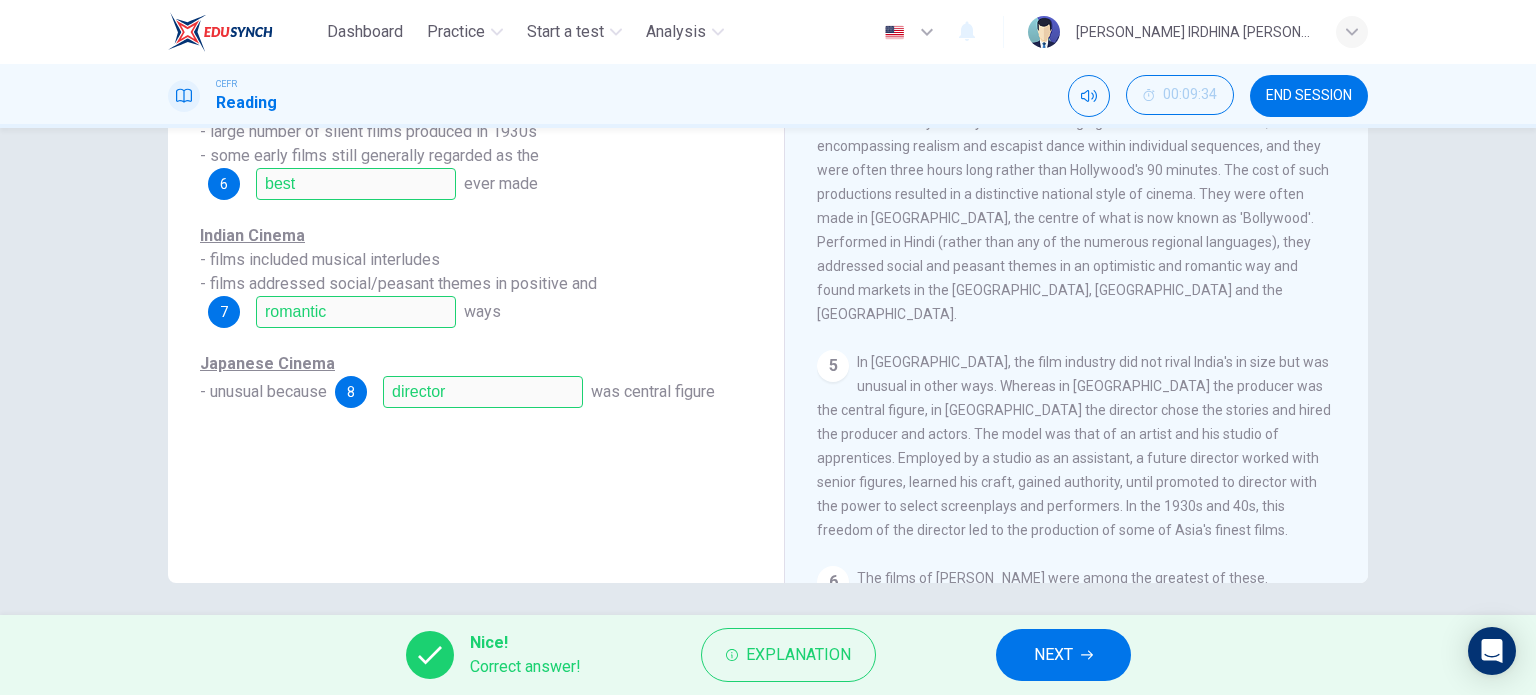 scroll, scrollTop: 1075, scrollLeft: 0, axis: vertical 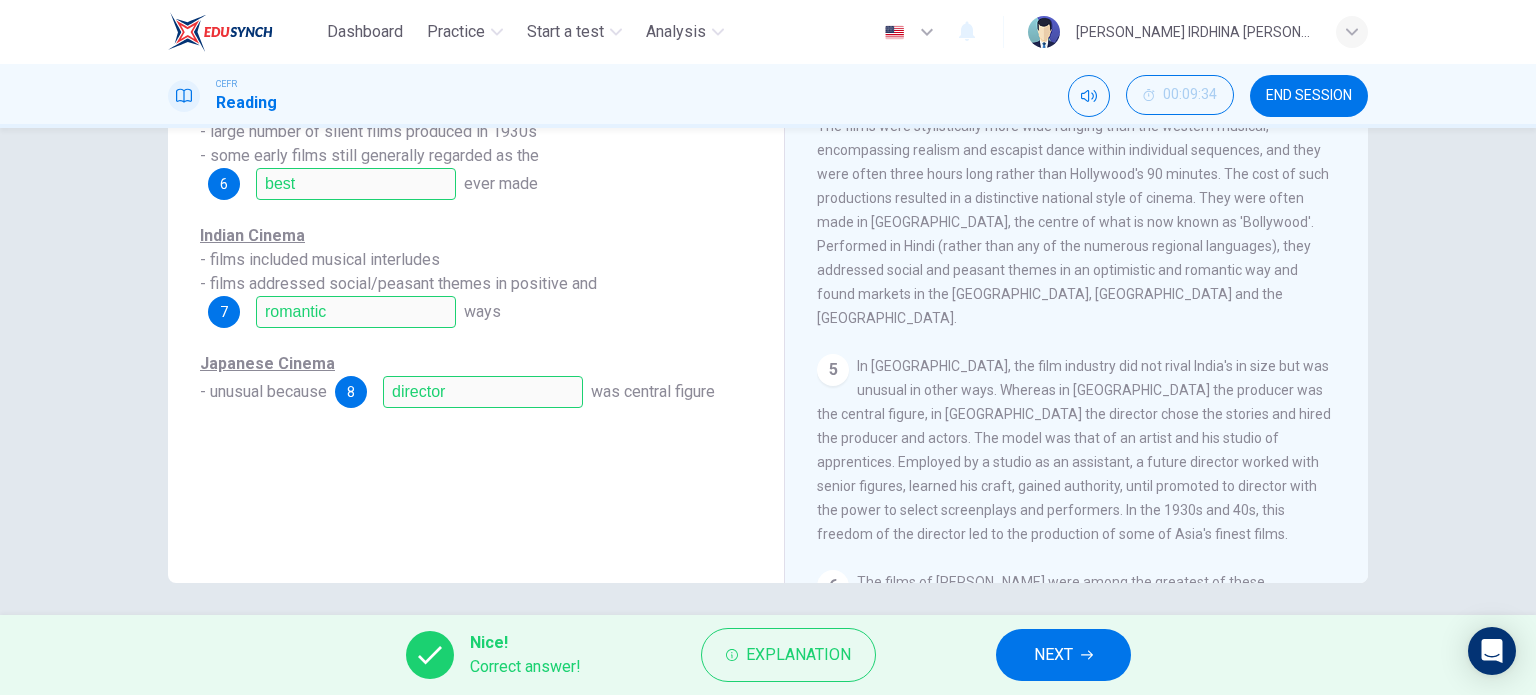 click on "NEXT" at bounding box center (1063, 655) 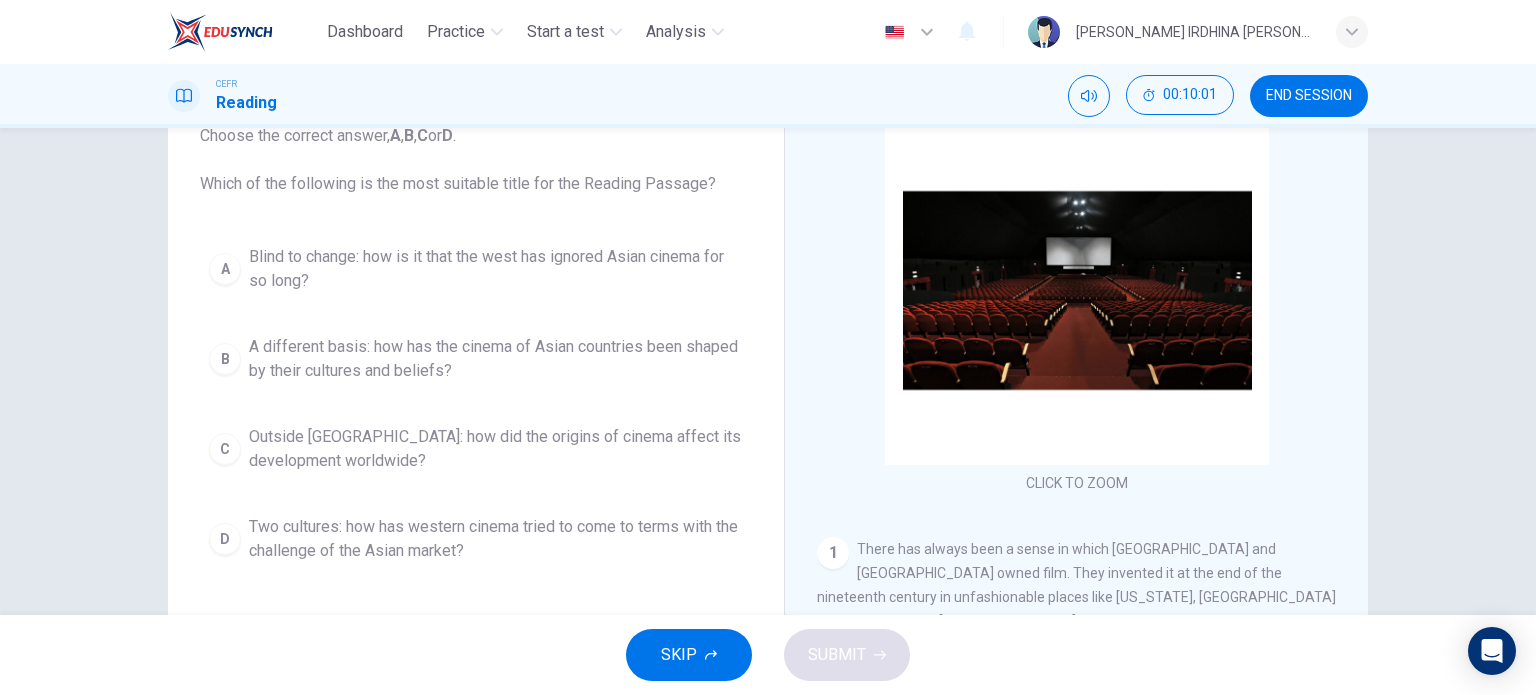 scroll, scrollTop: 139, scrollLeft: 0, axis: vertical 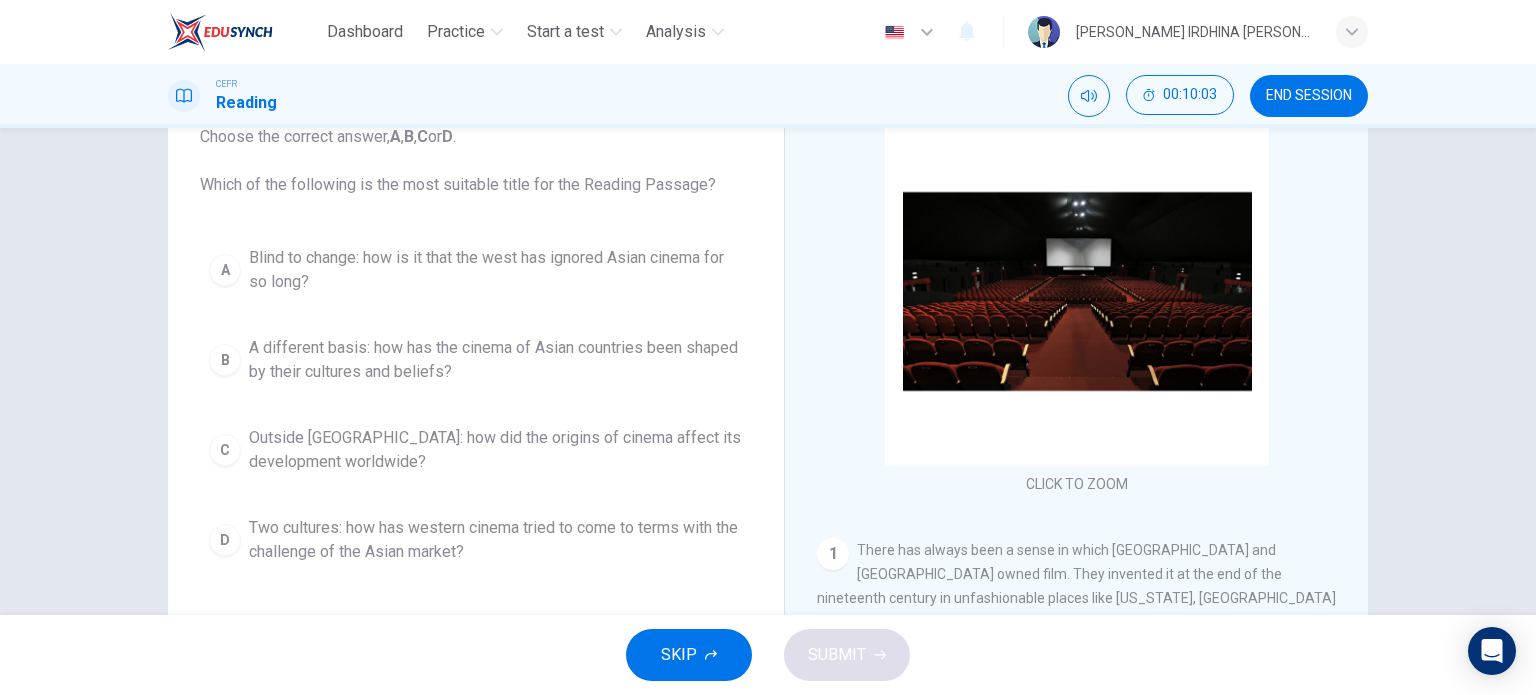 click on "B" at bounding box center [225, 360] 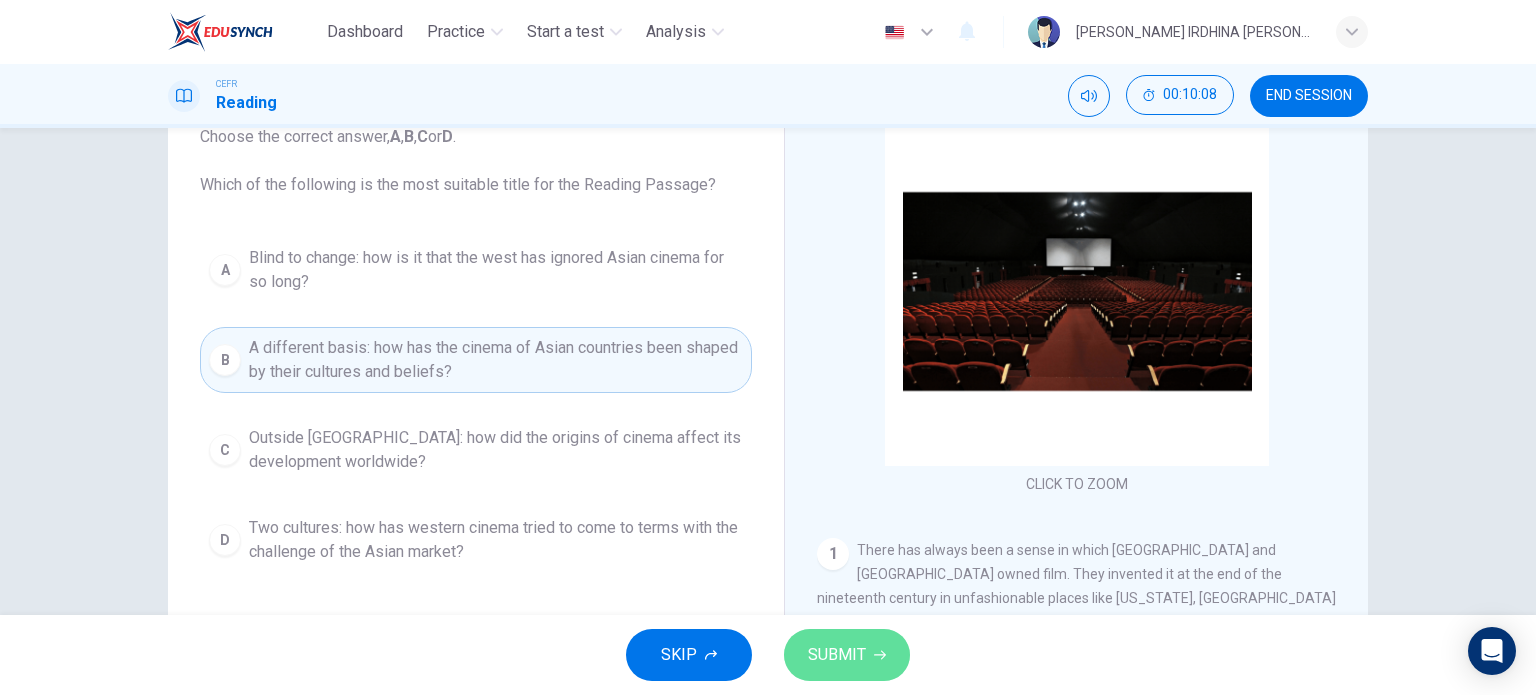 click on "SUBMIT" at bounding box center [837, 655] 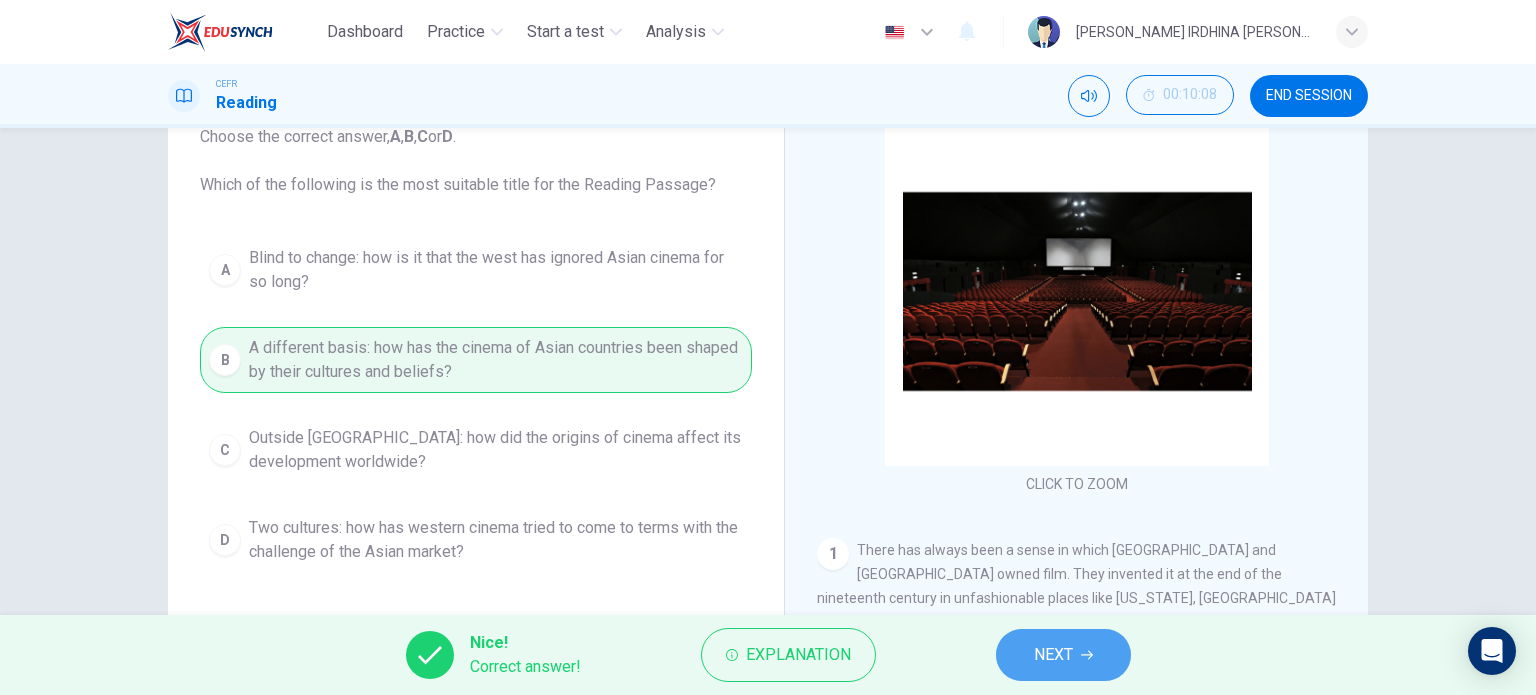click on "NEXT" at bounding box center (1063, 655) 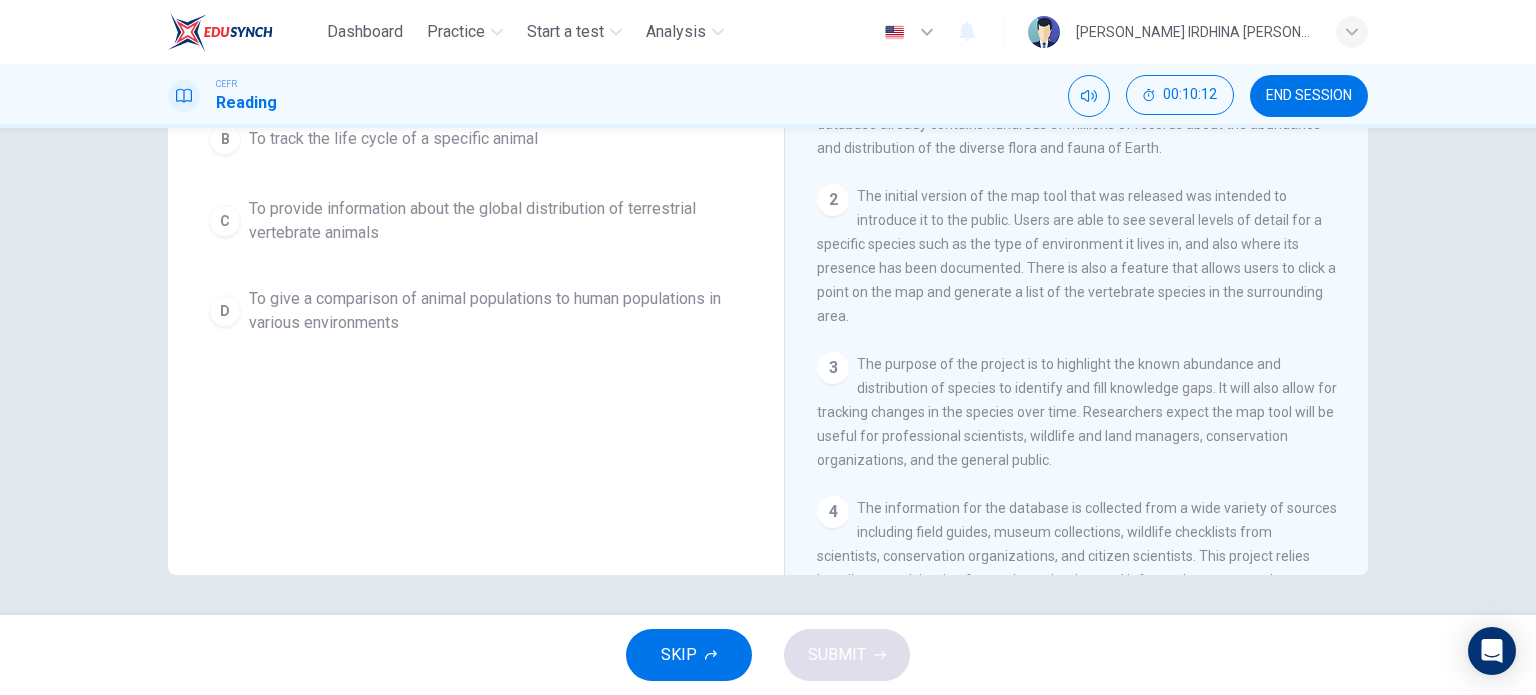 scroll, scrollTop: 0, scrollLeft: 0, axis: both 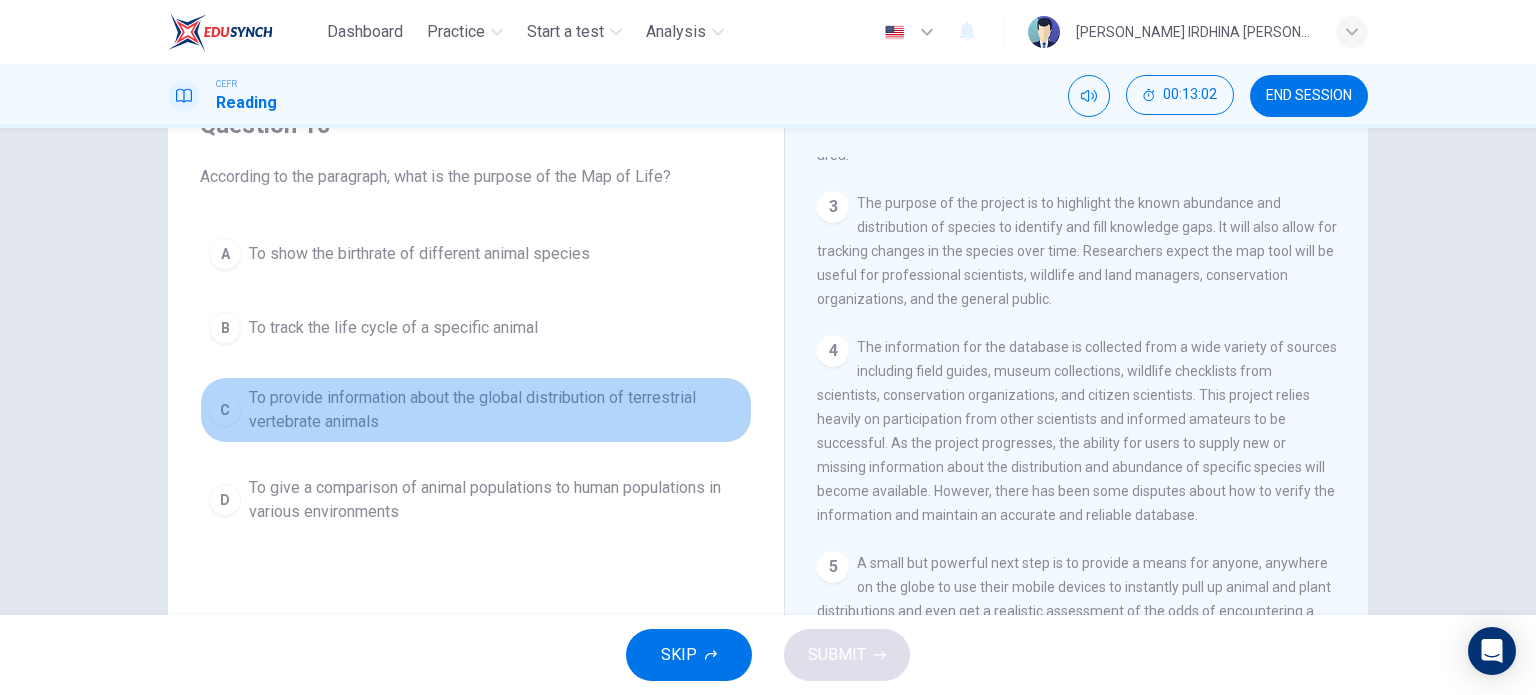 click on "To provide information about the global distribution of terrestrial vertebrate animals" at bounding box center [496, 410] 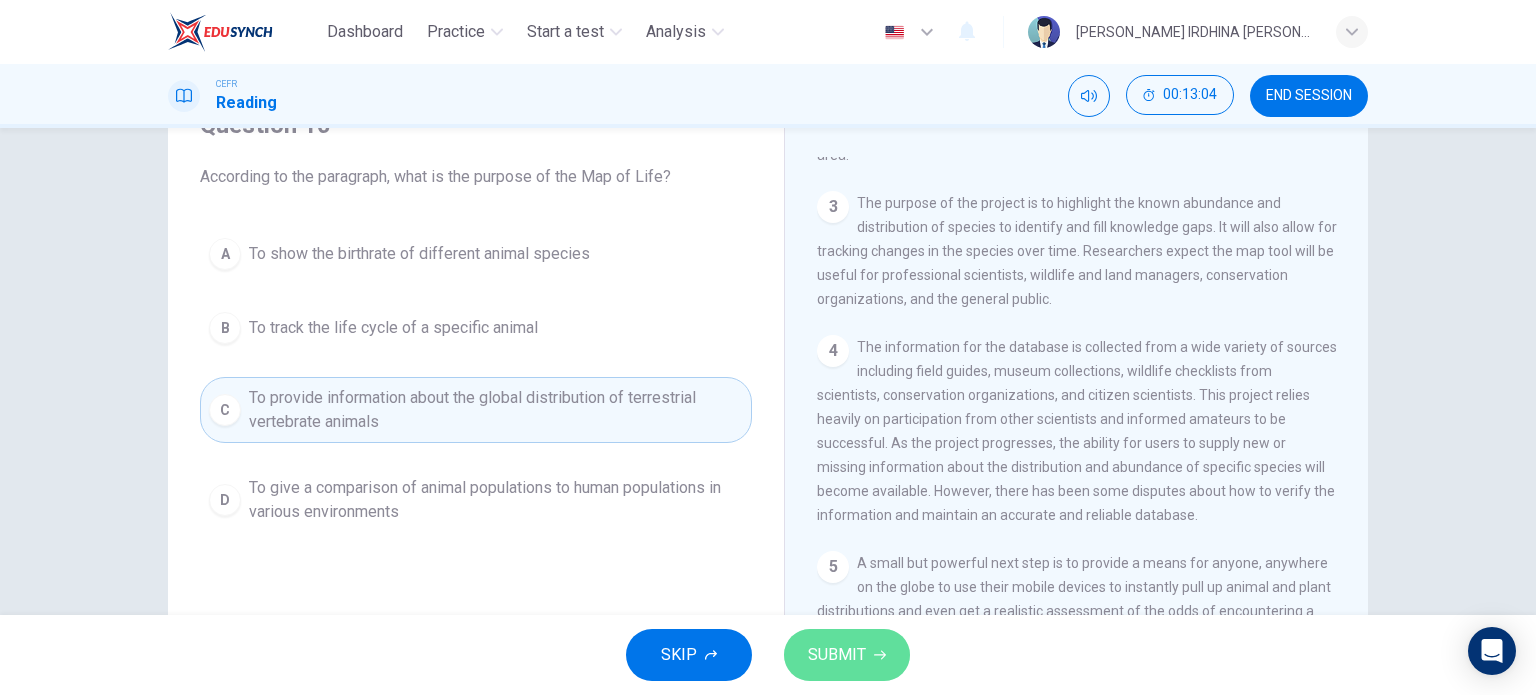 click on "SUBMIT" at bounding box center (837, 655) 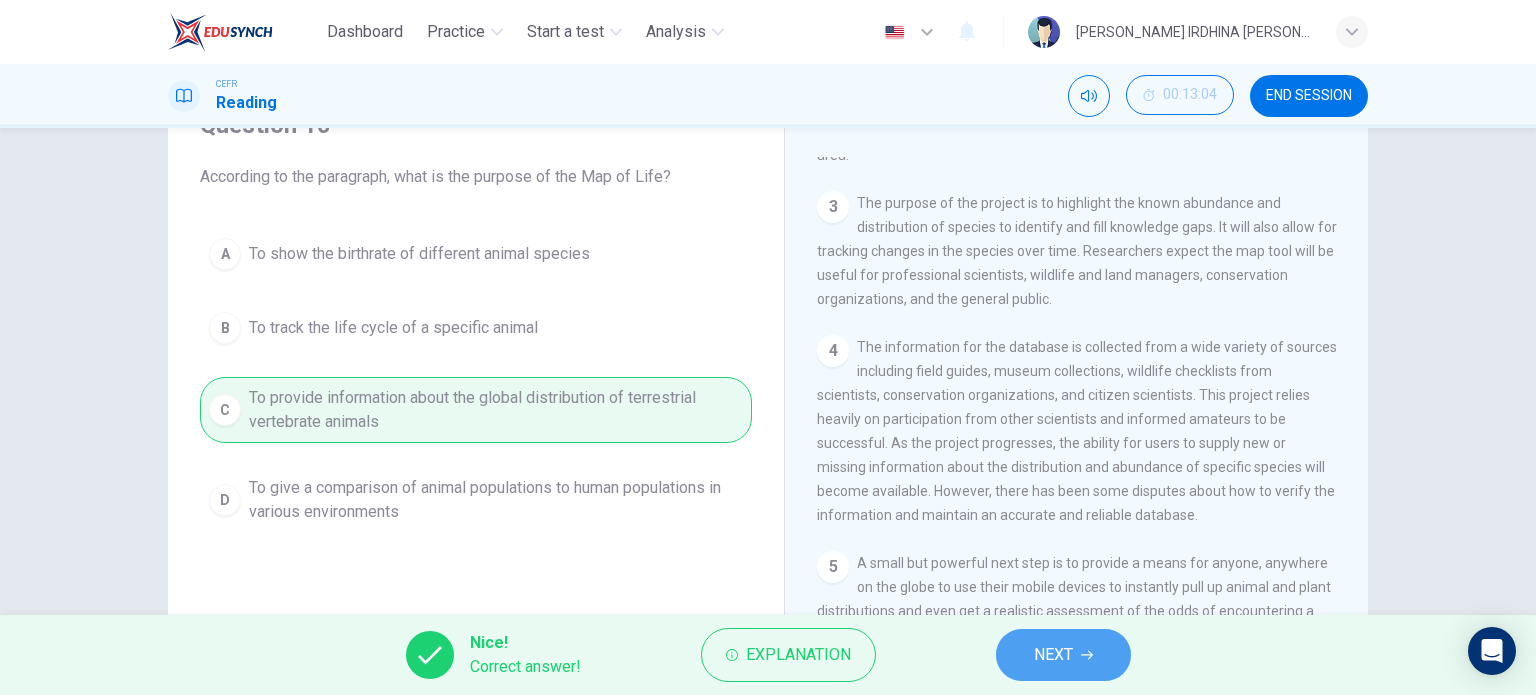 click on "NEXT" at bounding box center [1063, 655] 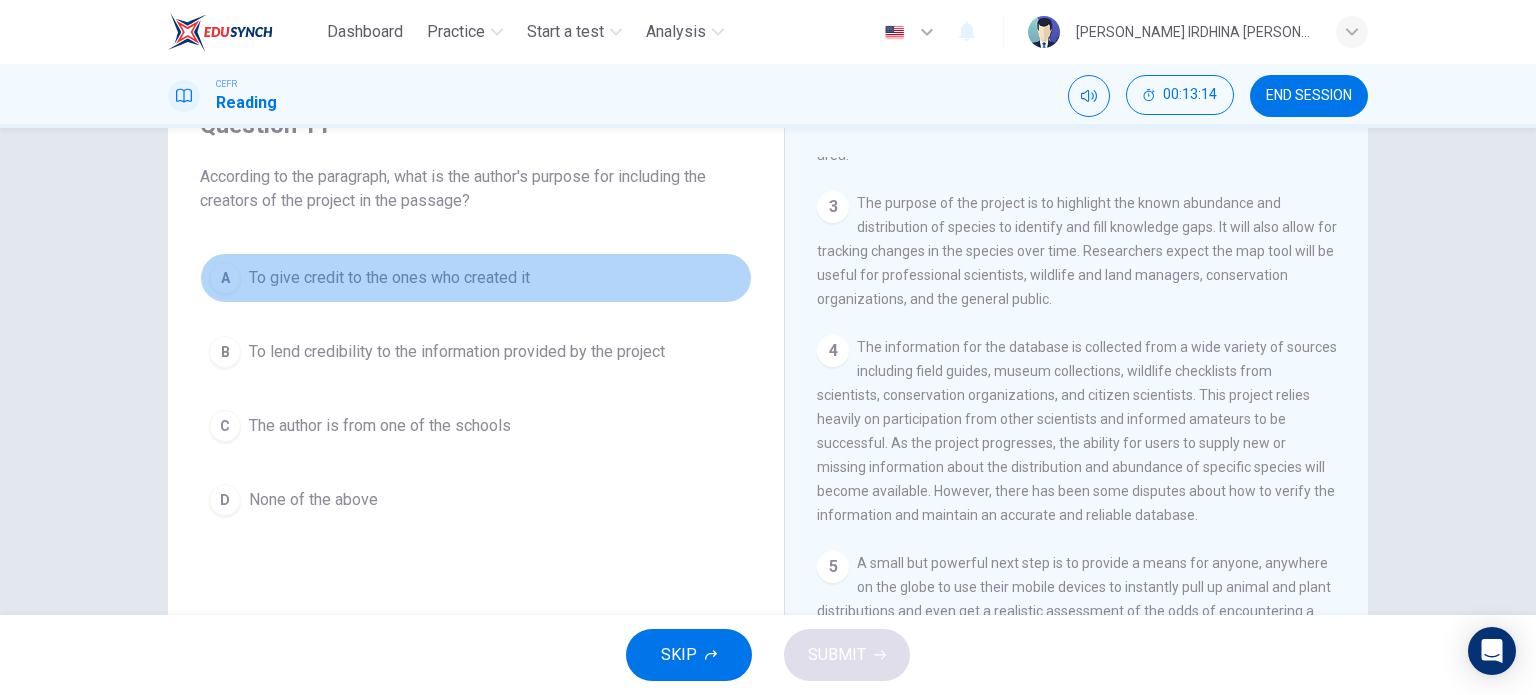 click on "To give credit to the ones who created it" at bounding box center (389, 278) 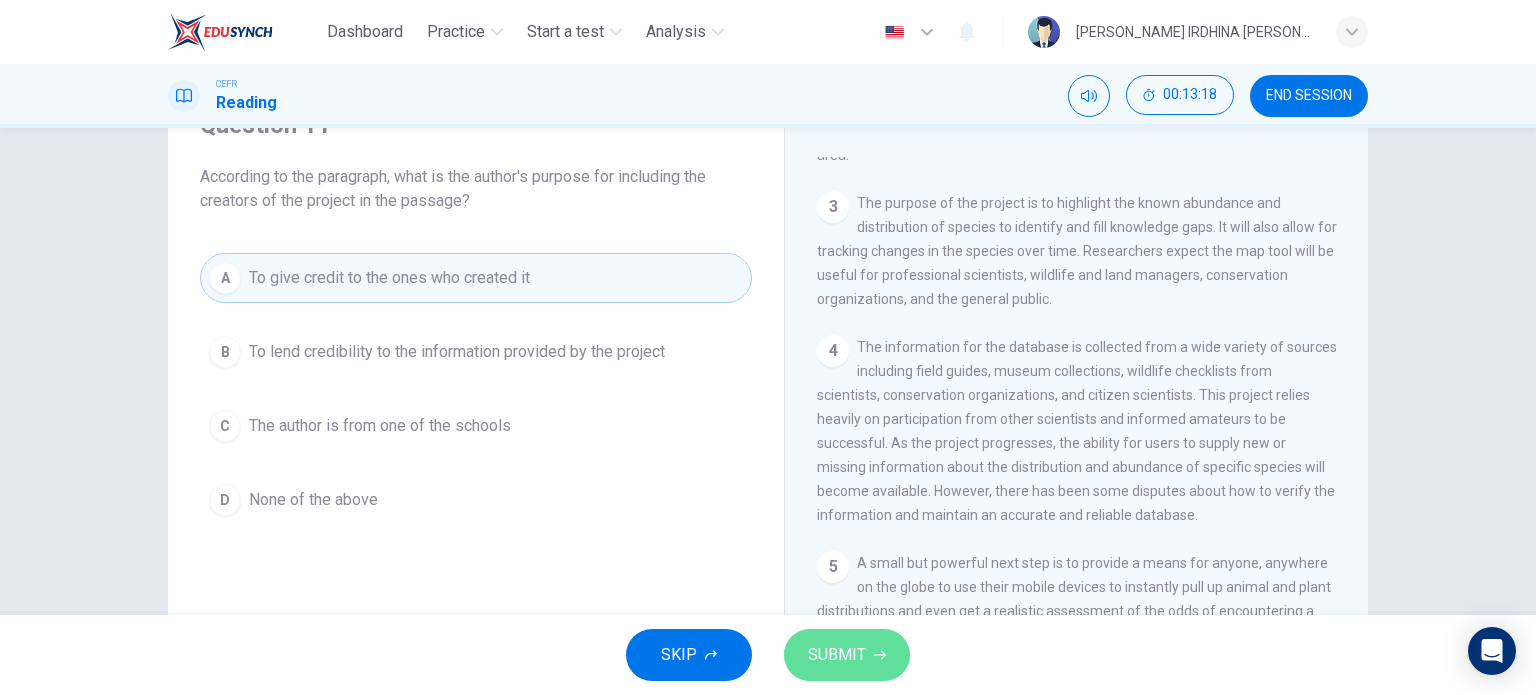 click on "SUBMIT" at bounding box center [837, 655] 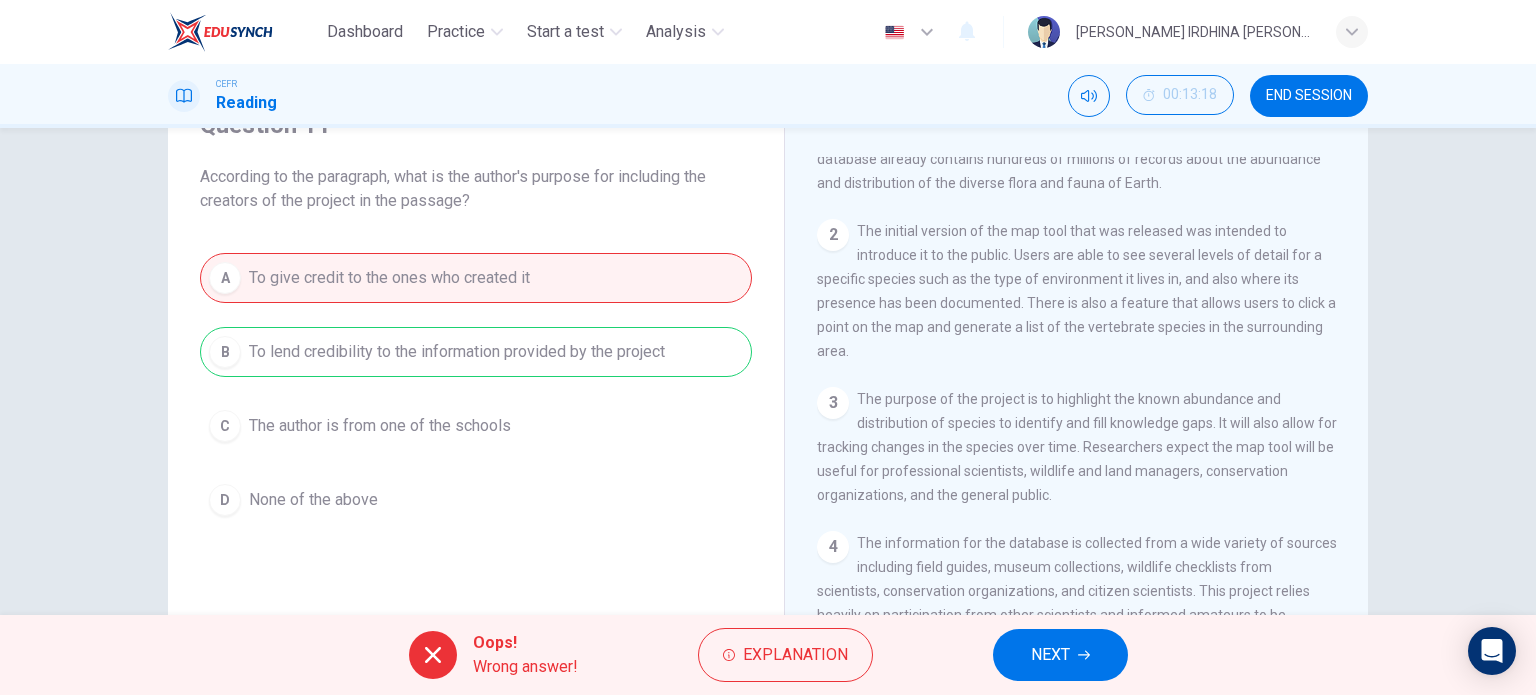 scroll, scrollTop: 0, scrollLeft: 0, axis: both 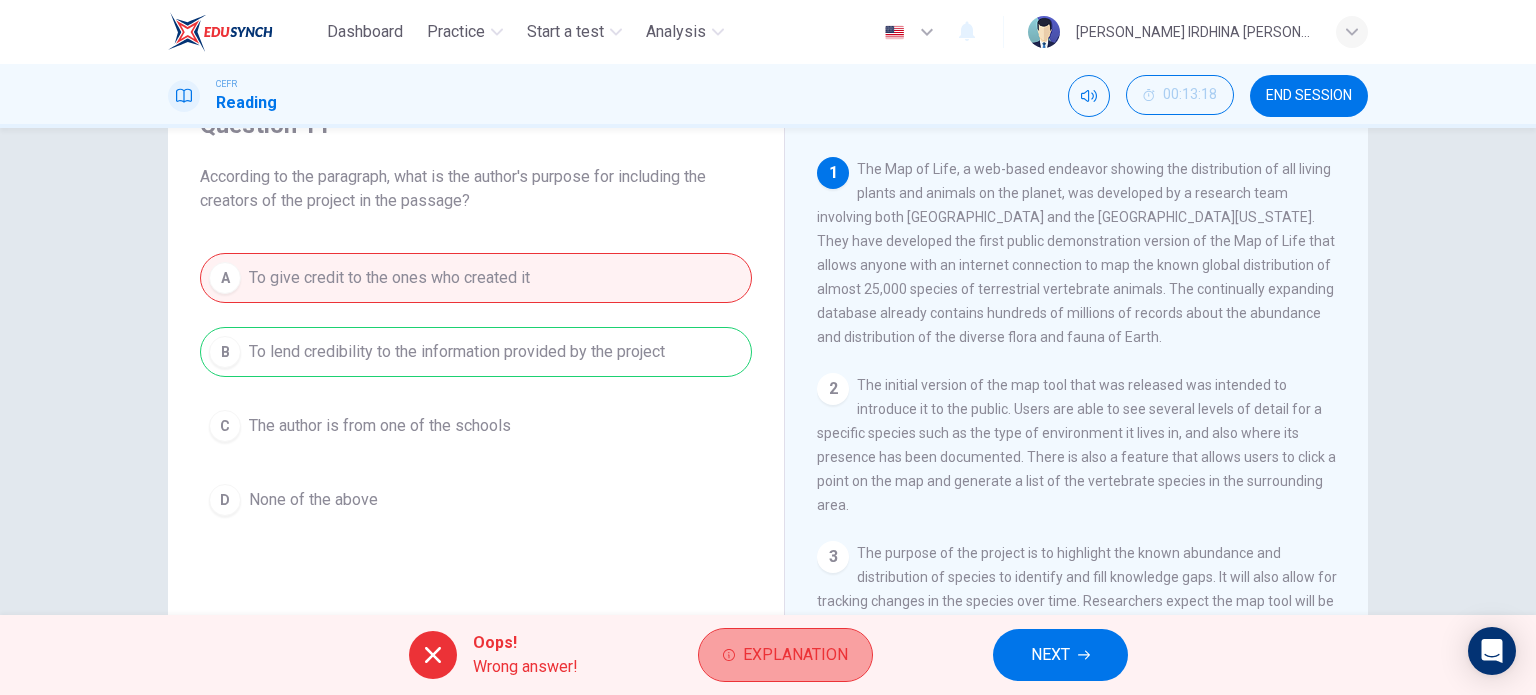 click on "Explanation" at bounding box center [785, 655] 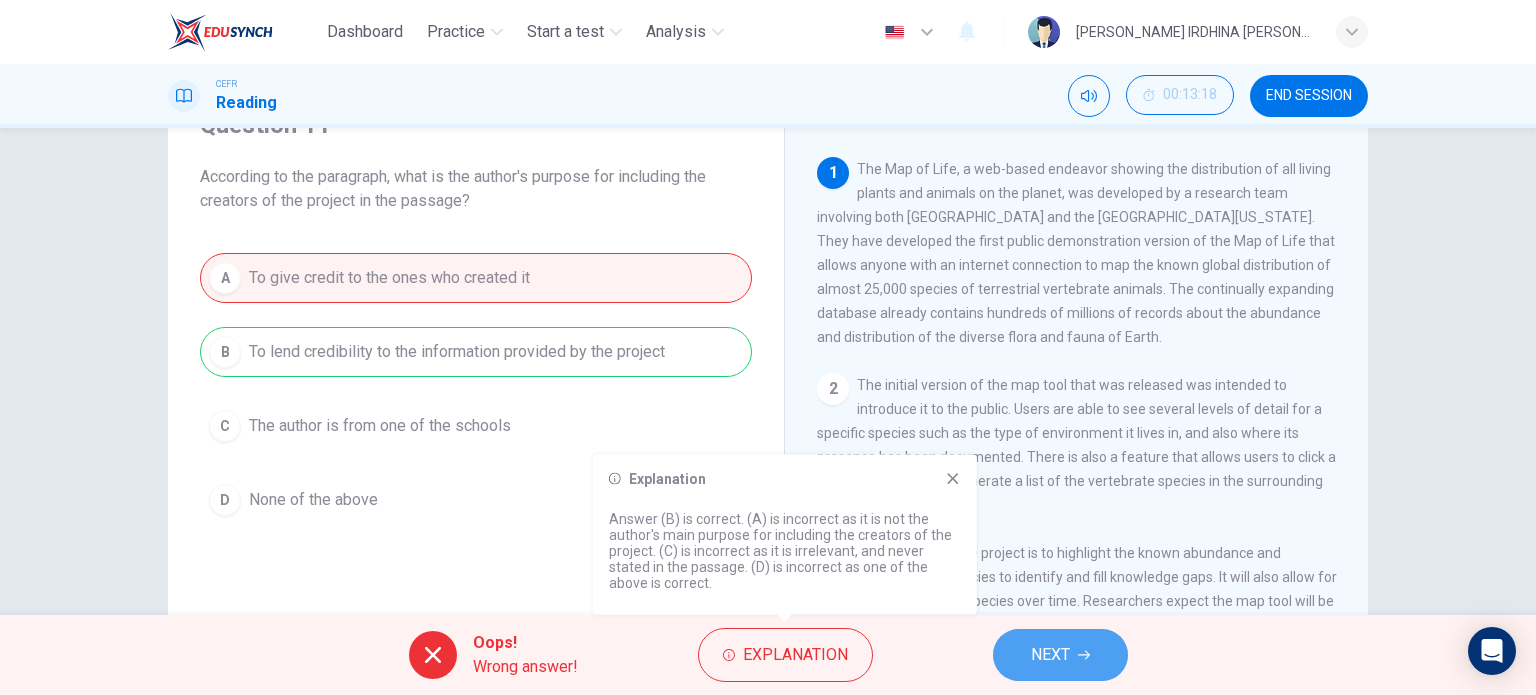 click on "NEXT" at bounding box center [1050, 655] 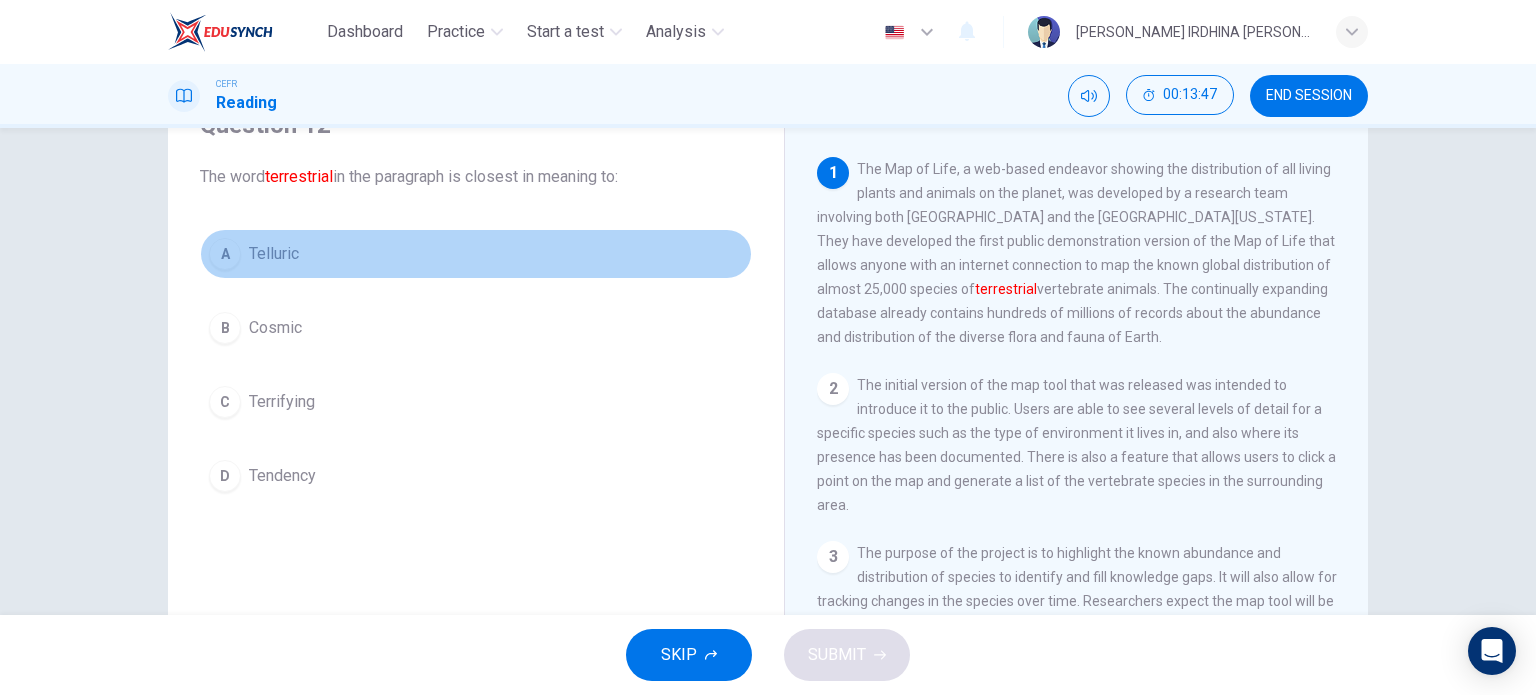 click on "Telluric" at bounding box center (274, 254) 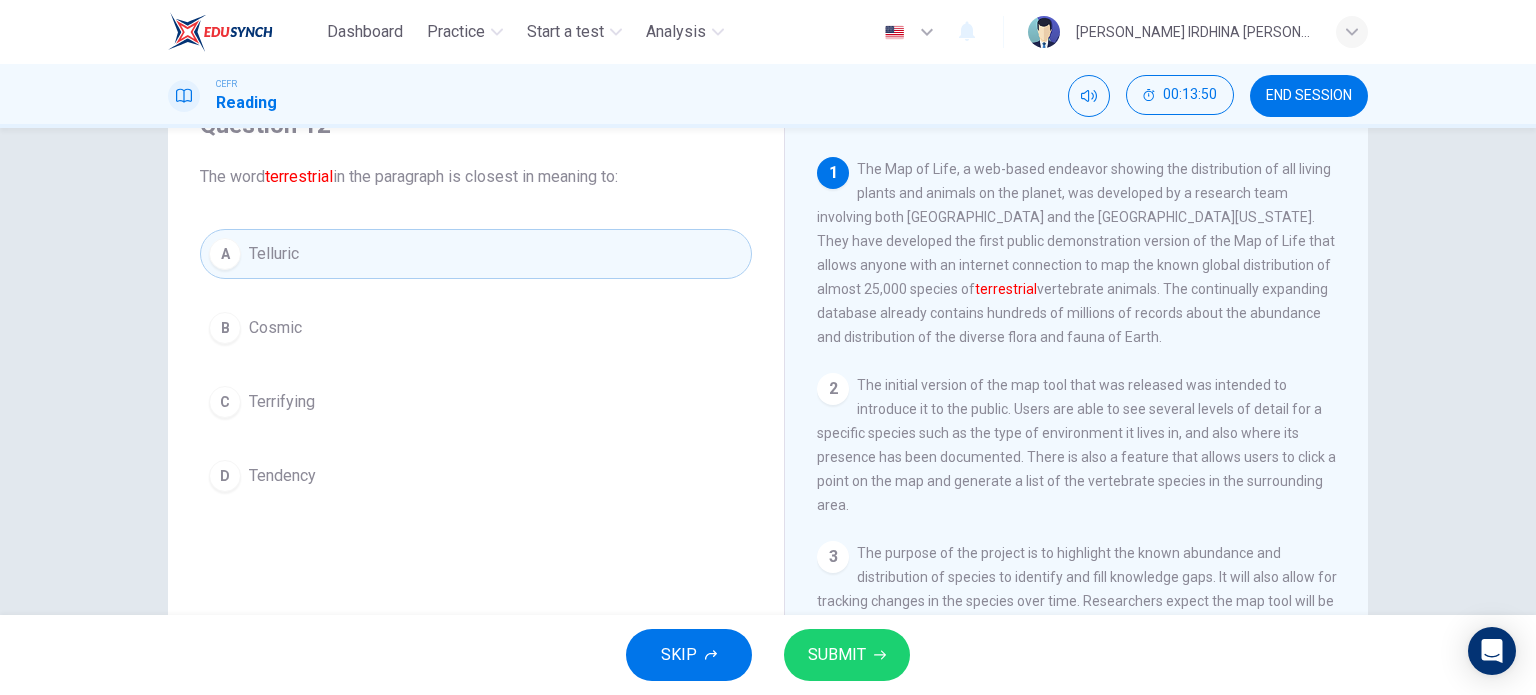 click on "SKIP SUBMIT" at bounding box center (768, 655) 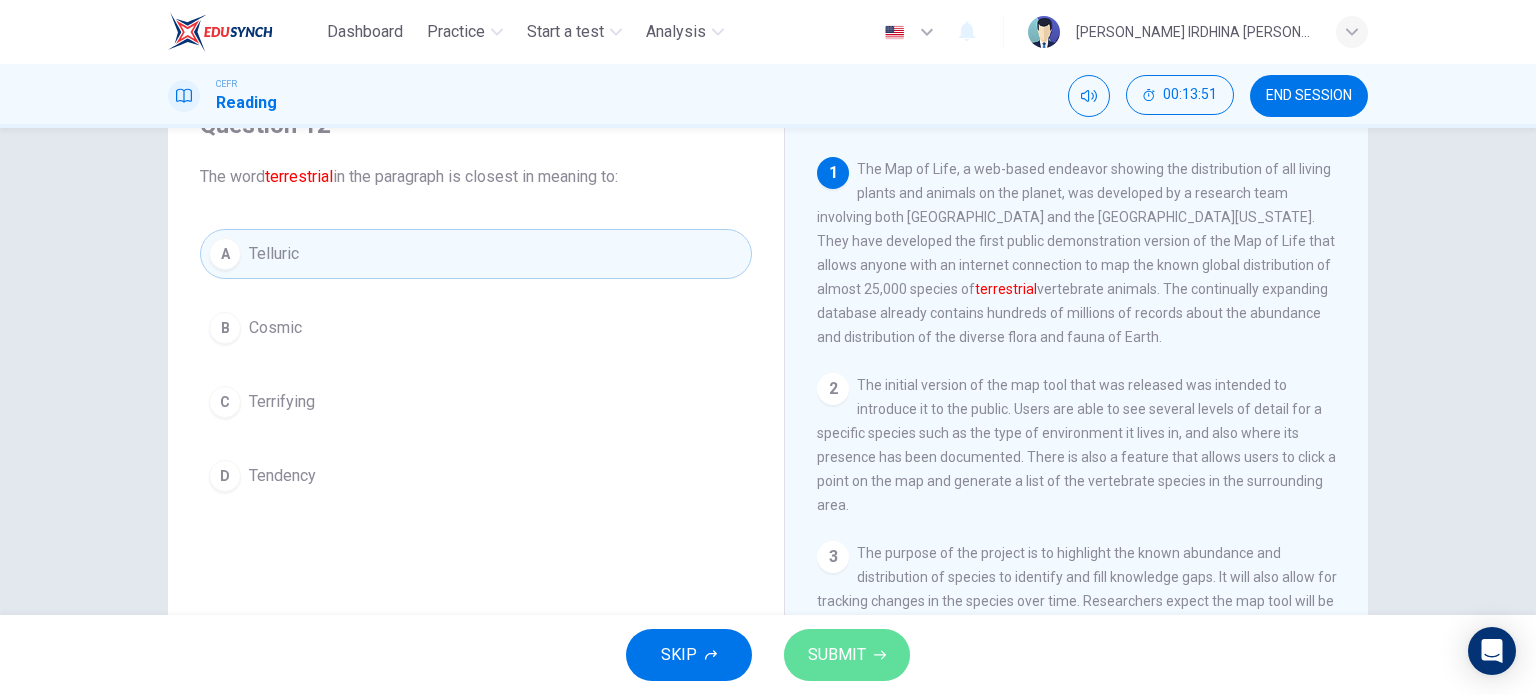 click on "SUBMIT" at bounding box center [837, 655] 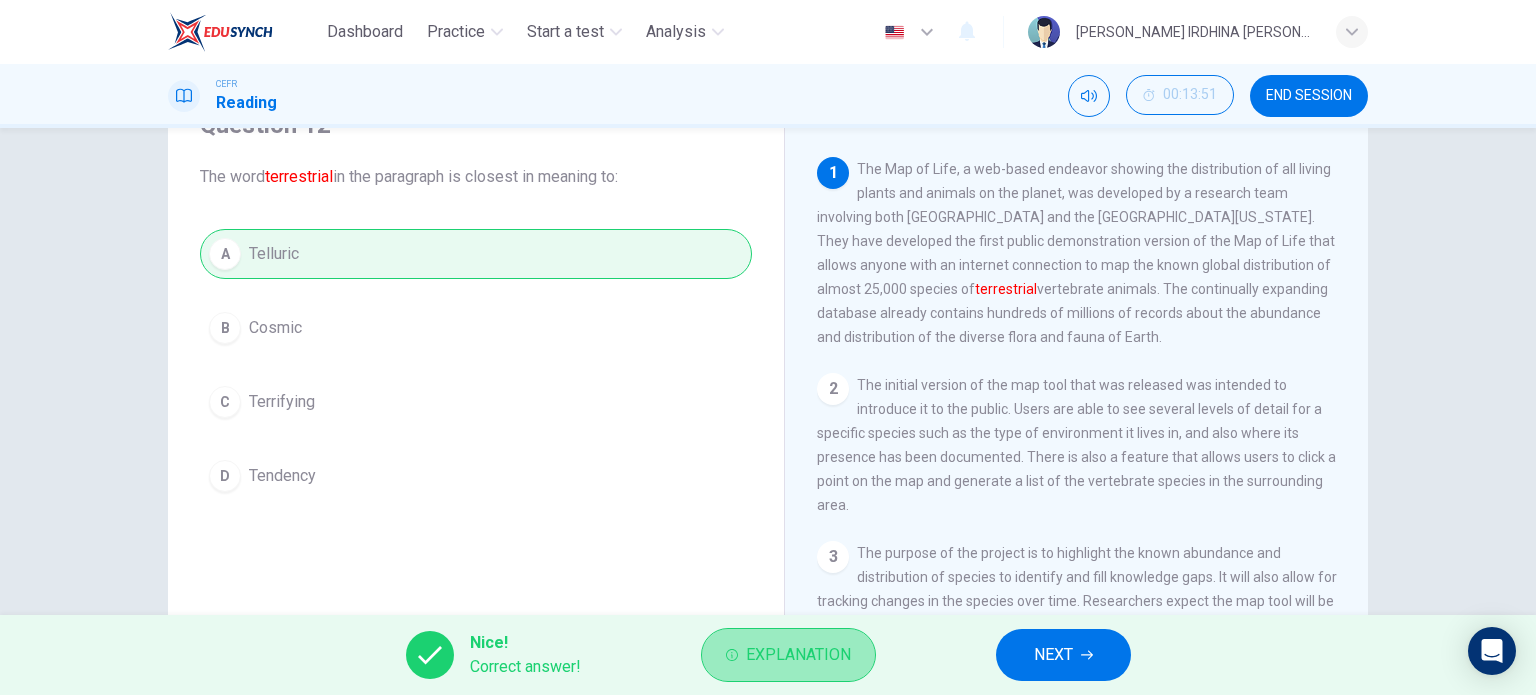 click on "Explanation" at bounding box center [798, 655] 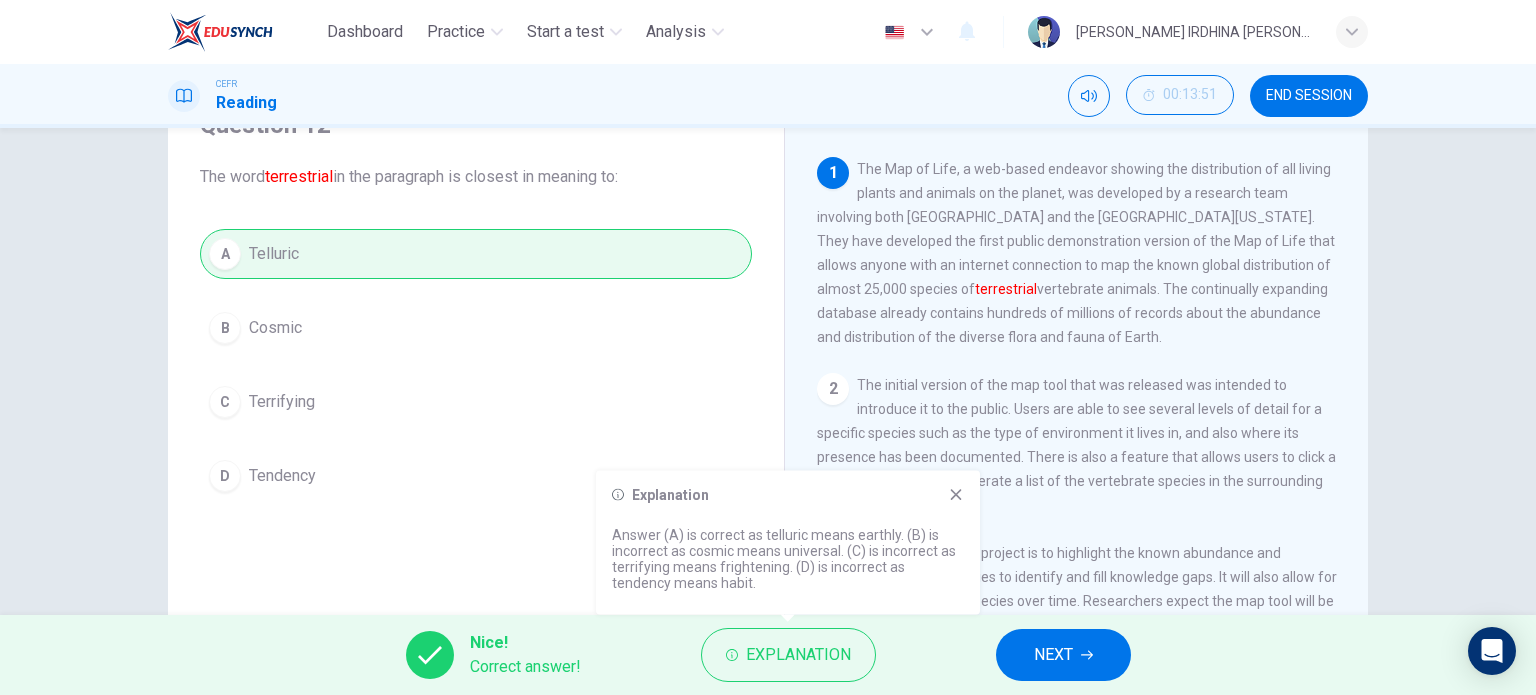 click on "NEXT" at bounding box center (1053, 655) 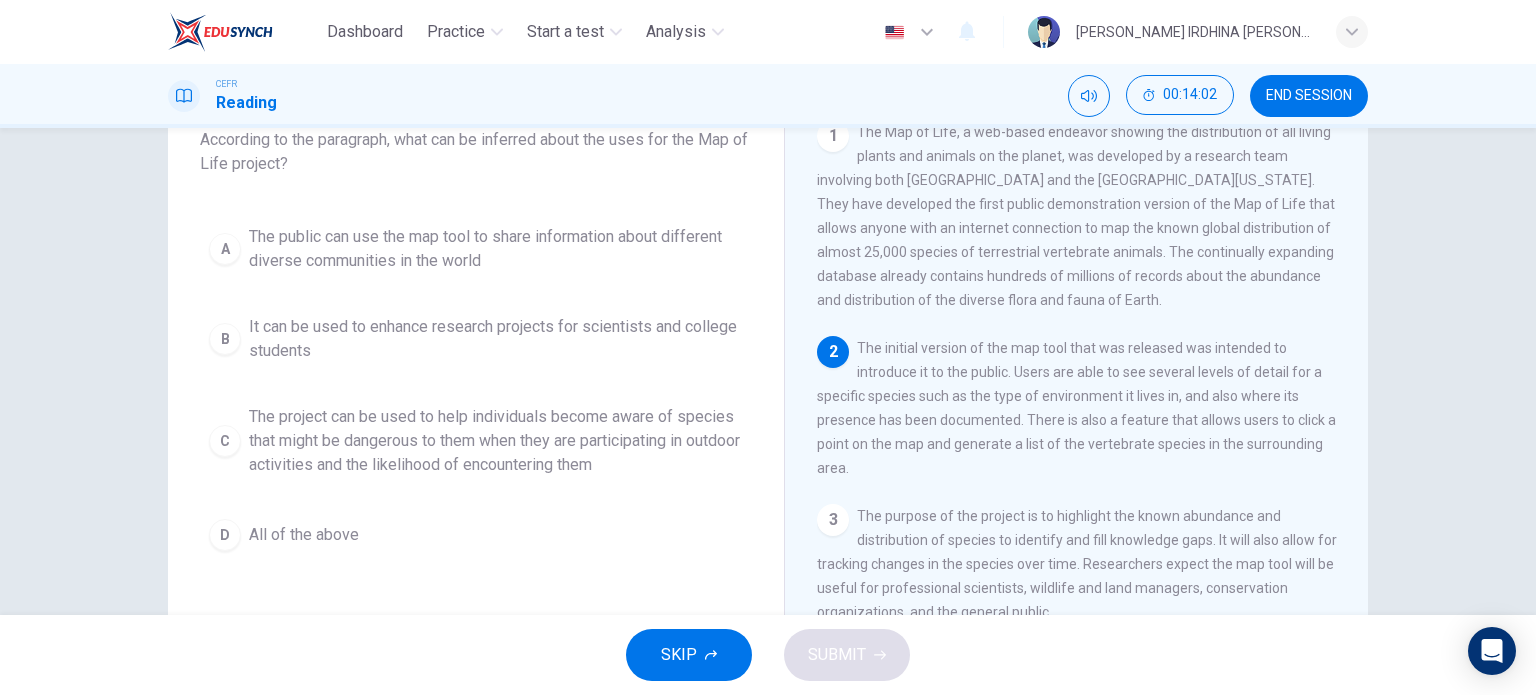 scroll, scrollTop: 135, scrollLeft: 0, axis: vertical 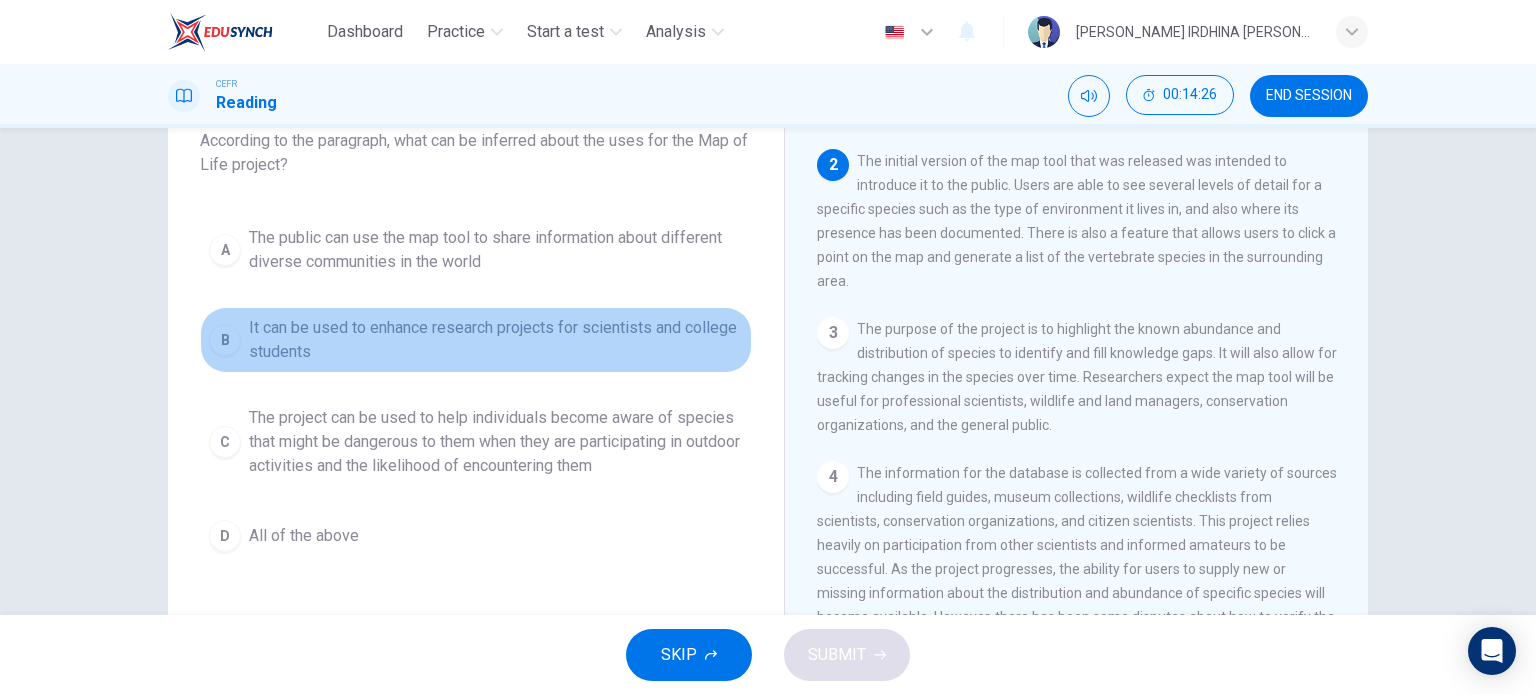 click on "It can be used to enhance research projects for scientists and college students" at bounding box center [496, 340] 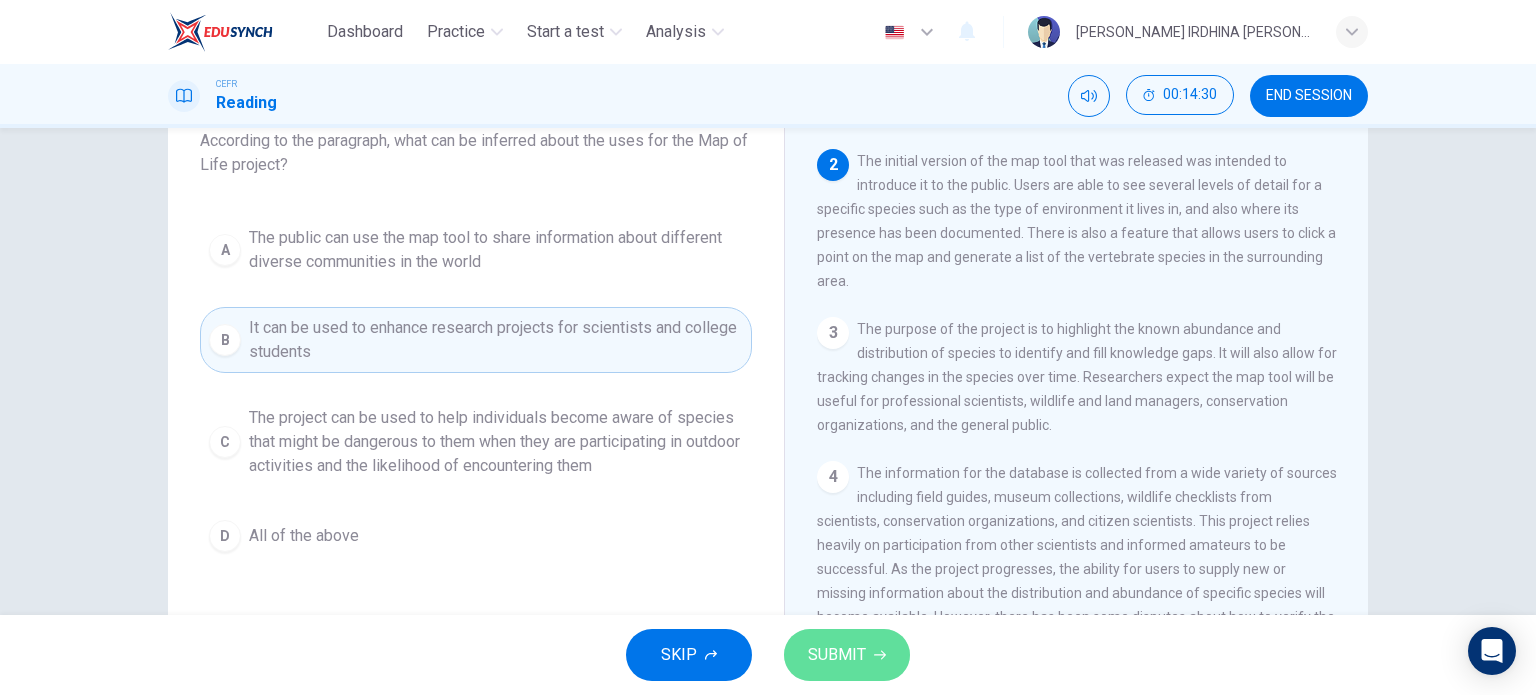 click on "SUBMIT" at bounding box center (847, 655) 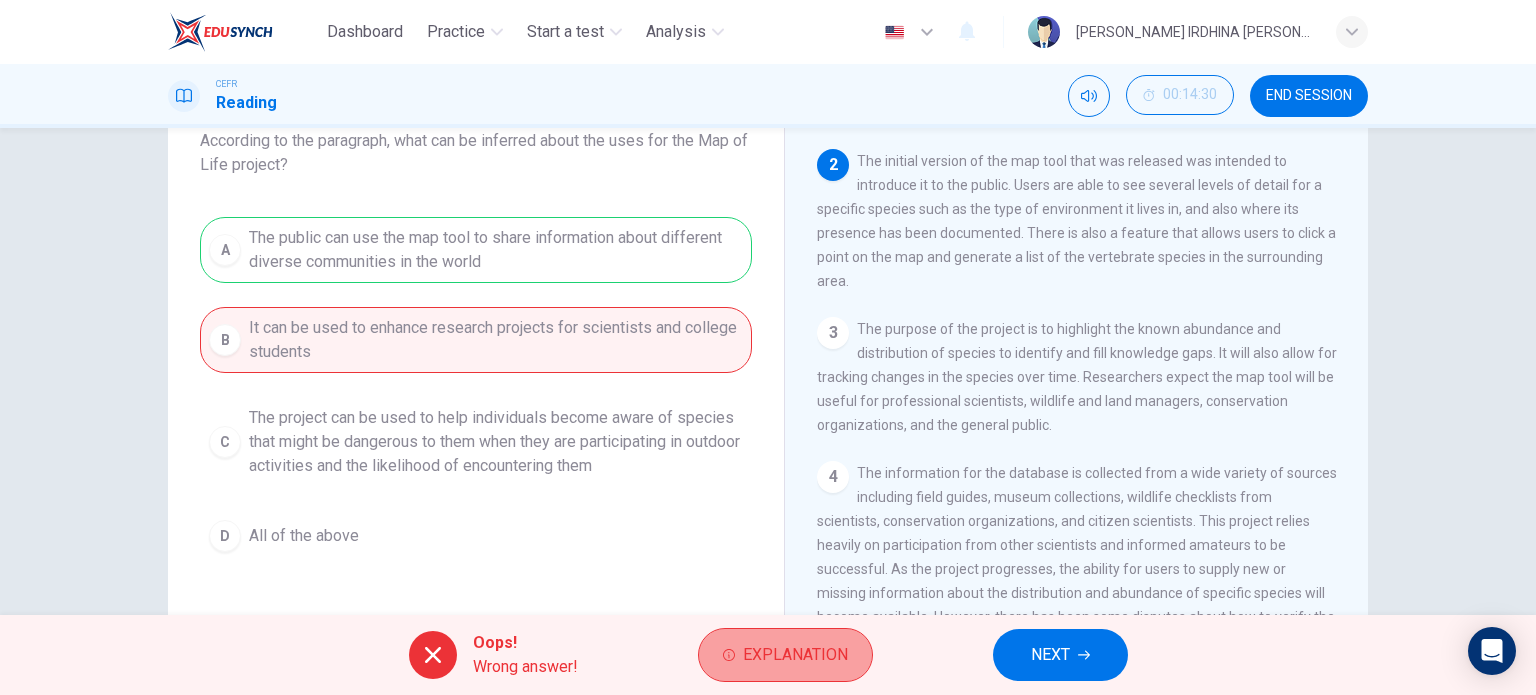 click on "Explanation" at bounding box center (795, 655) 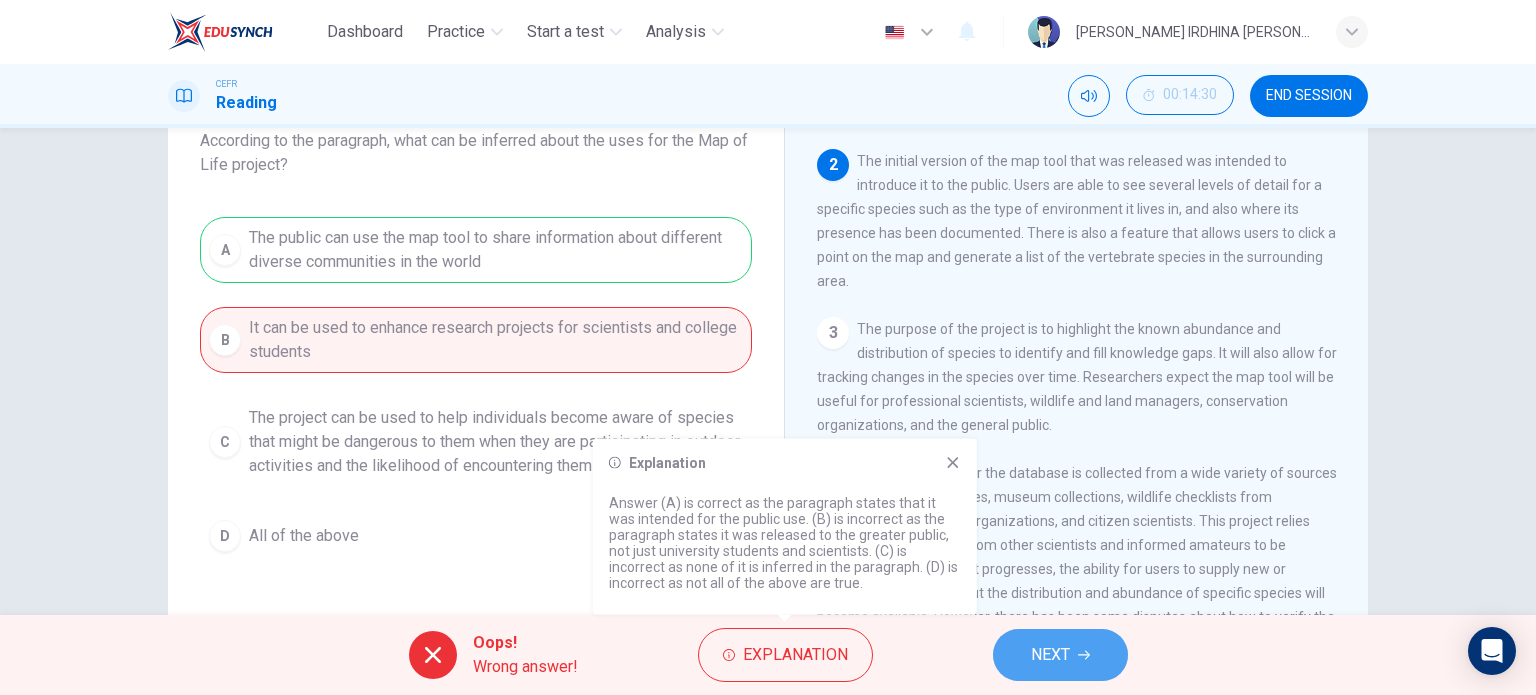 click on "NEXT" at bounding box center (1050, 655) 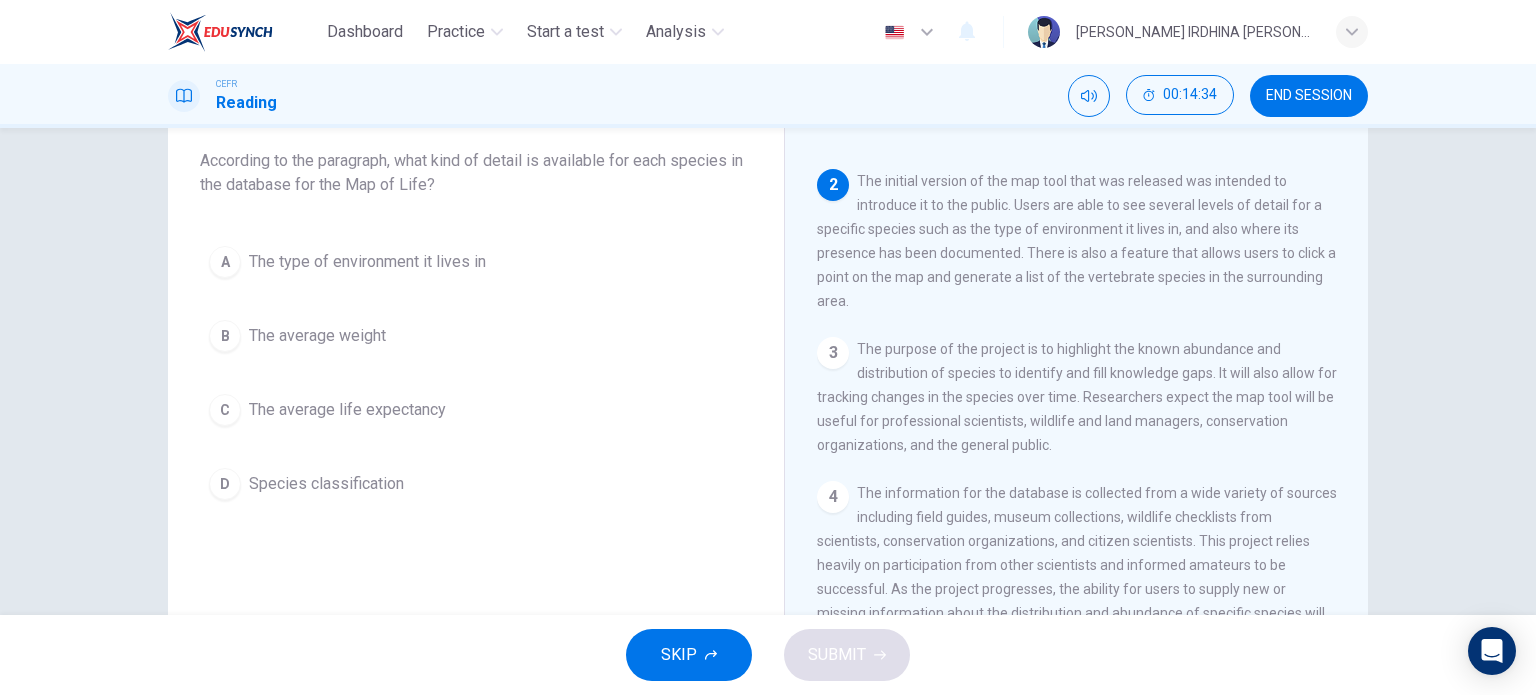 scroll, scrollTop: 106, scrollLeft: 0, axis: vertical 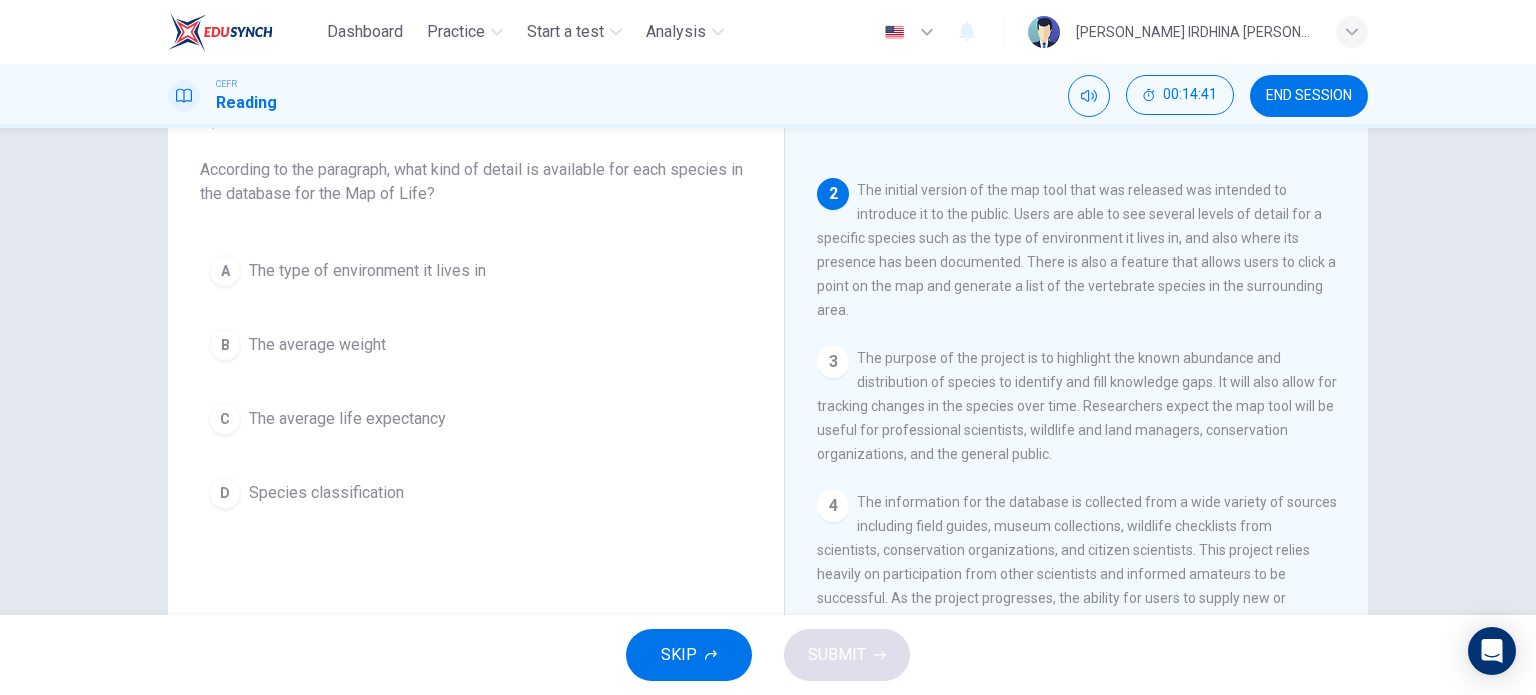 click on "The type of environment it lives in" at bounding box center [367, 271] 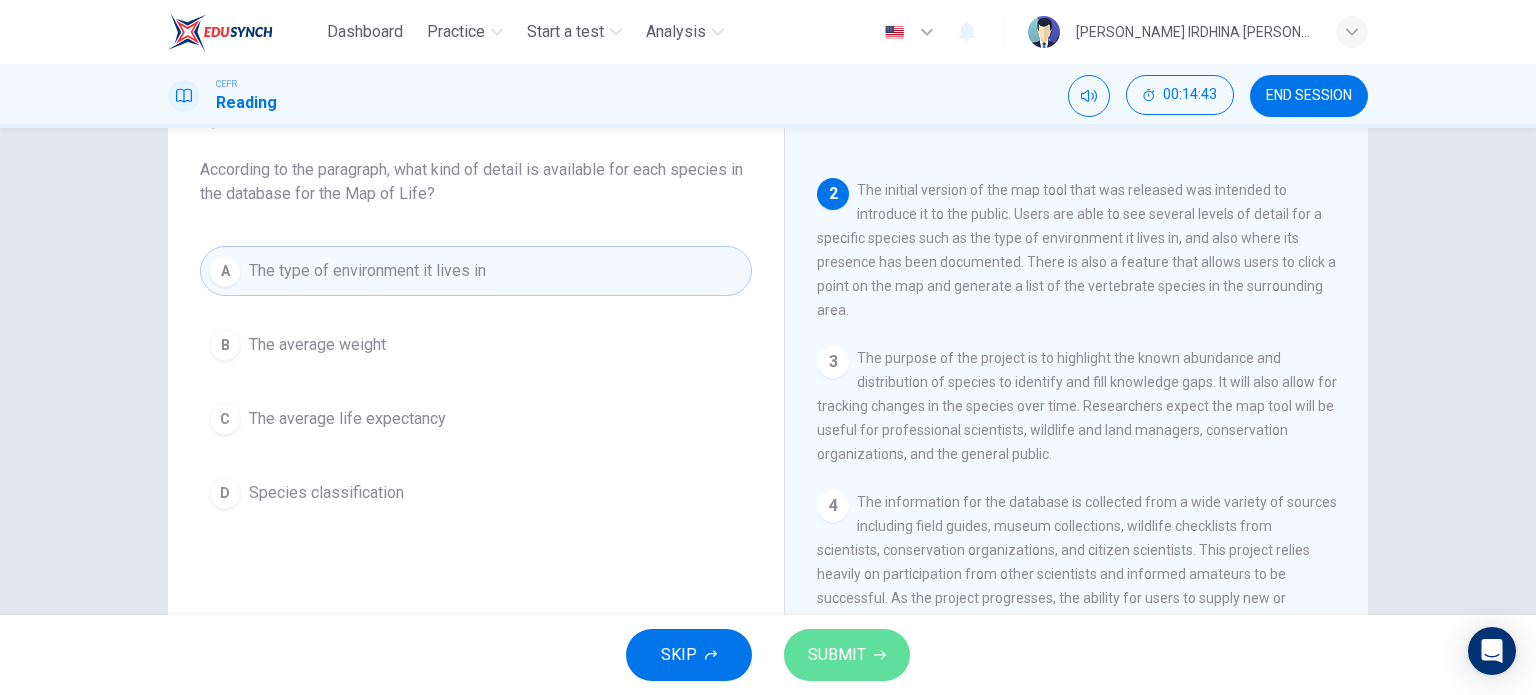 click on "SUBMIT" at bounding box center (837, 655) 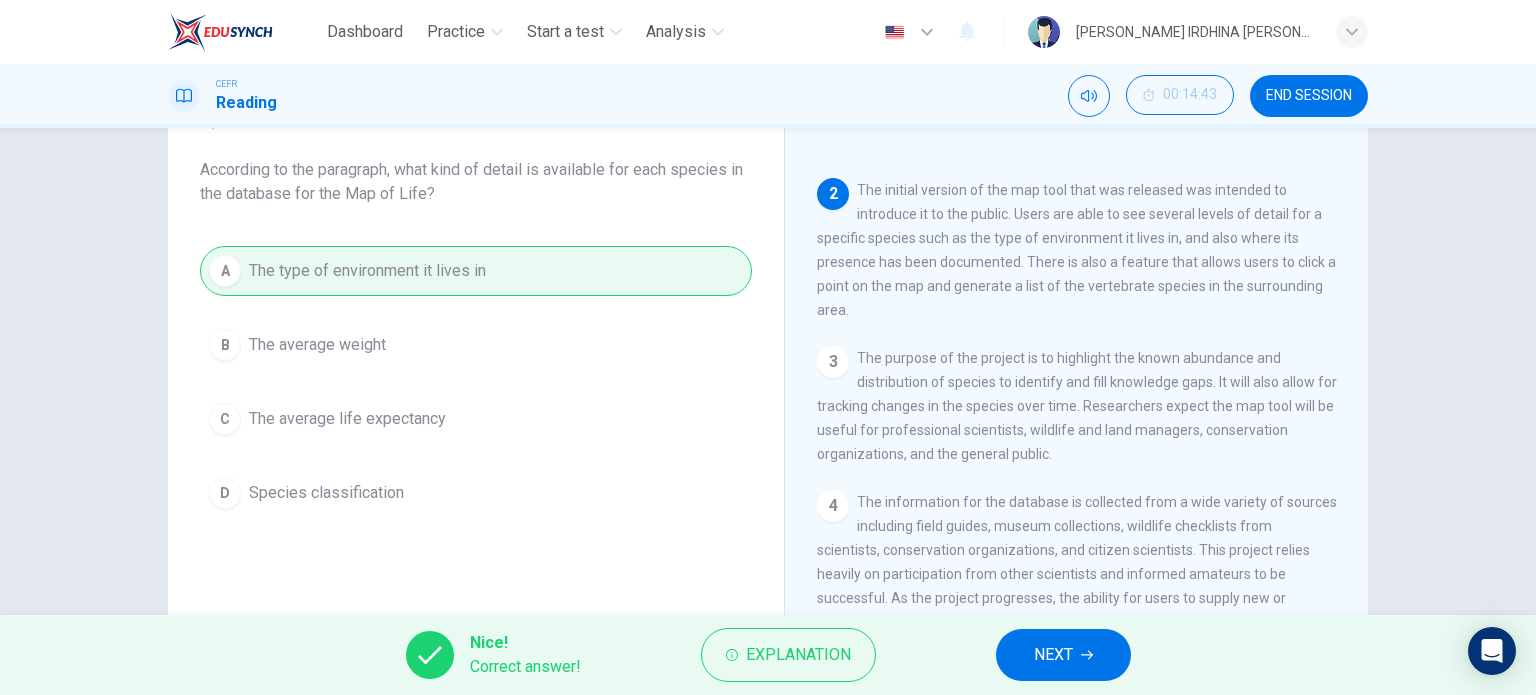 click on "NEXT" at bounding box center (1053, 655) 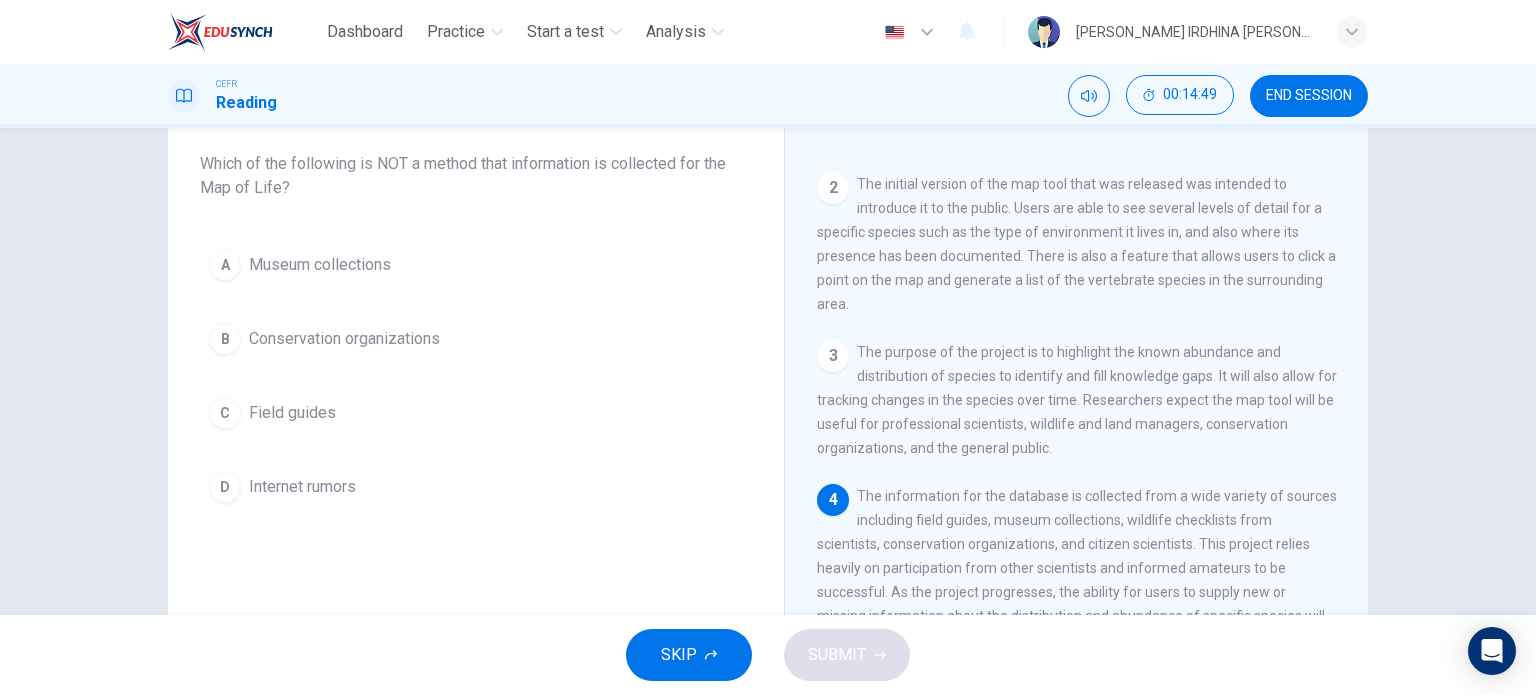 scroll, scrollTop: 112, scrollLeft: 0, axis: vertical 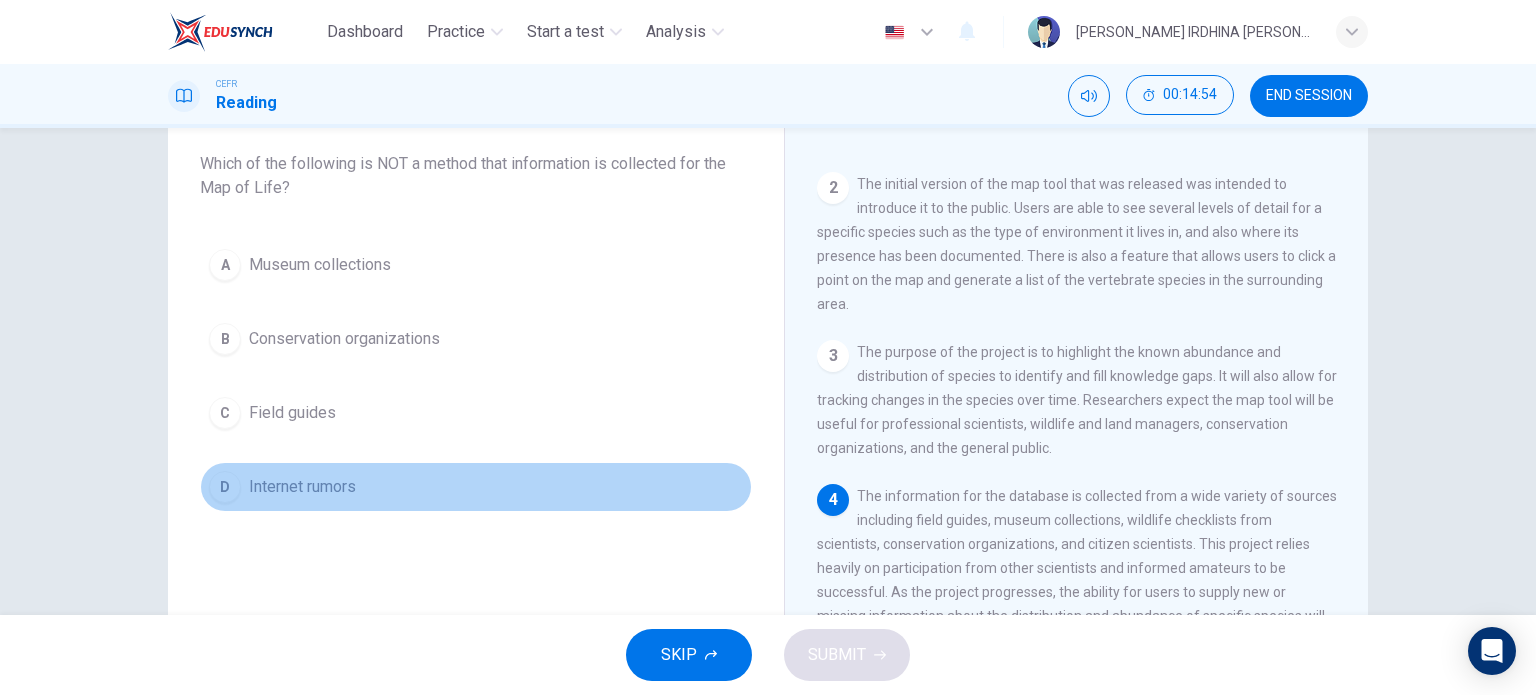 click on "Internet rumors" at bounding box center [302, 487] 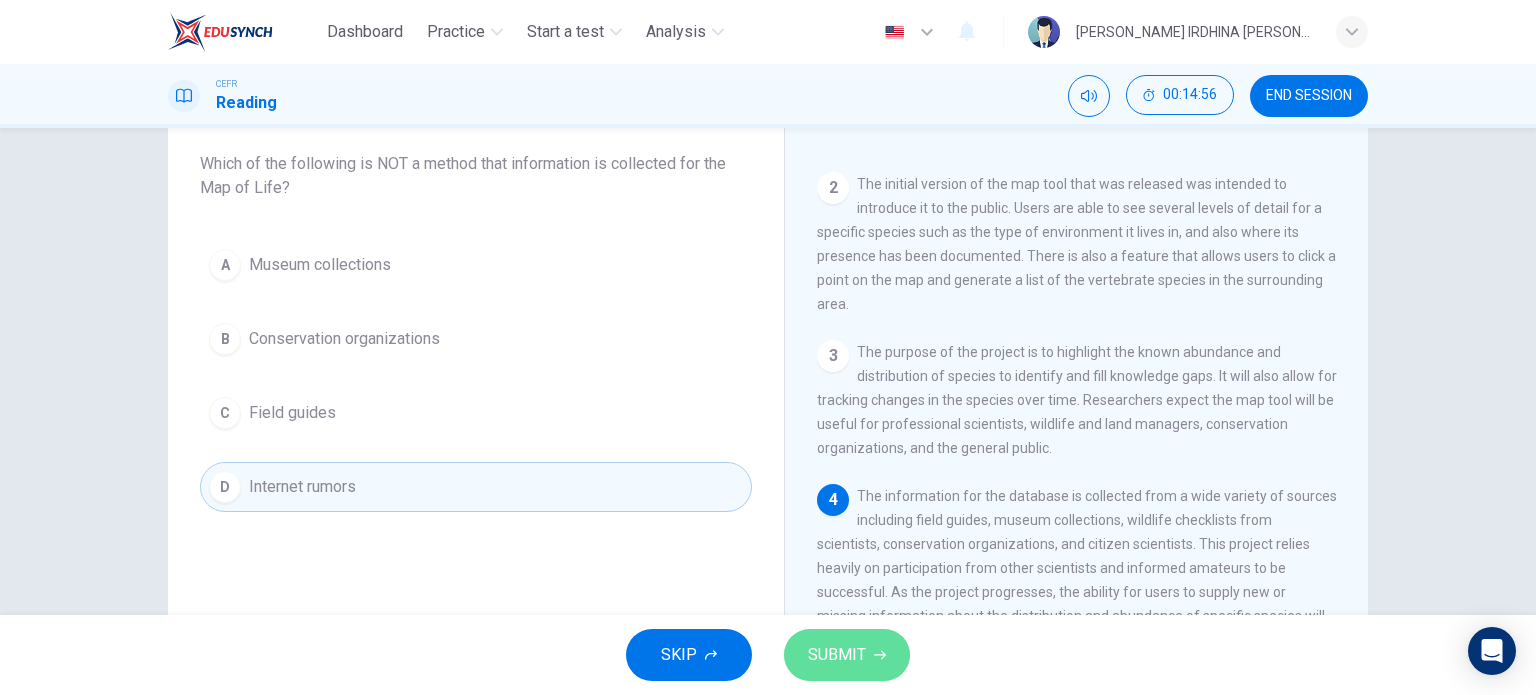 click on "SUBMIT" at bounding box center [837, 655] 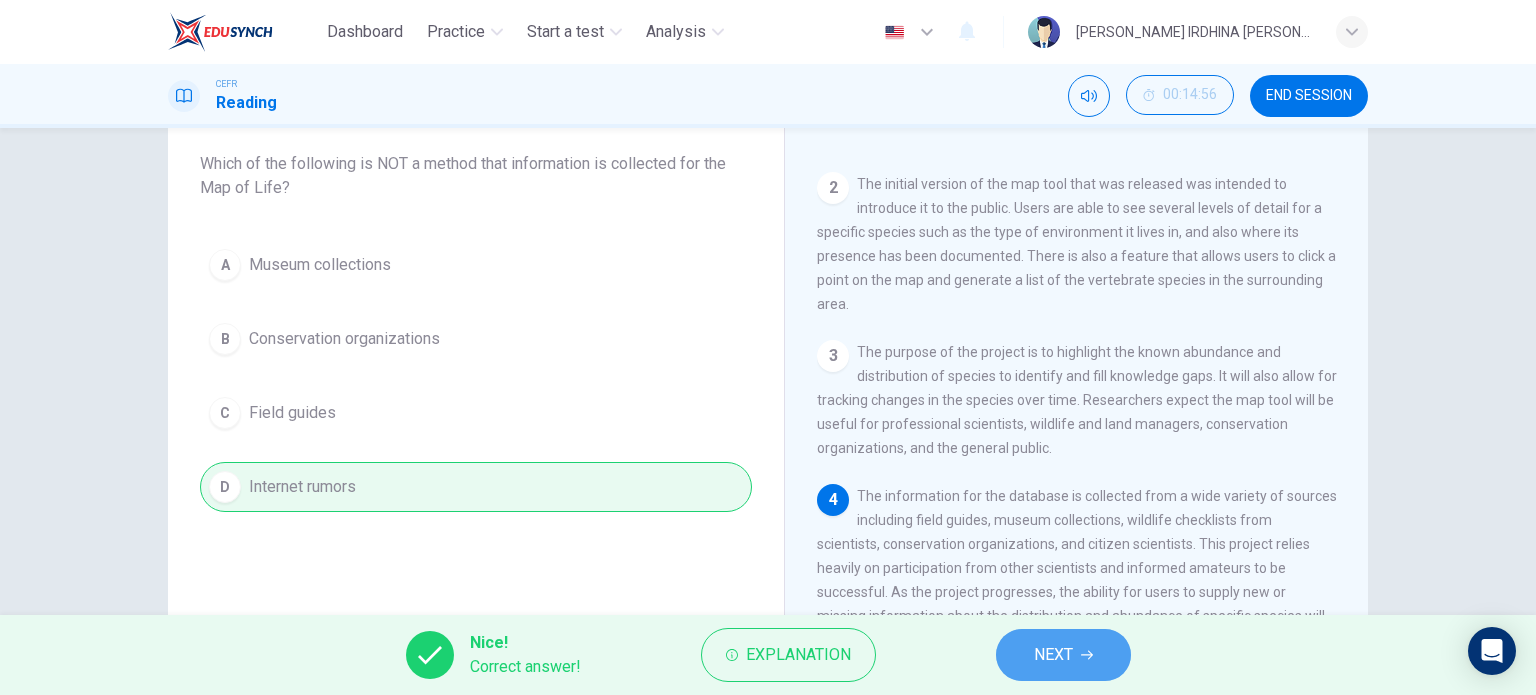 click on "NEXT" at bounding box center [1053, 655] 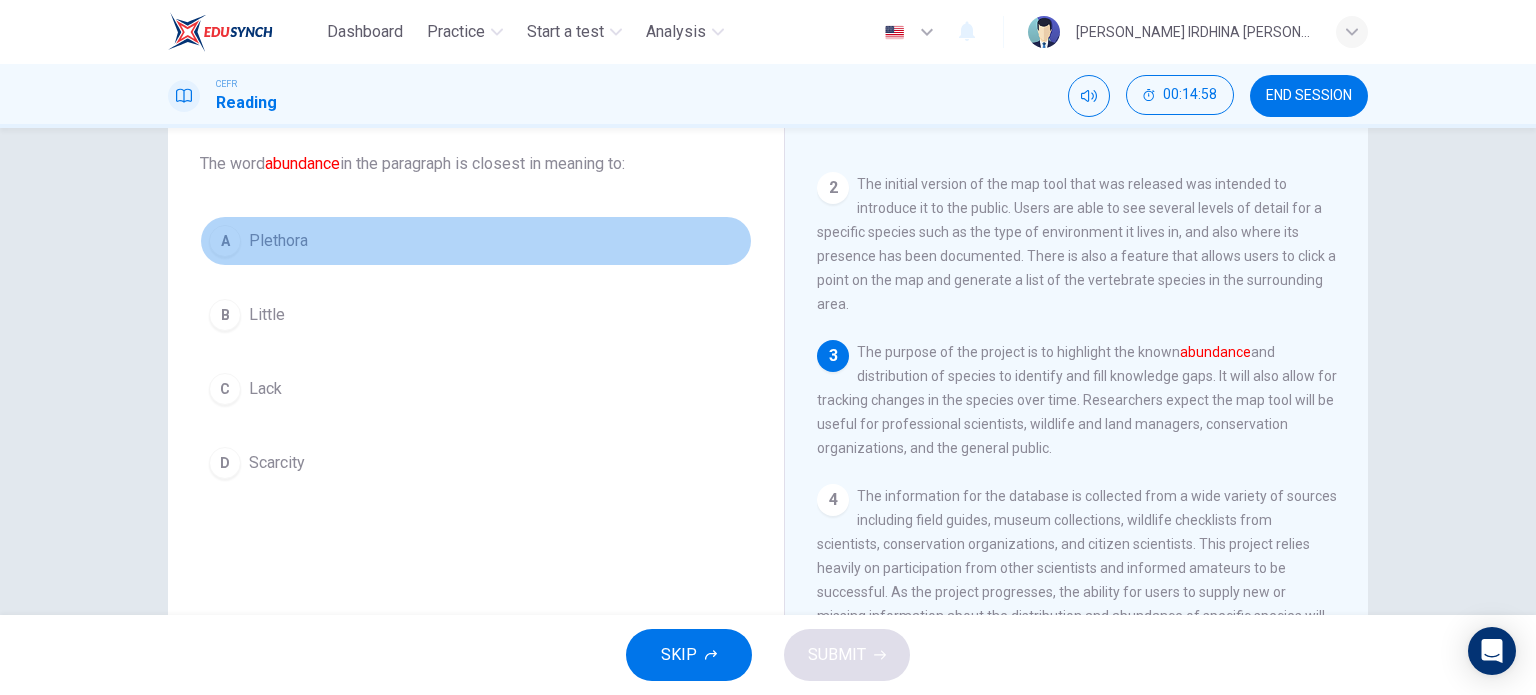 click on "A Plethora" at bounding box center [476, 241] 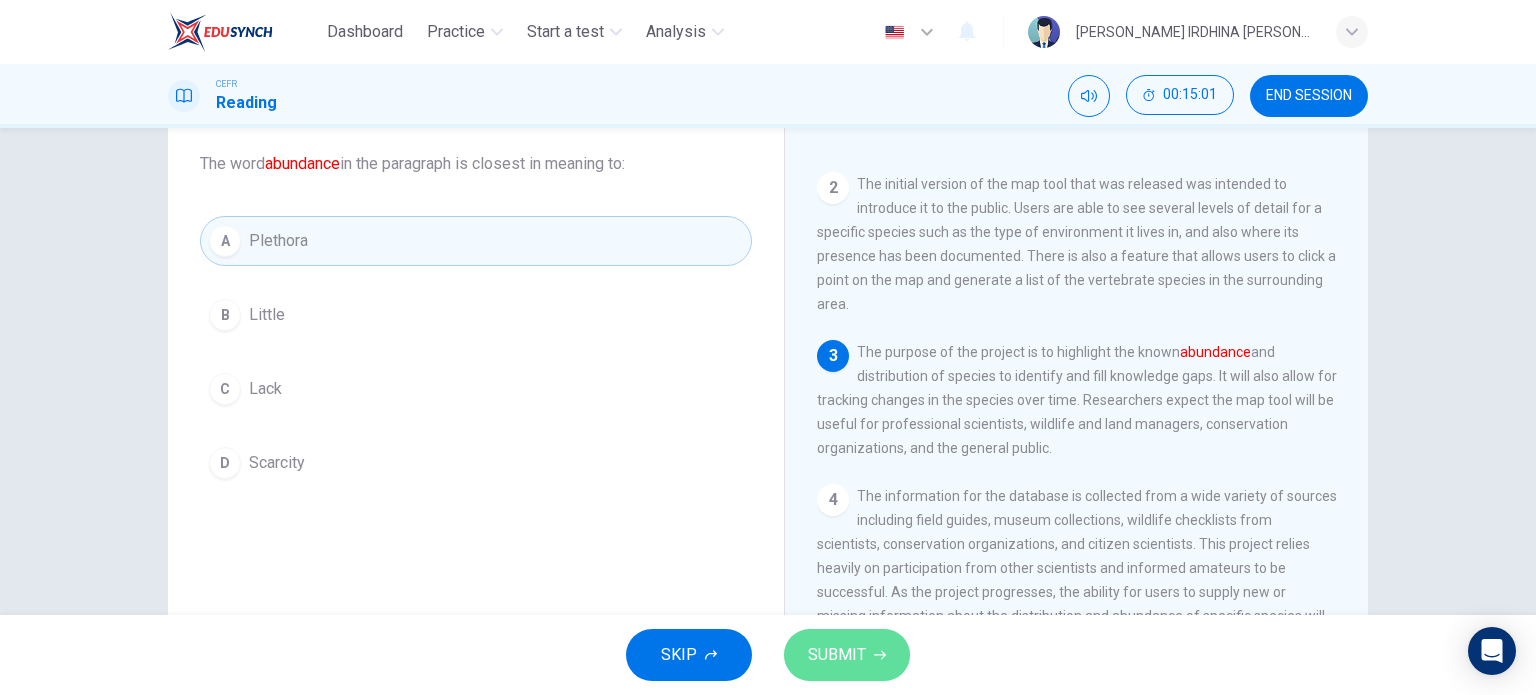 click on "SUBMIT" at bounding box center (837, 655) 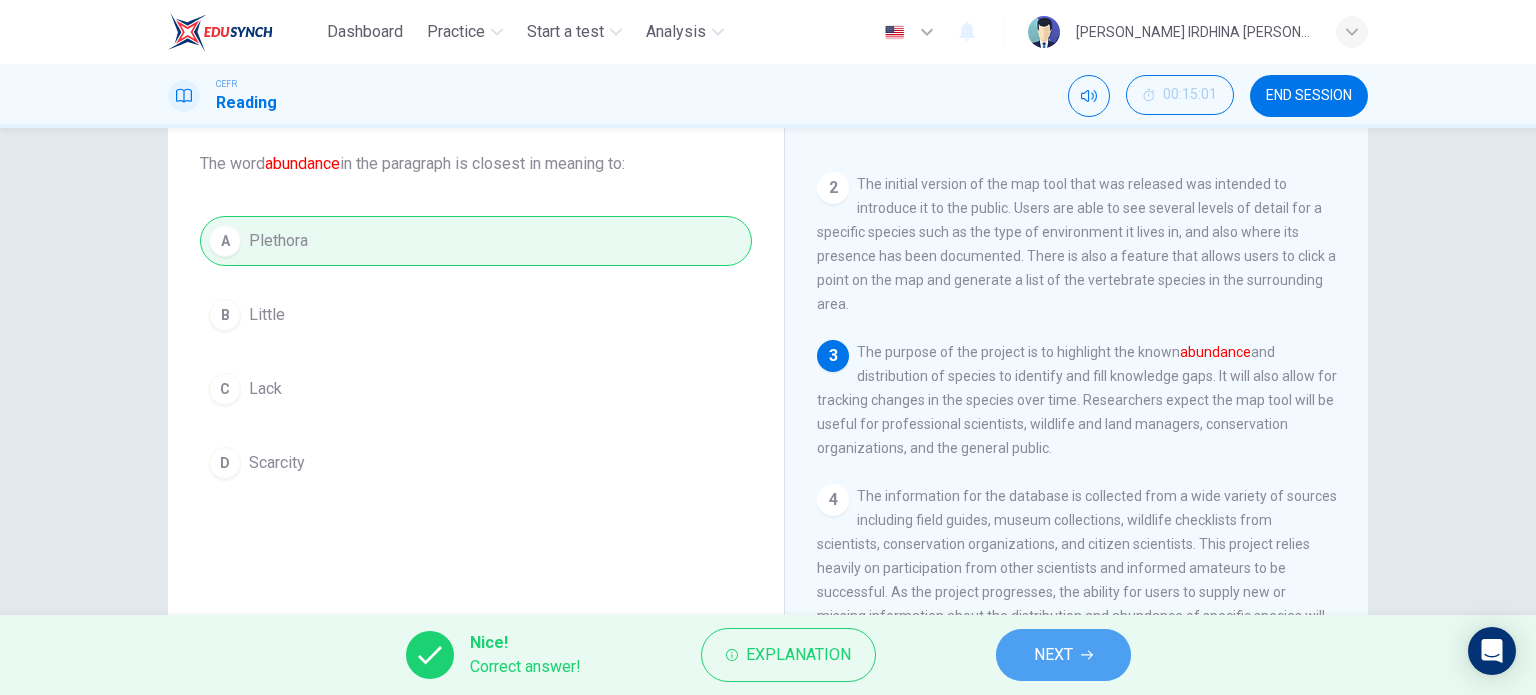 click on "NEXT" at bounding box center [1053, 655] 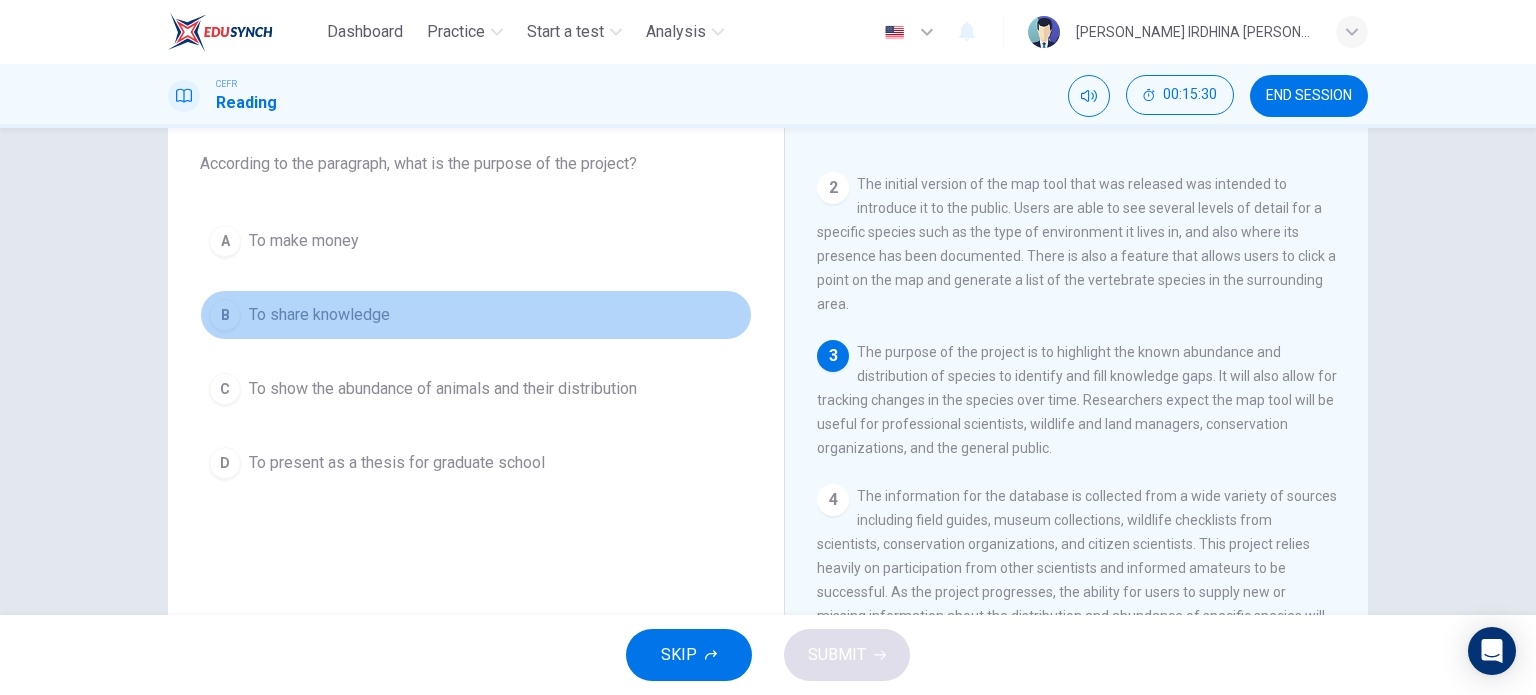click on "To share knowledge" at bounding box center [319, 315] 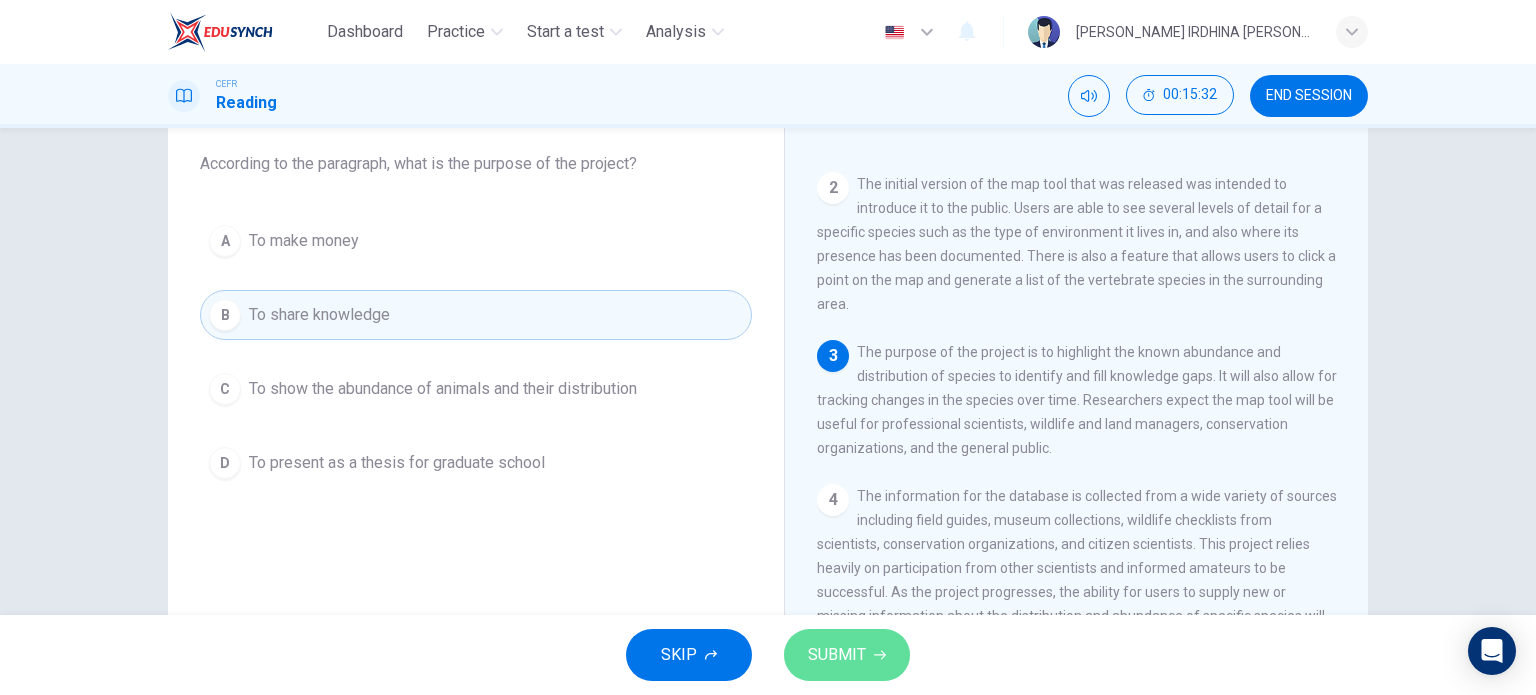 click on "SUBMIT" at bounding box center (837, 655) 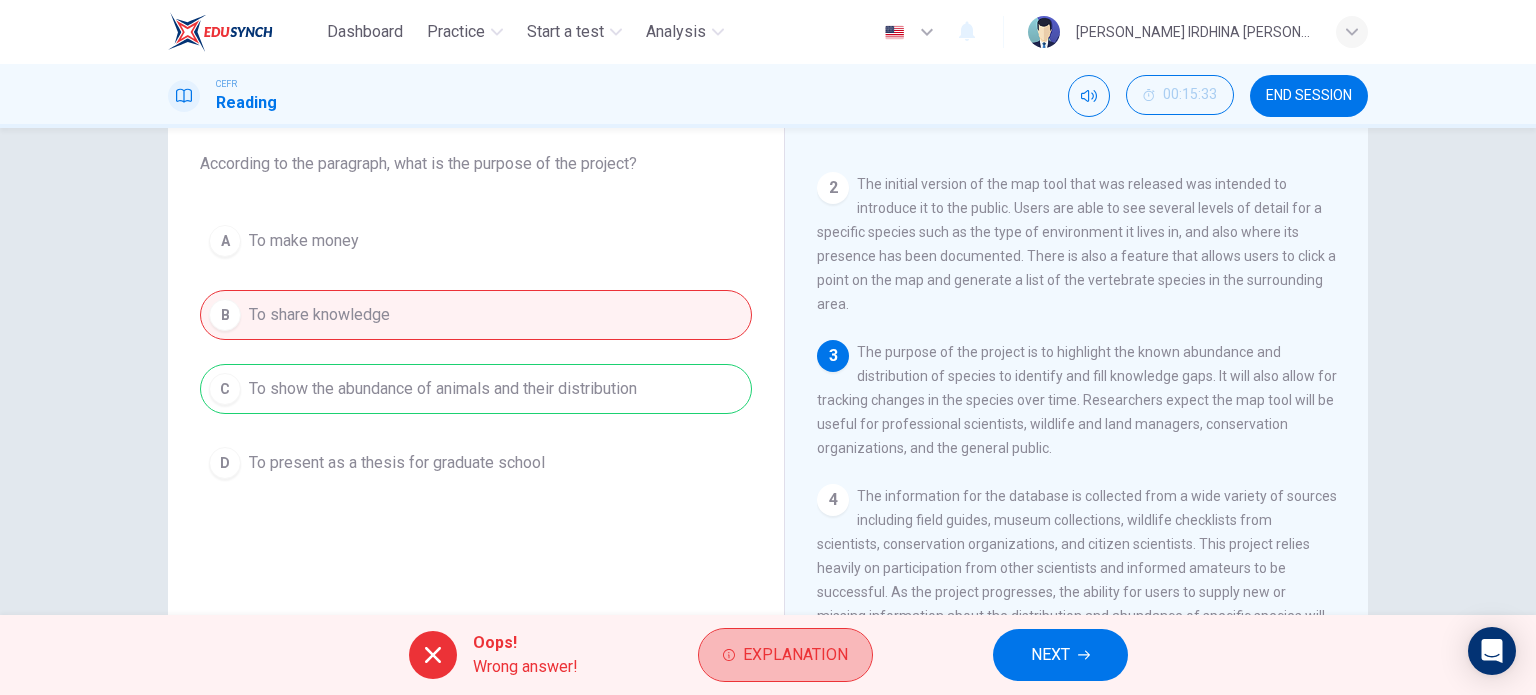 click on "Explanation" at bounding box center (785, 655) 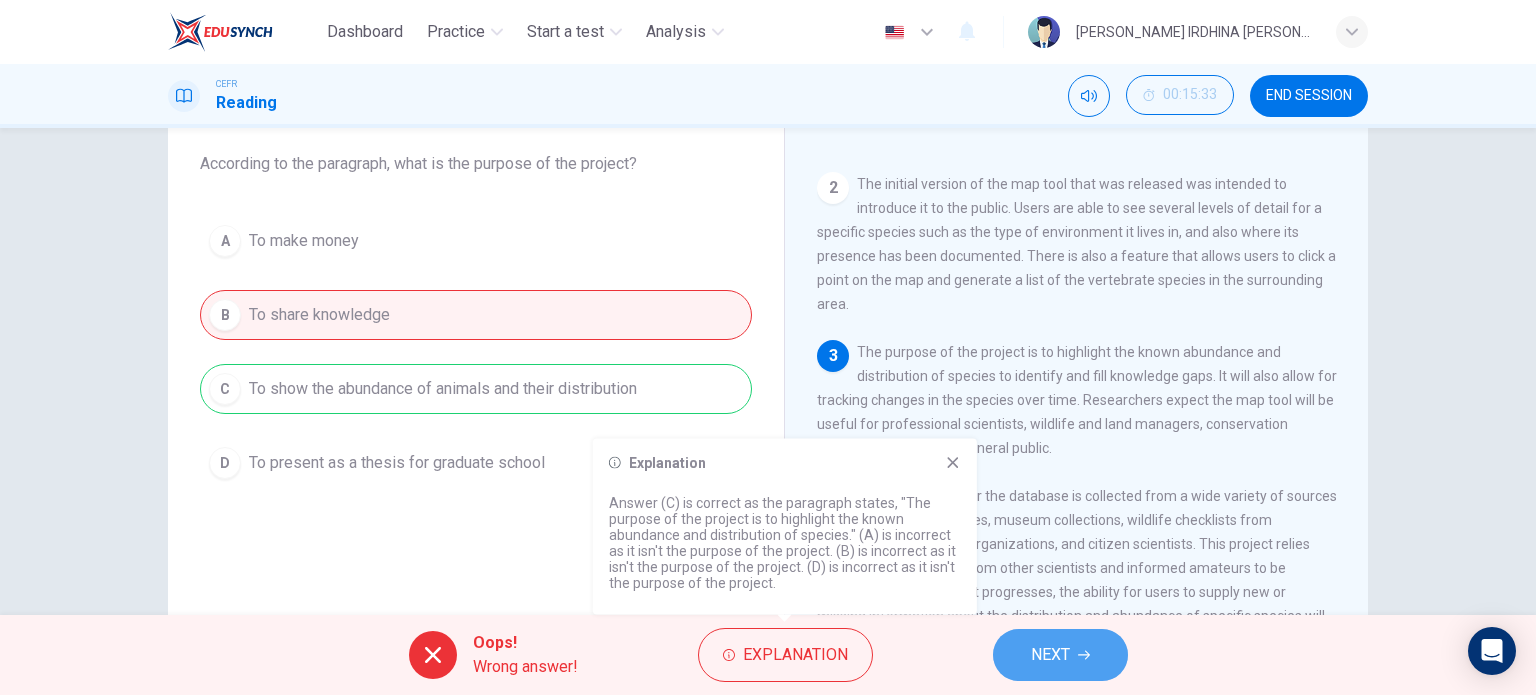 click on "NEXT" at bounding box center (1060, 655) 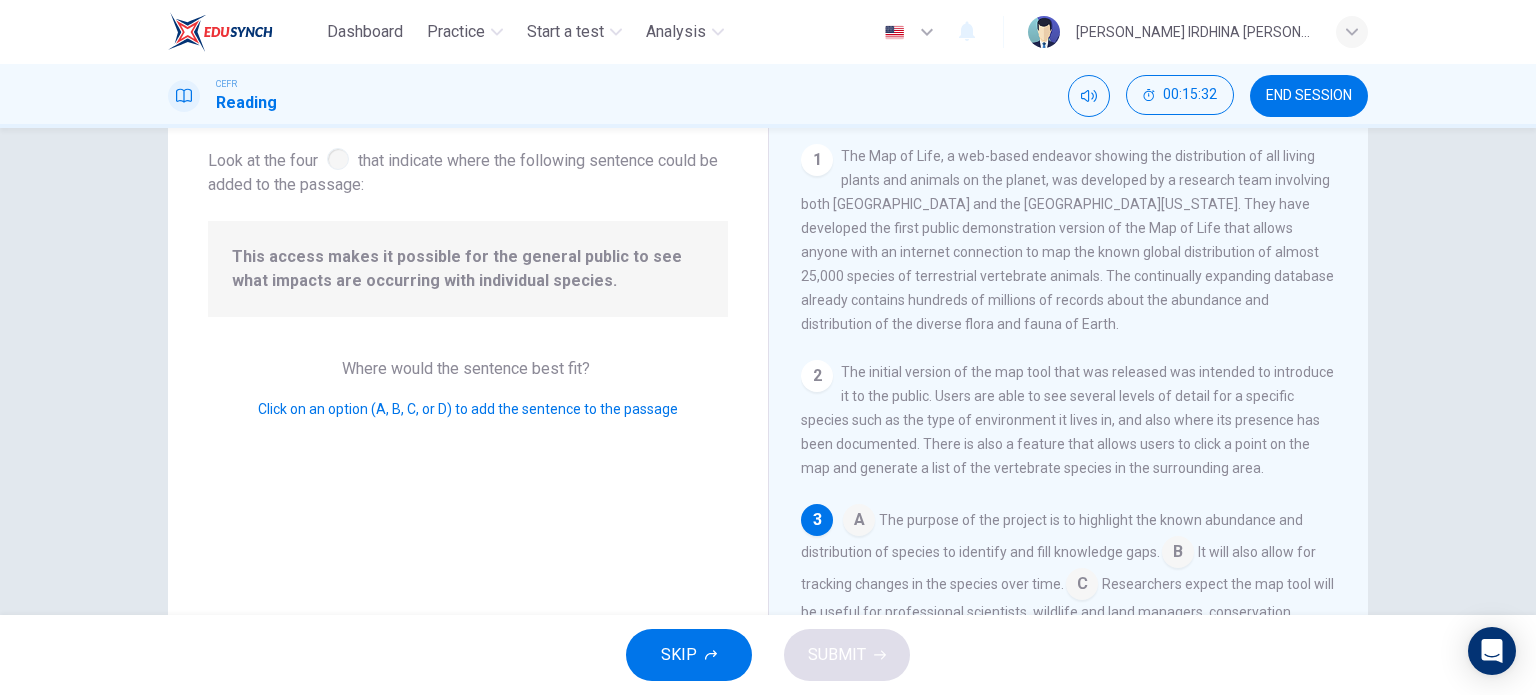 scroll, scrollTop: 147, scrollLeft: 0, axis: vertical 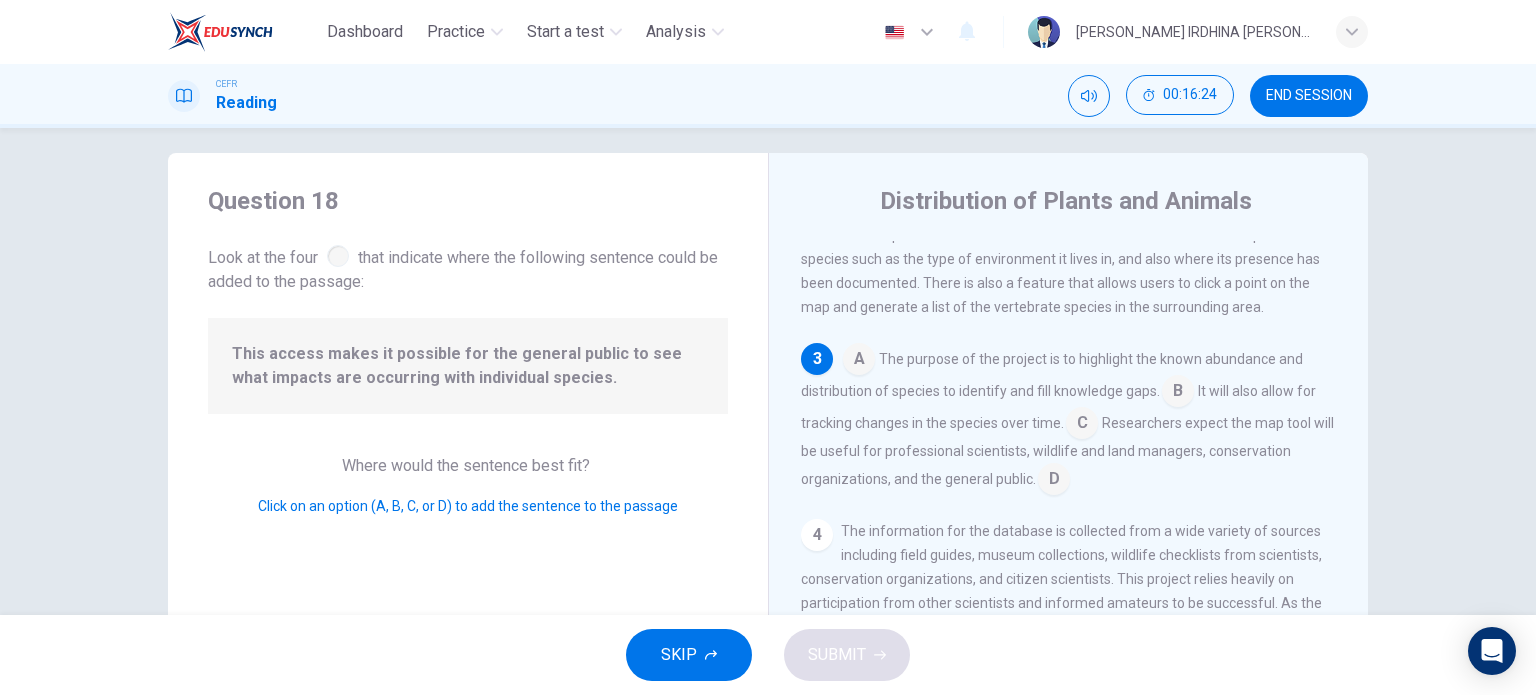 click at bounding box center [859, 361] 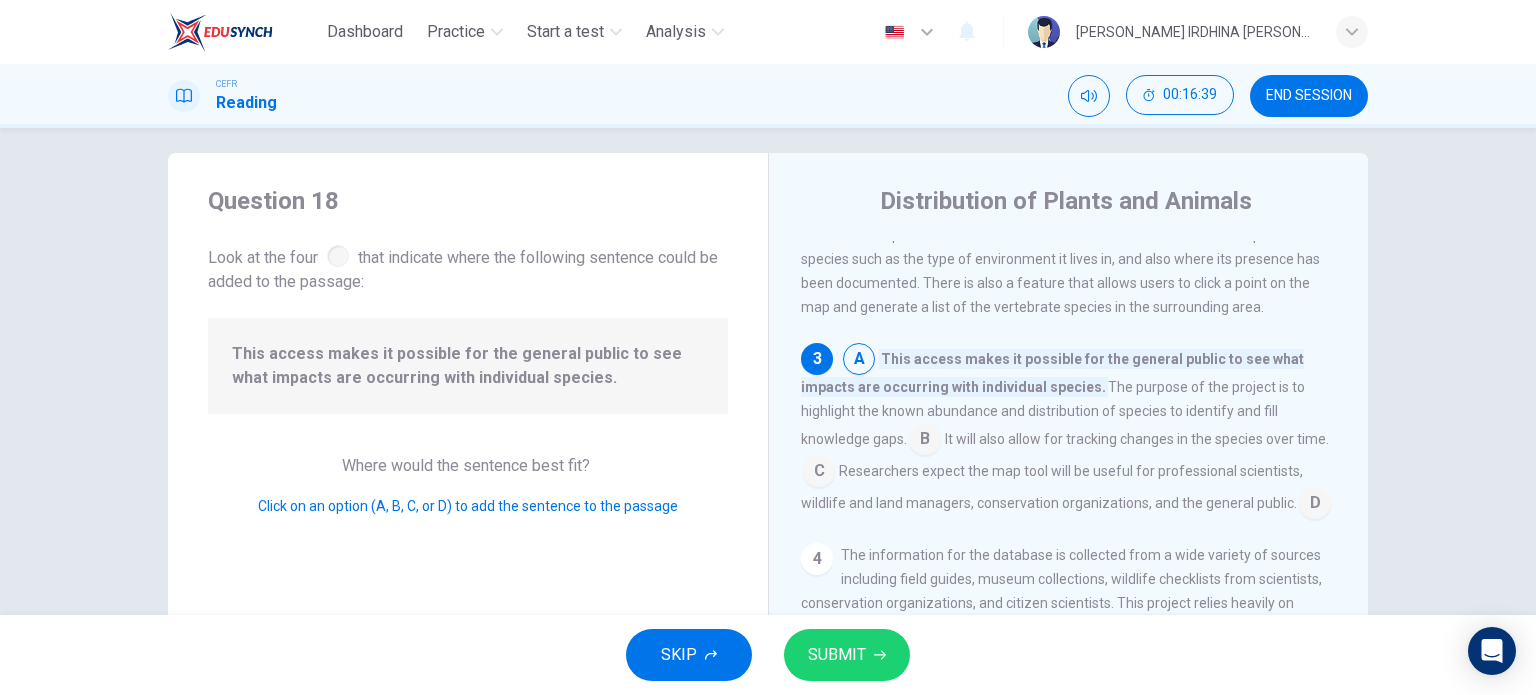 click at bounding box center (819, 473) 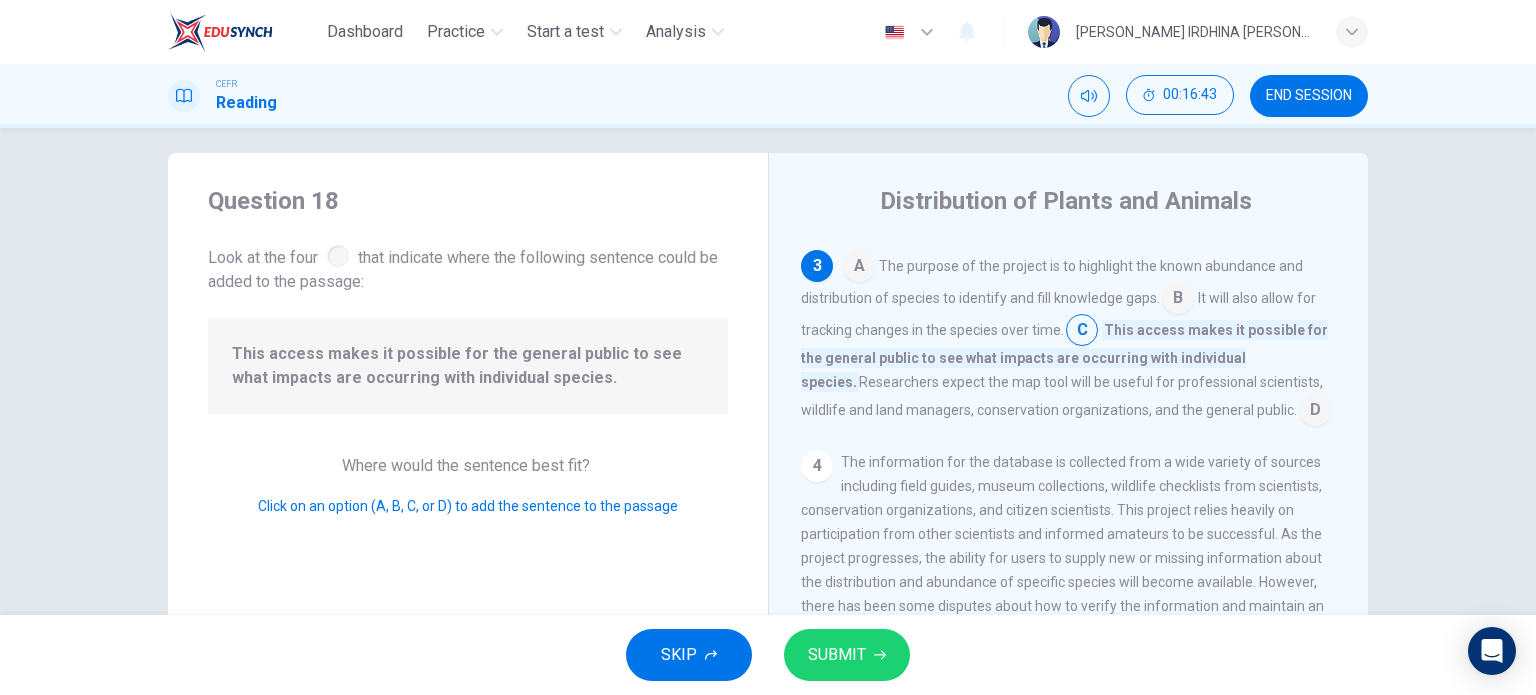 scroll, scrollTop: 356, scrollLeft: 0, axis: vertical 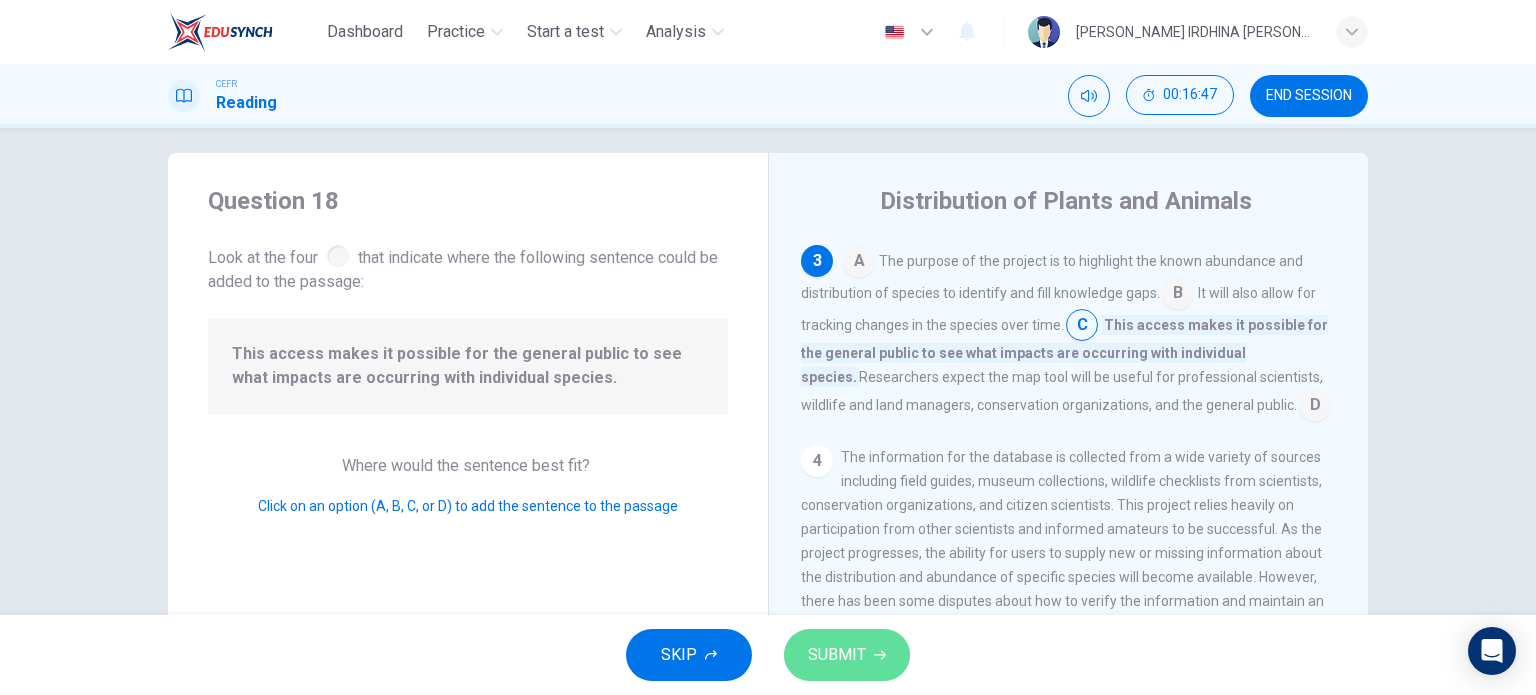 click on "SUBMIT" at bounding box center [837, 655] 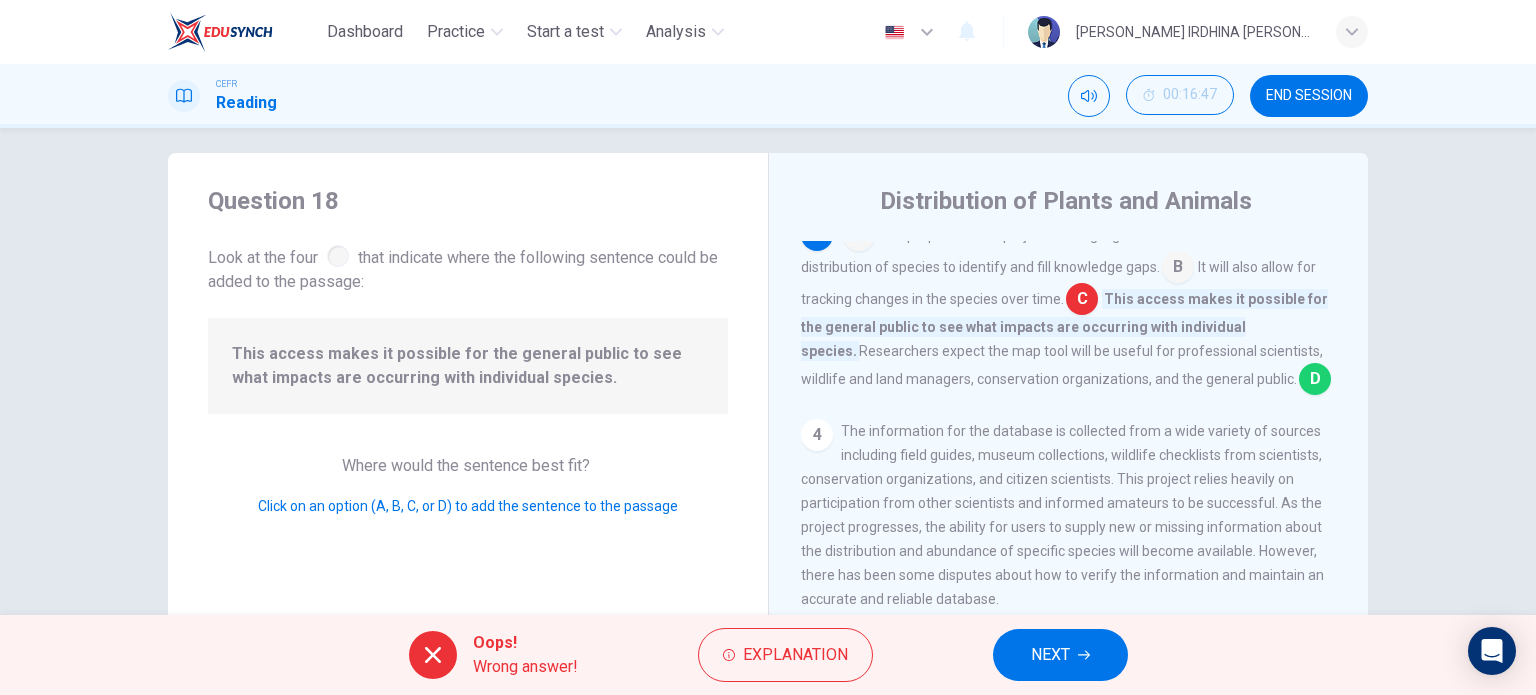 scroll, scrollTop: 382, scrollLeft: 0, axis: vertical 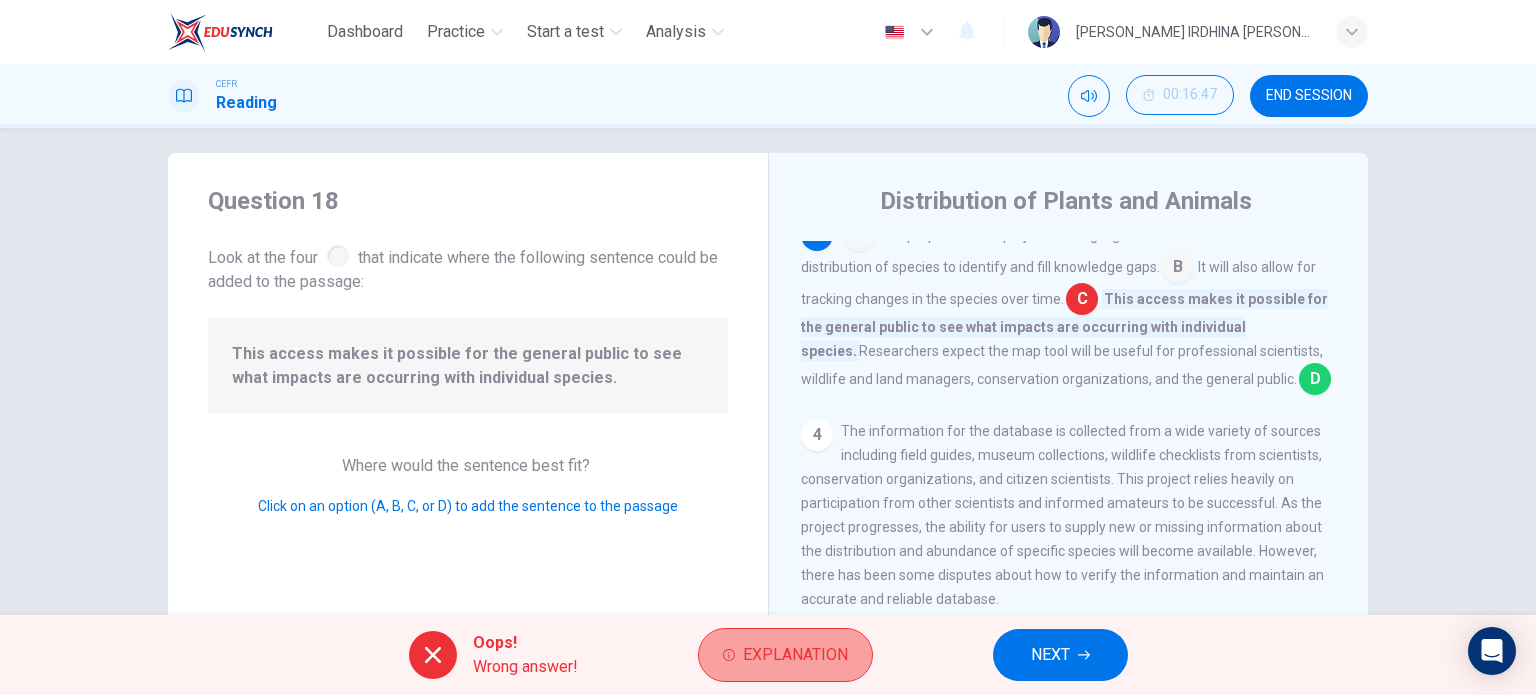 click on "Explanation" at bounding box center [795, 655] 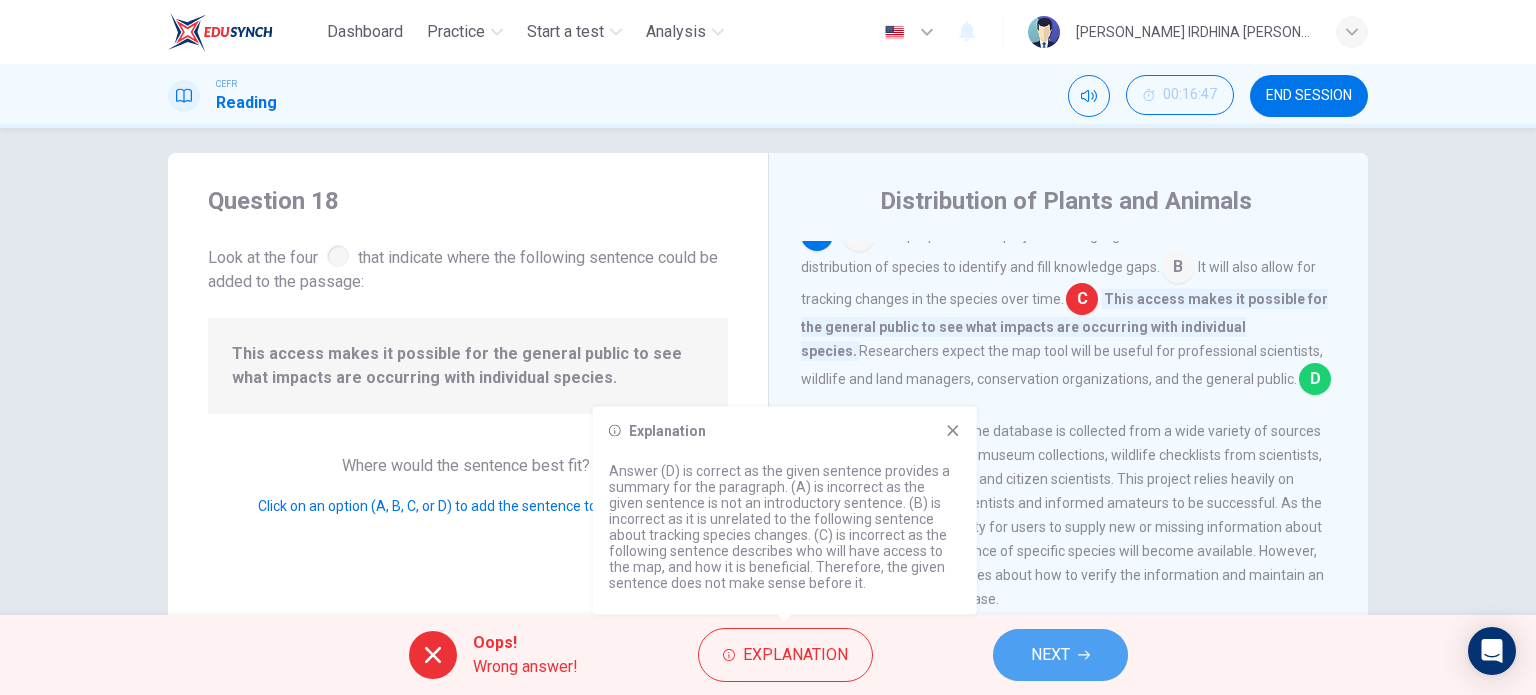 click on "NEXT" at bounding box center (1060, 655) 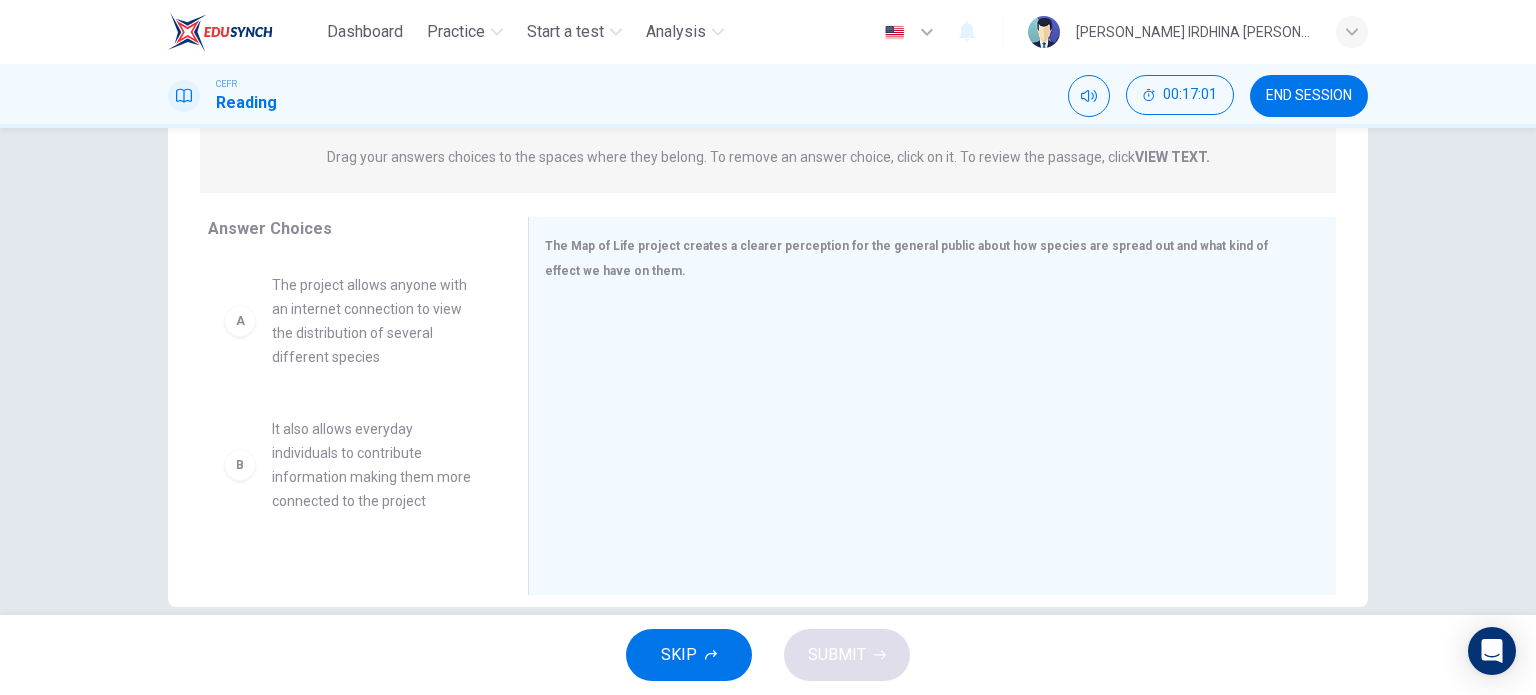 scroll, scrollTop: 258, scrollLeft: 0, axis: vertical 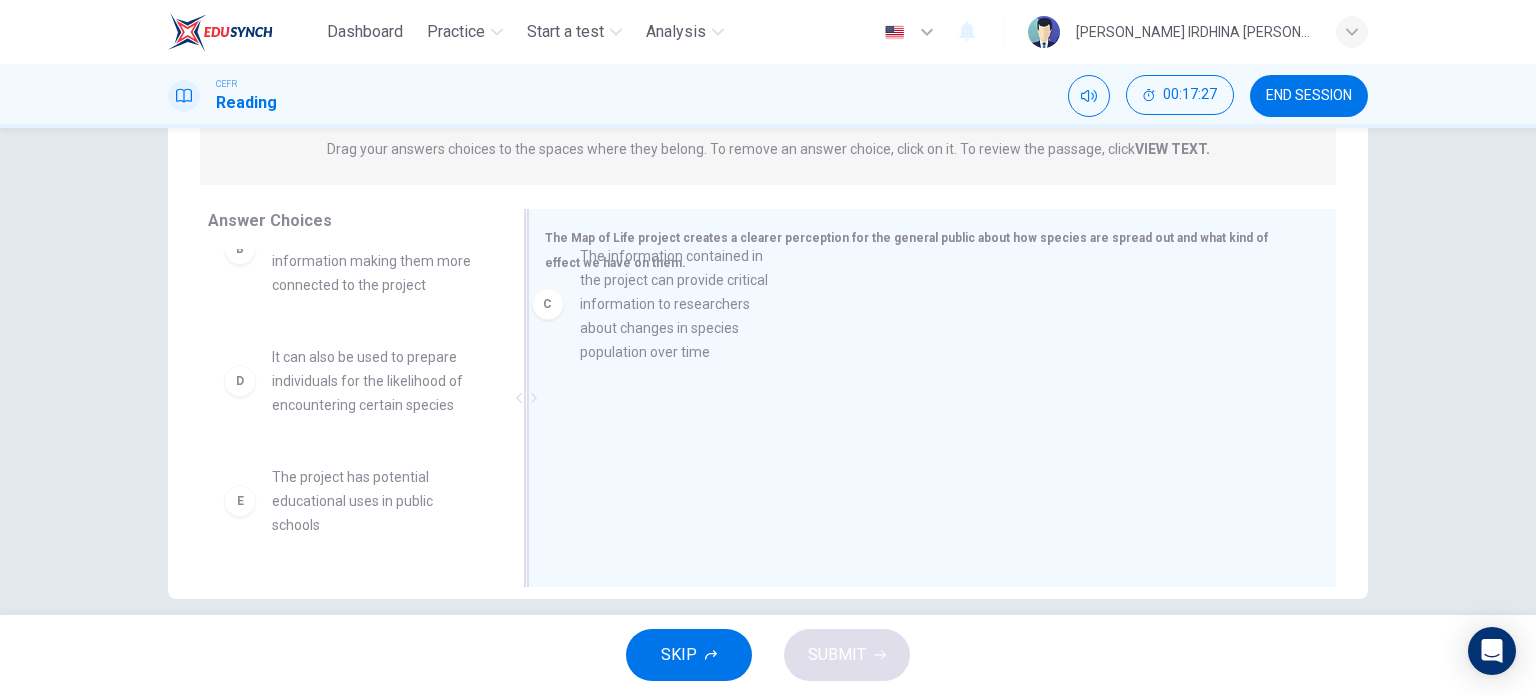 drag, startPoint x: 392, startPoint y: 395, endPoint x: 743, endPoint y: 295, distance: 364.96713 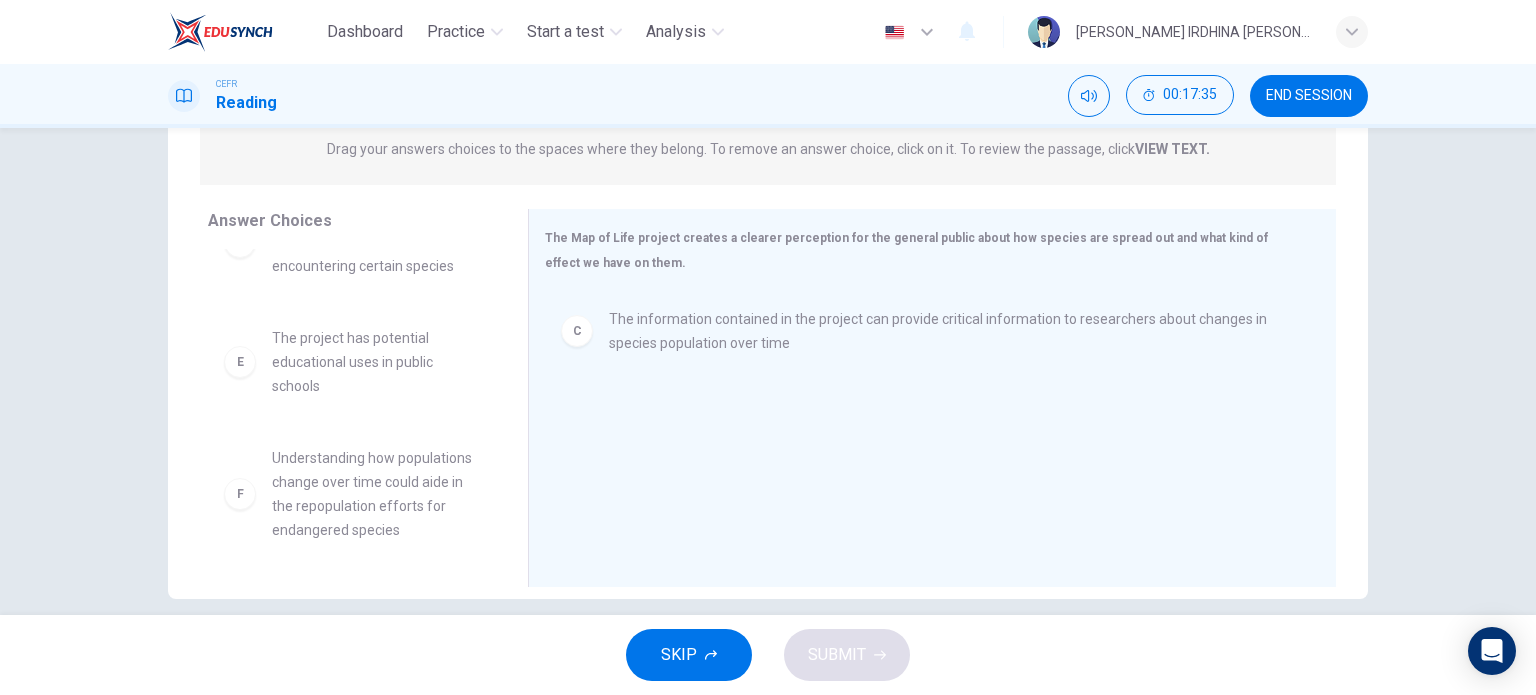 scroll, scrollTop: 348, scrollLeft: 0, axis: vertical 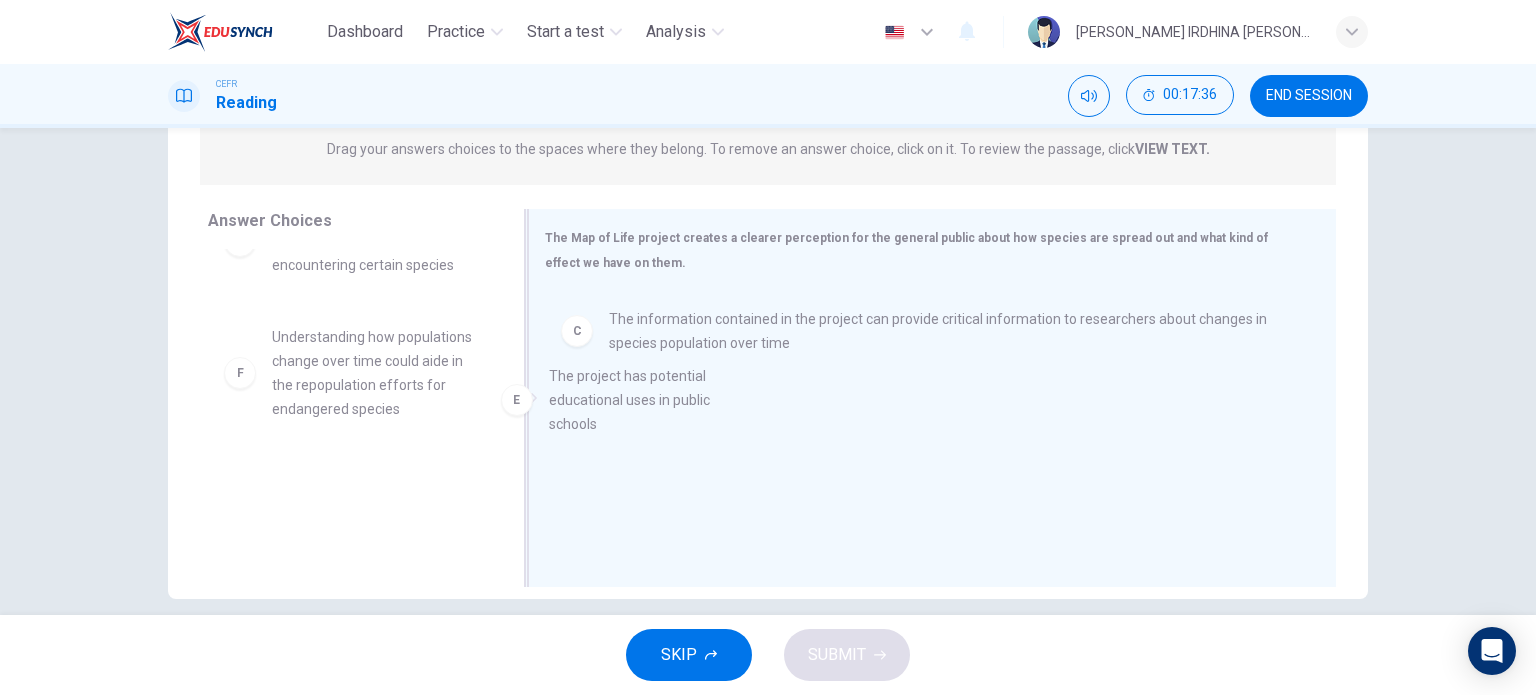 drag, startPoint x: 391, startPoint y: 371, endPoint x: 765, endPoint y: 453, distance: 382.8838 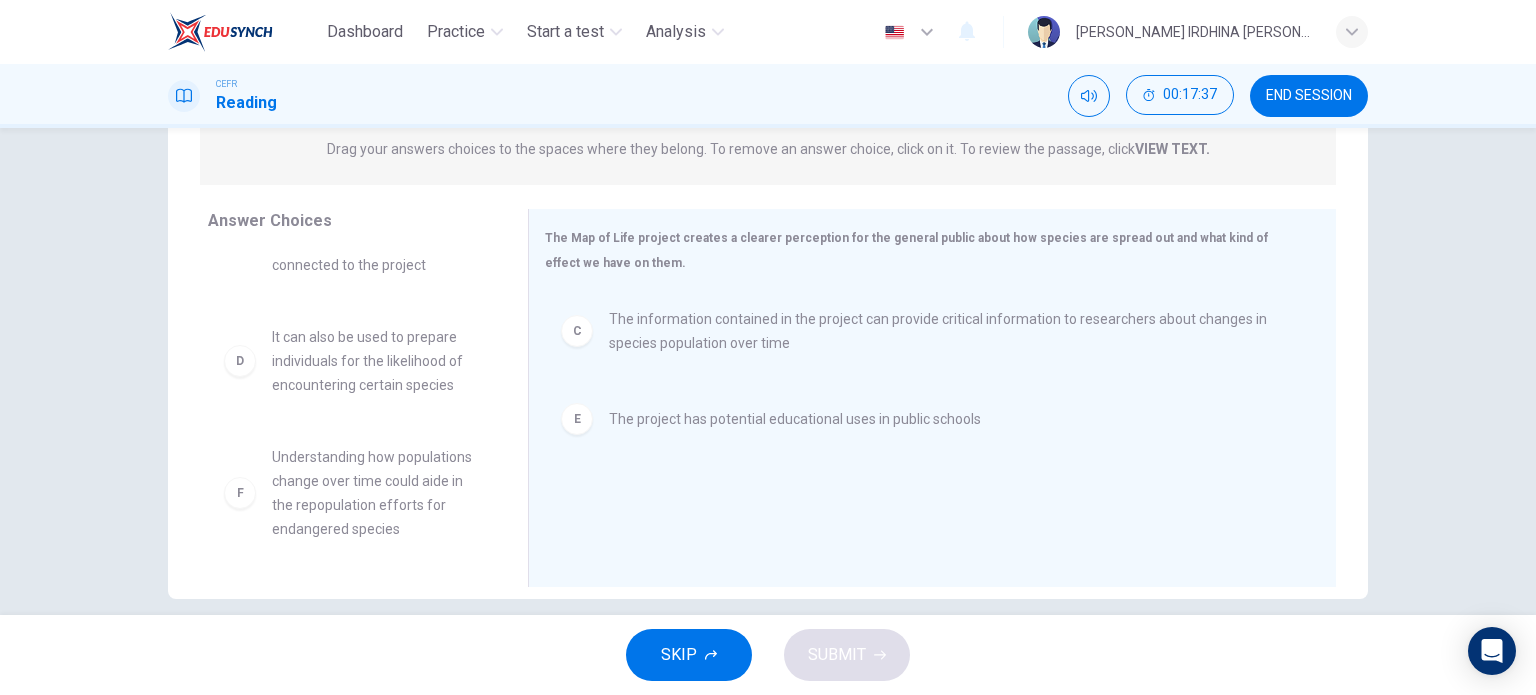 scroll, scrollTop: 228, scrollLeft: 0, axis: vertical 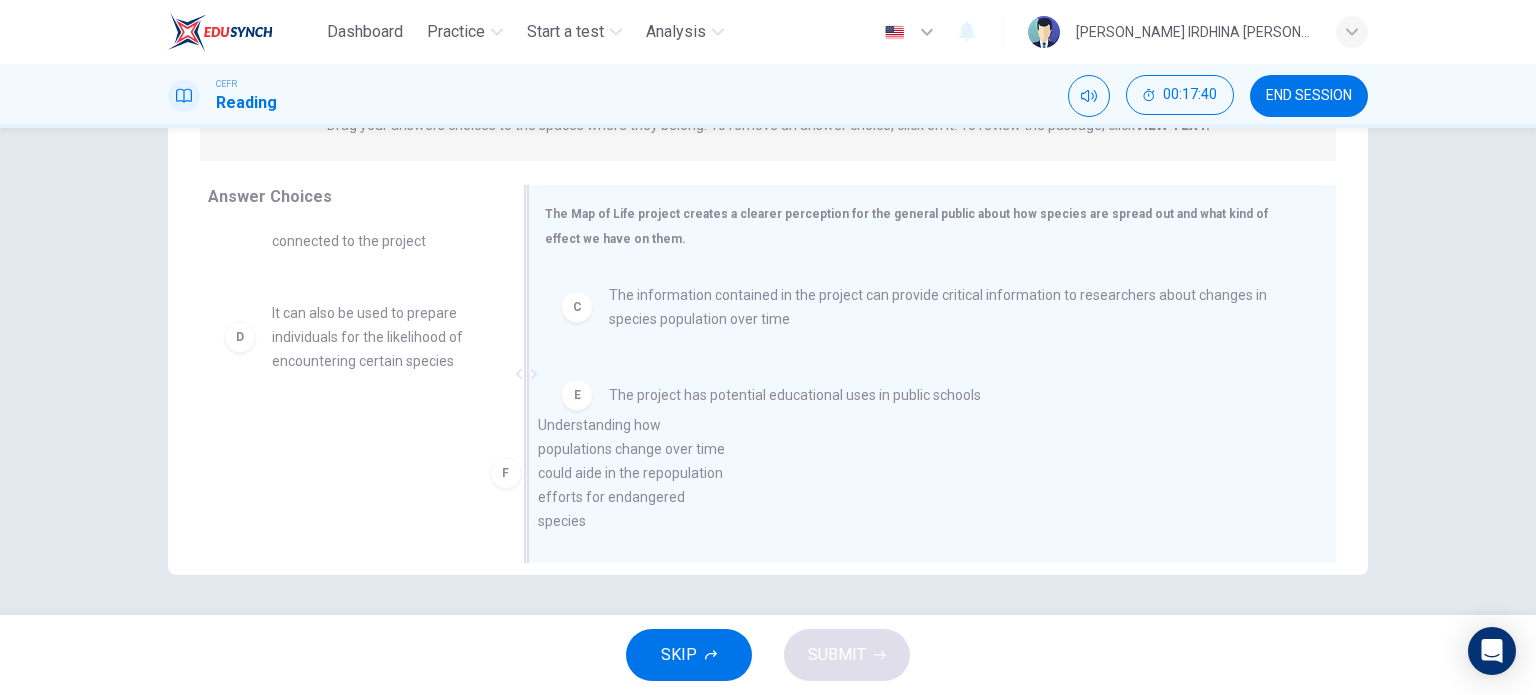 drag, startPoint x: 368, startPoint y: 476, endPoint x: 746, endPoint y: 477, distance: 378.0013 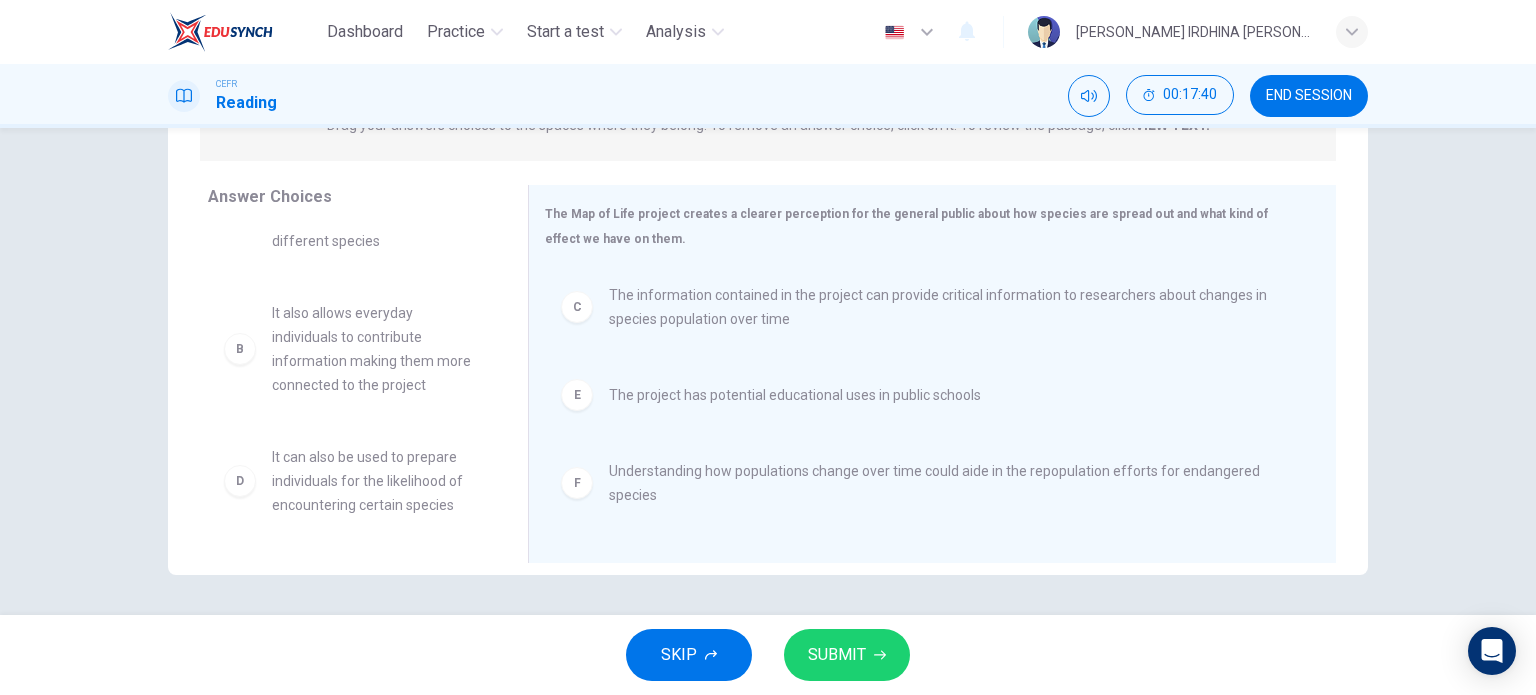 scroll, scrollTop: 0, scrollLeft: 0, axis: both 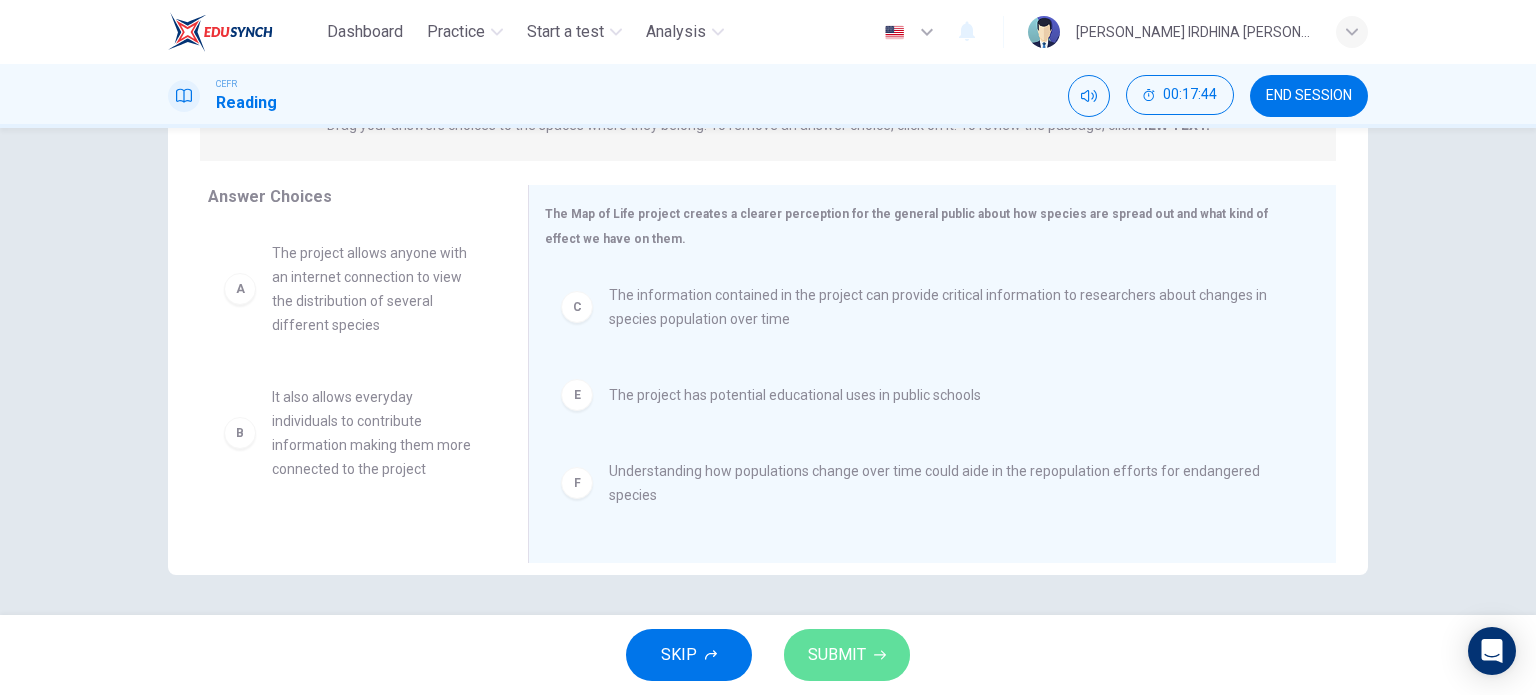 click on "SUBMIT" at bounding box center [837, 655] 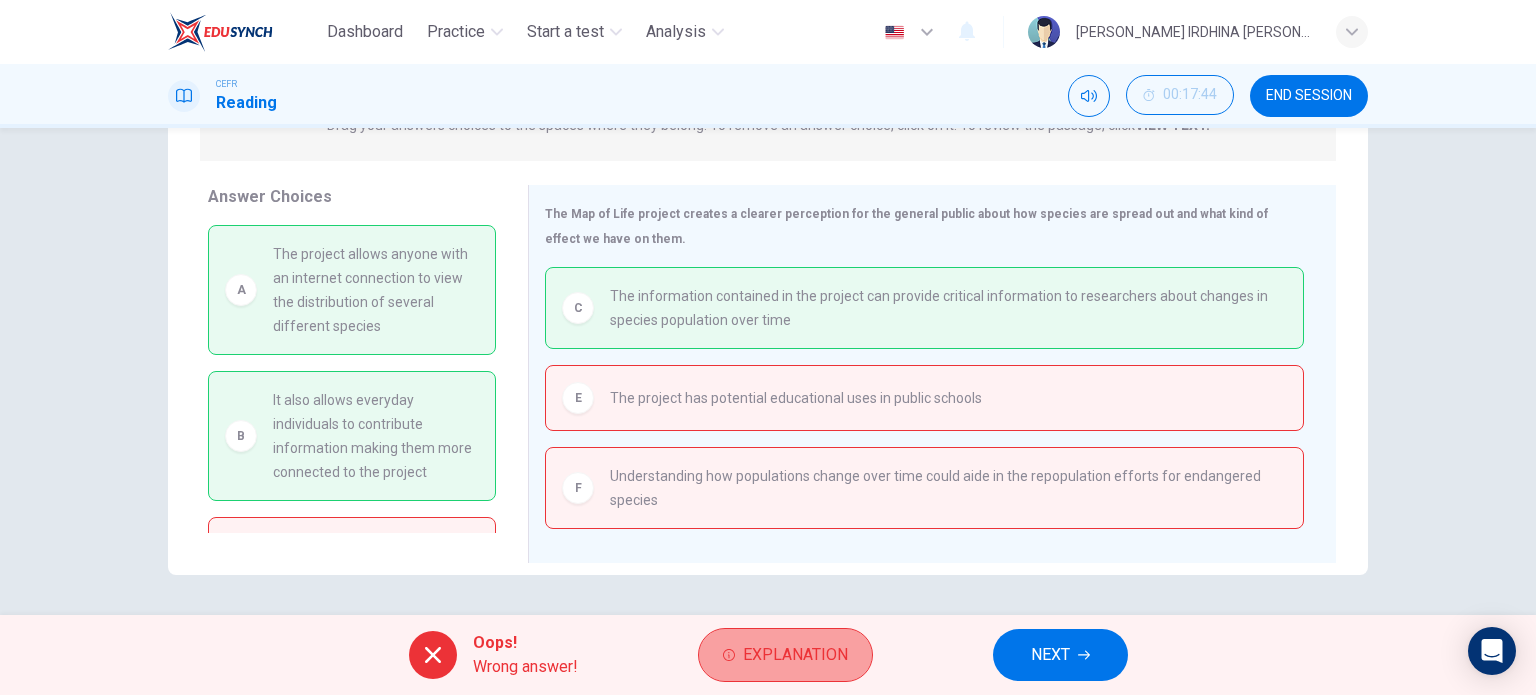 click on "Explanation" at bounding box center [795, 655] 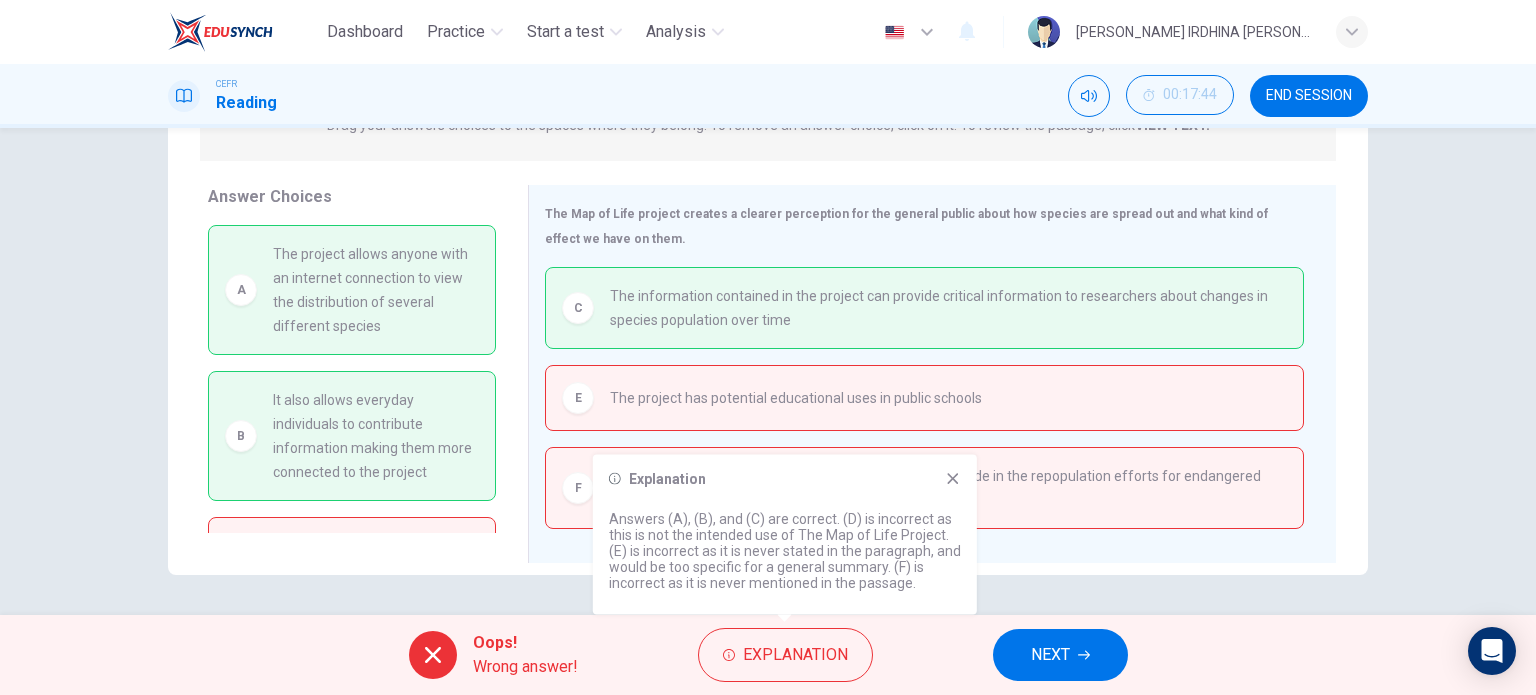 click on "Explanation" at bounding box center (785, 479) 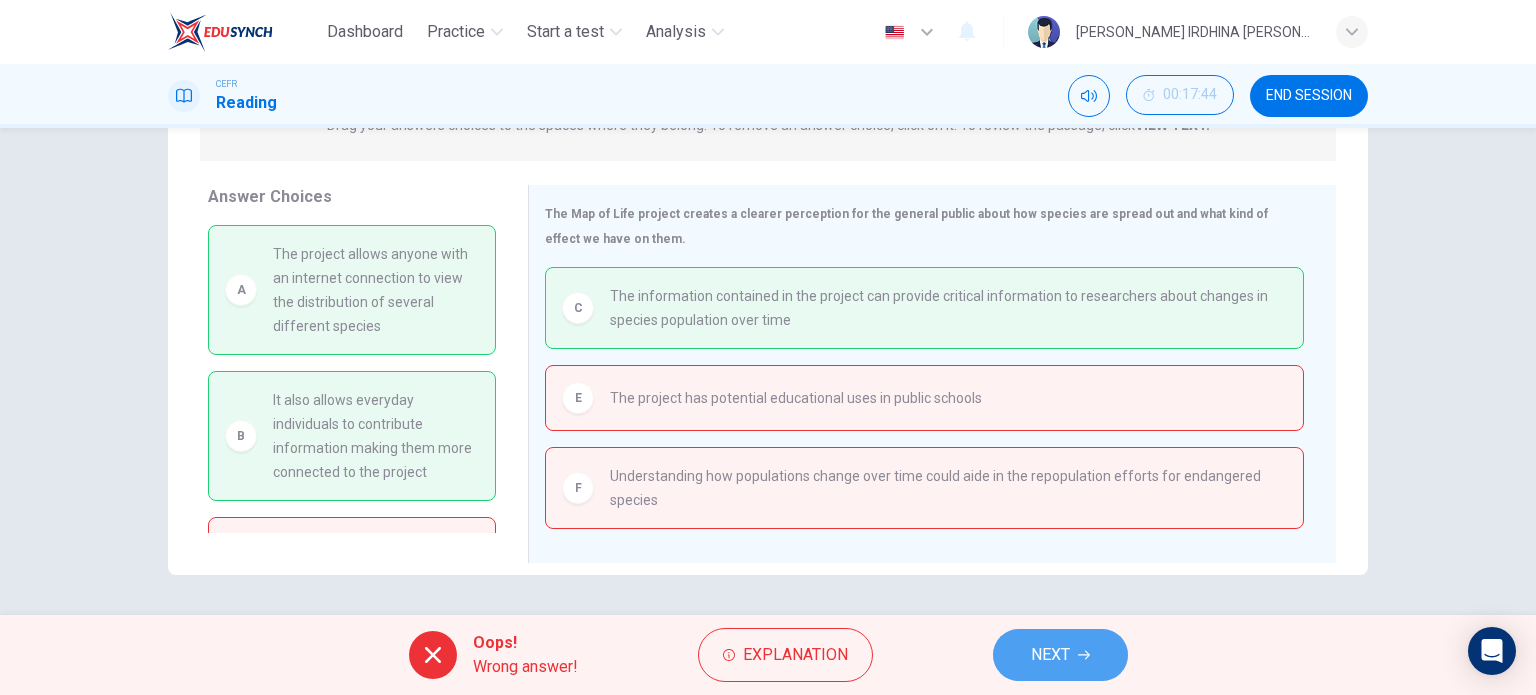 click on "NEXT" at bounding box center (1060, 655) 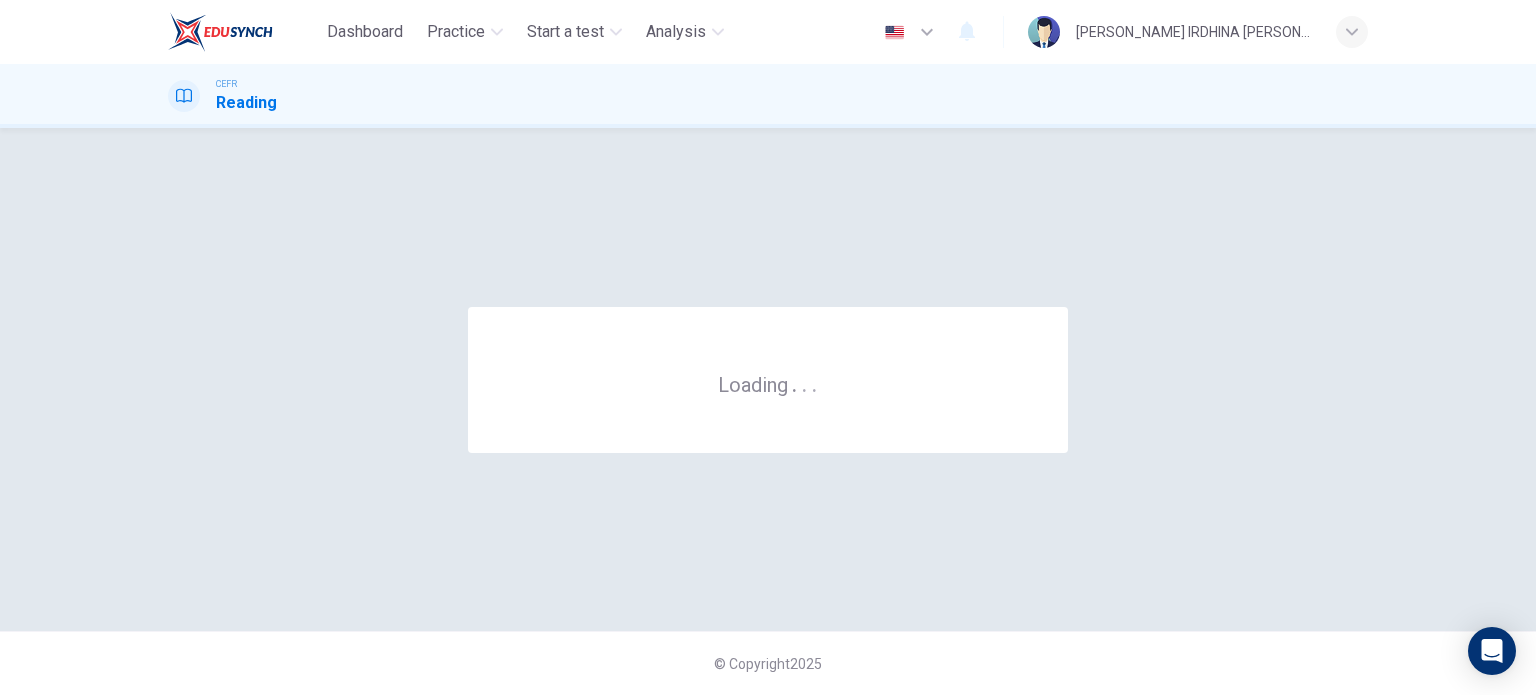 scroll, scrollTop: 0, scrollLeft: 0, axis: both 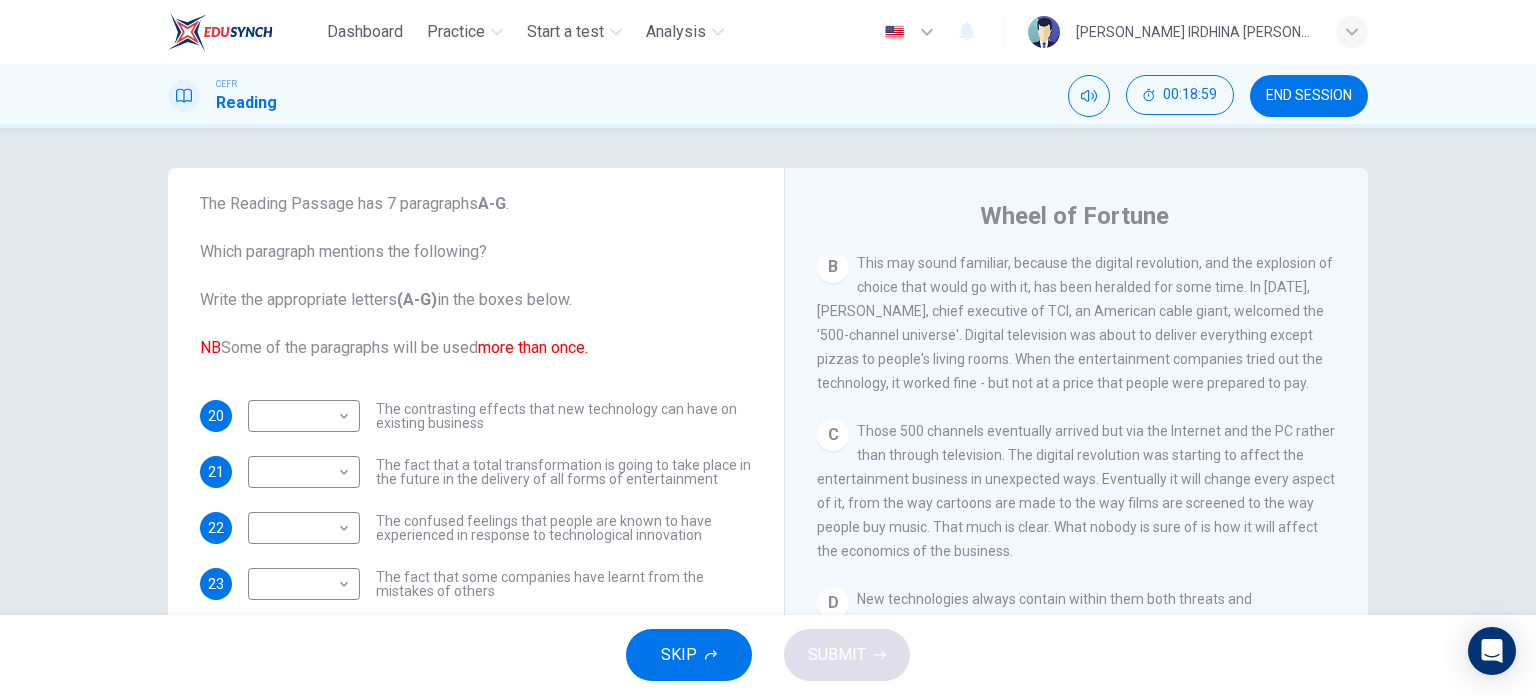 click on "C Those 500 channels eventually arrived but via the Internet and the PC rather than through television. The digital revolution was starting to affect the entertainment business in unexpected ways. Eventually it will change every aspect of it, from the way cartoons are made to the way films are screened to the way people buy music. That much is clear. What nobody is sure of is how it will affect the economics of the business." at bounding box center (1077, 491) 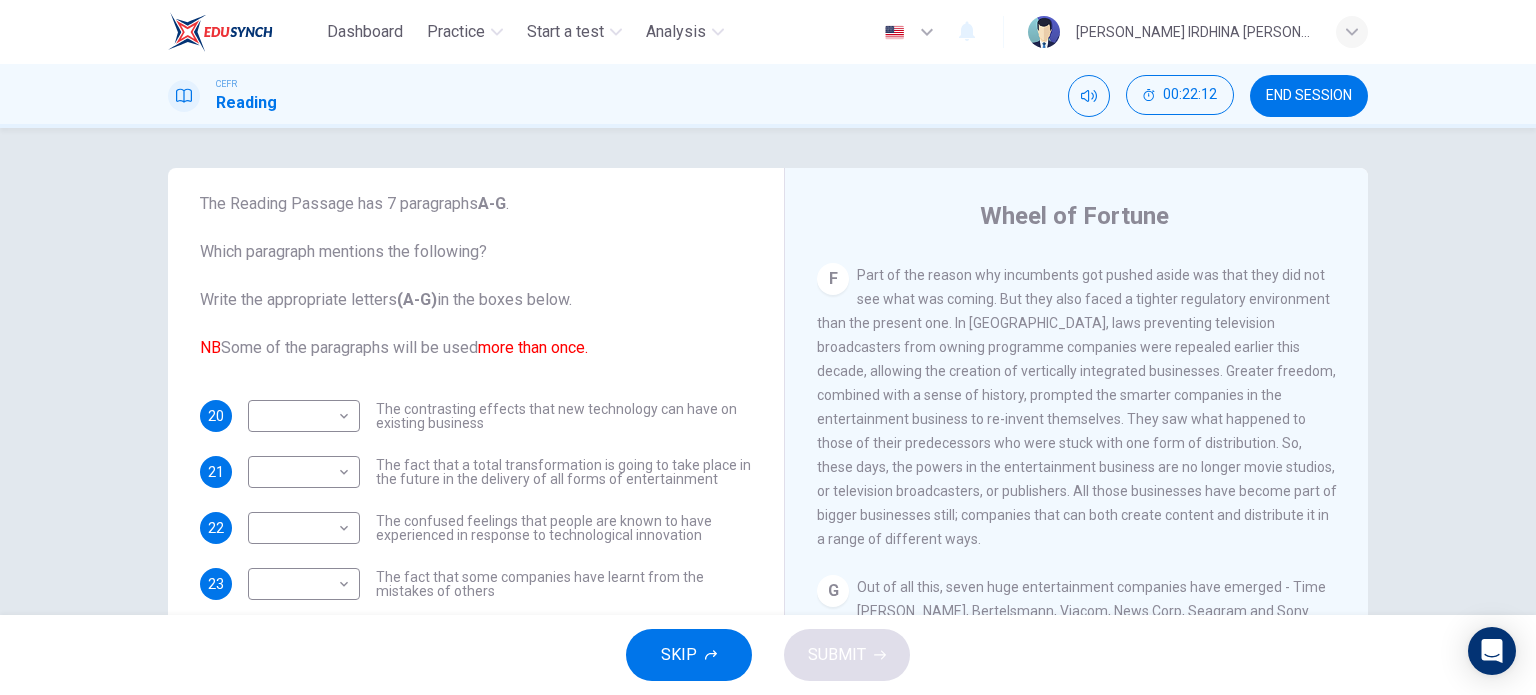 scroll, scrollTop: 1519, scrollLeft: 0, axis: vertical 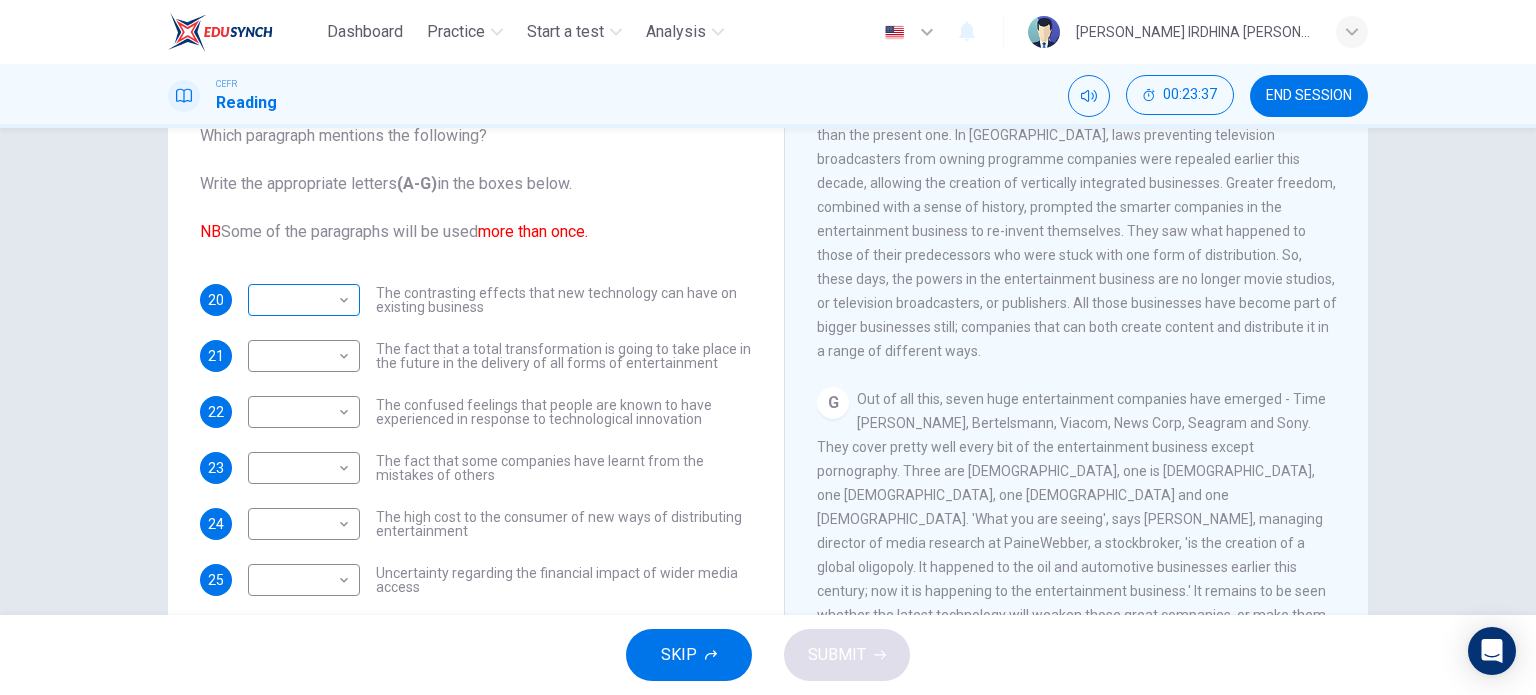 click on "​ ​" at bounding box center (304, 300) 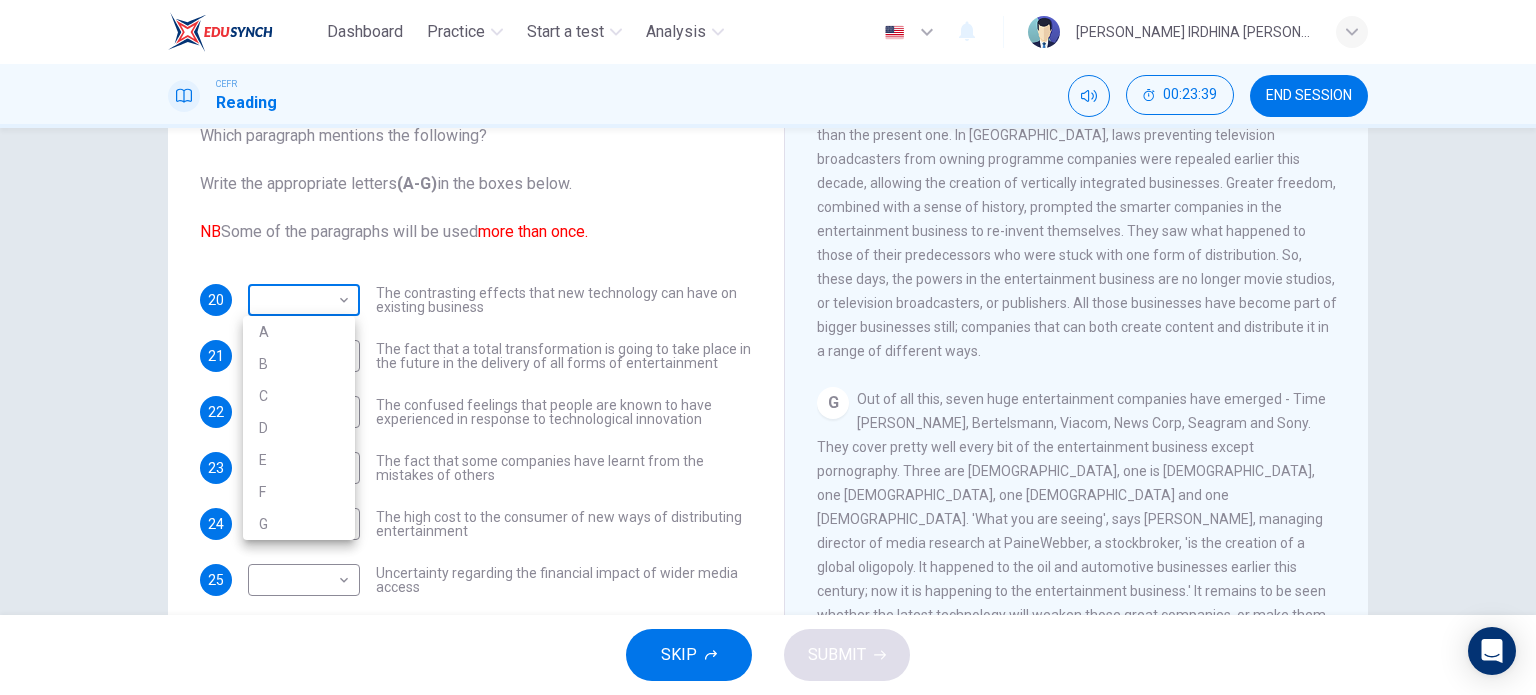 click on "Dashboard Practice Start a test Analysis English en ​ [PERSON_NAME] IRDHINA [PERSON_NAME] [PERSON_NAME] CEFR Reading 00:23:39 END SESSION Questions 20 - 27 The Reading Passage has 7 paragraphs  A-G .
Which paragraph mentions the following?
Write the appropriate letters  (A-G)  in the boxes below.
NB  Some of the paragraphs will be used  more than once. 20 ​ ​ The contrasting effects that new technology can have on existing business 21 ​ ​ The fact that a total transformation is going to take place in the future in the delivery of all forms of entertainment 22 ​ ​ The confused feelings that people are known to have experienced in response to technological innovation 23 ​ ​ The fact that some companies have learnt from the mistakes of others 24 ​ ​ The high cost to the consumer of new ways of distributing entertainment 25 ​ ​ Uncertainty regarding the financial impact of wider media access 26 ​ ​ The fact that some companies were the victims of strict government policy 27 ​ ​ A B C" at bounding box center [768, 347] 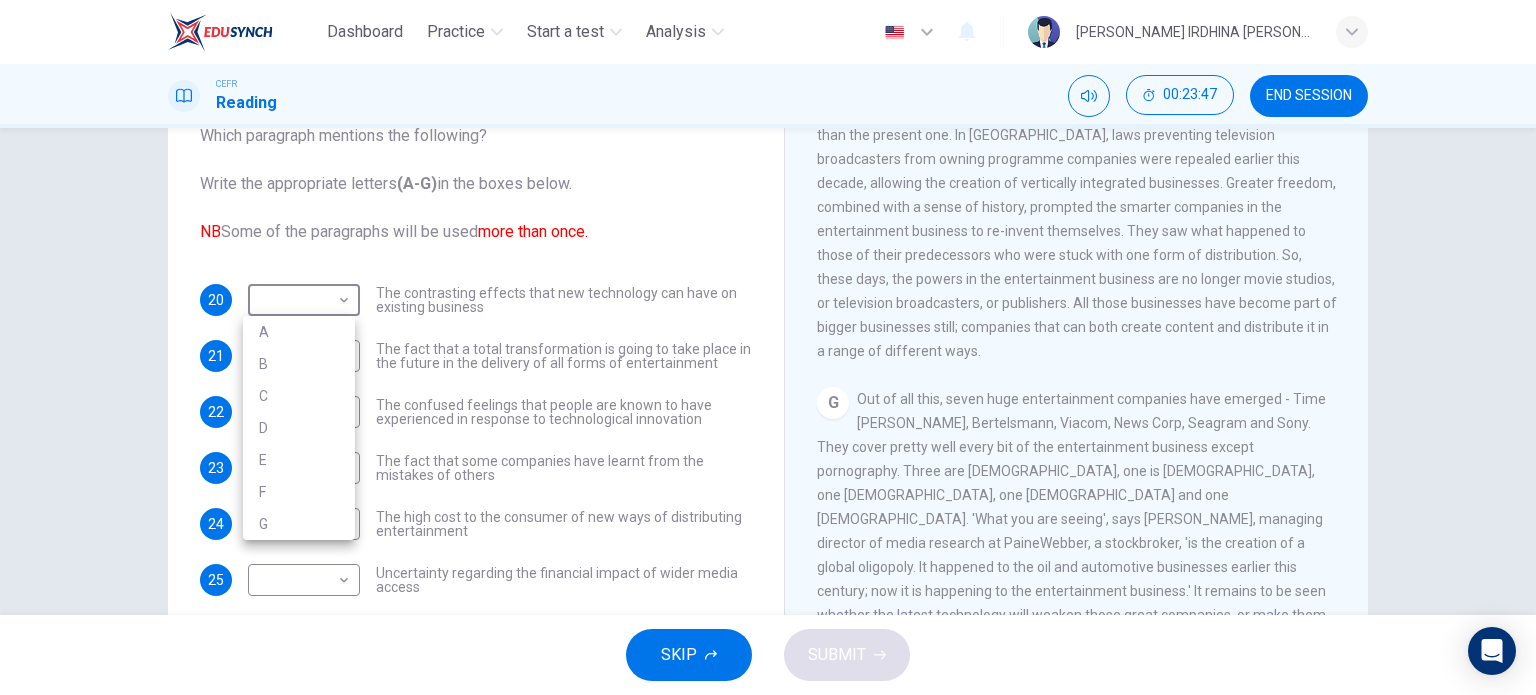 click at bounding box center (768, 347) 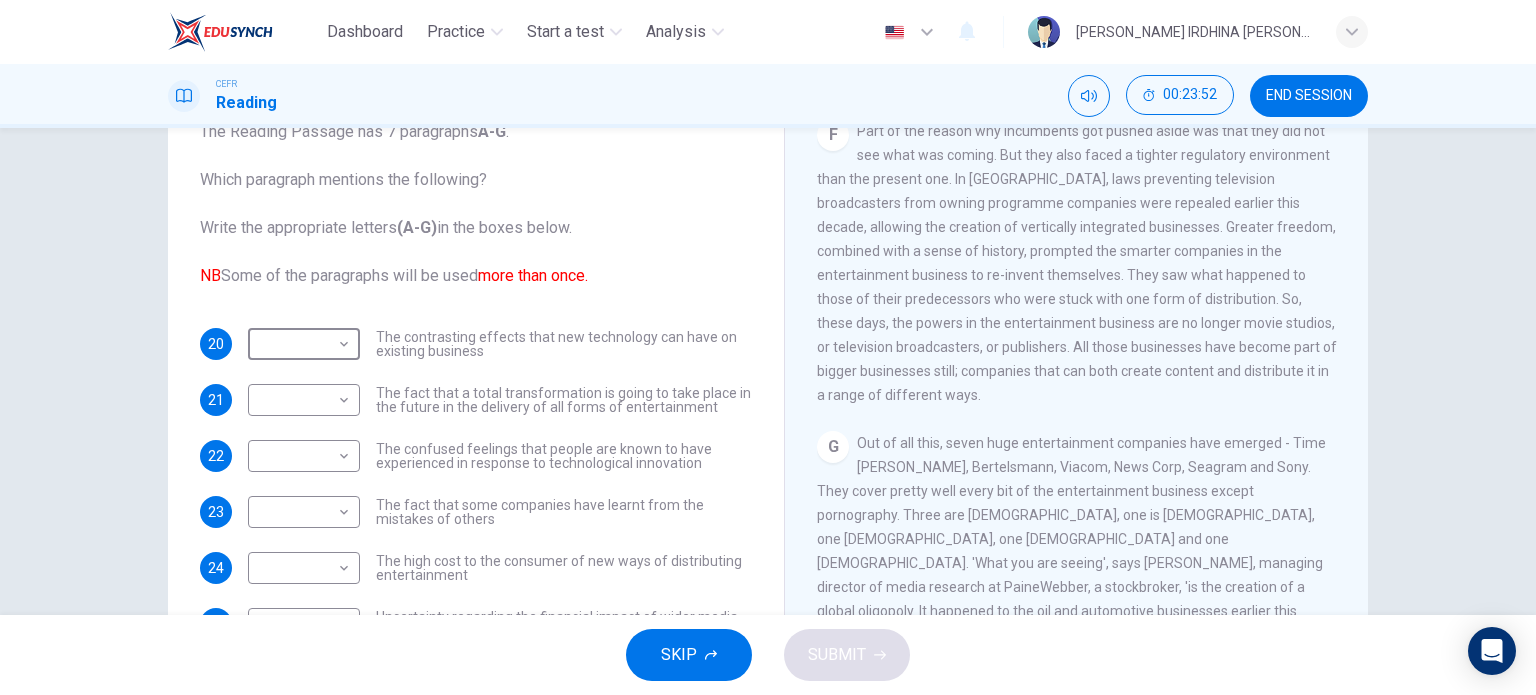 scroll, scrollTop: 144, scrollLeft: 0, axis: vertical 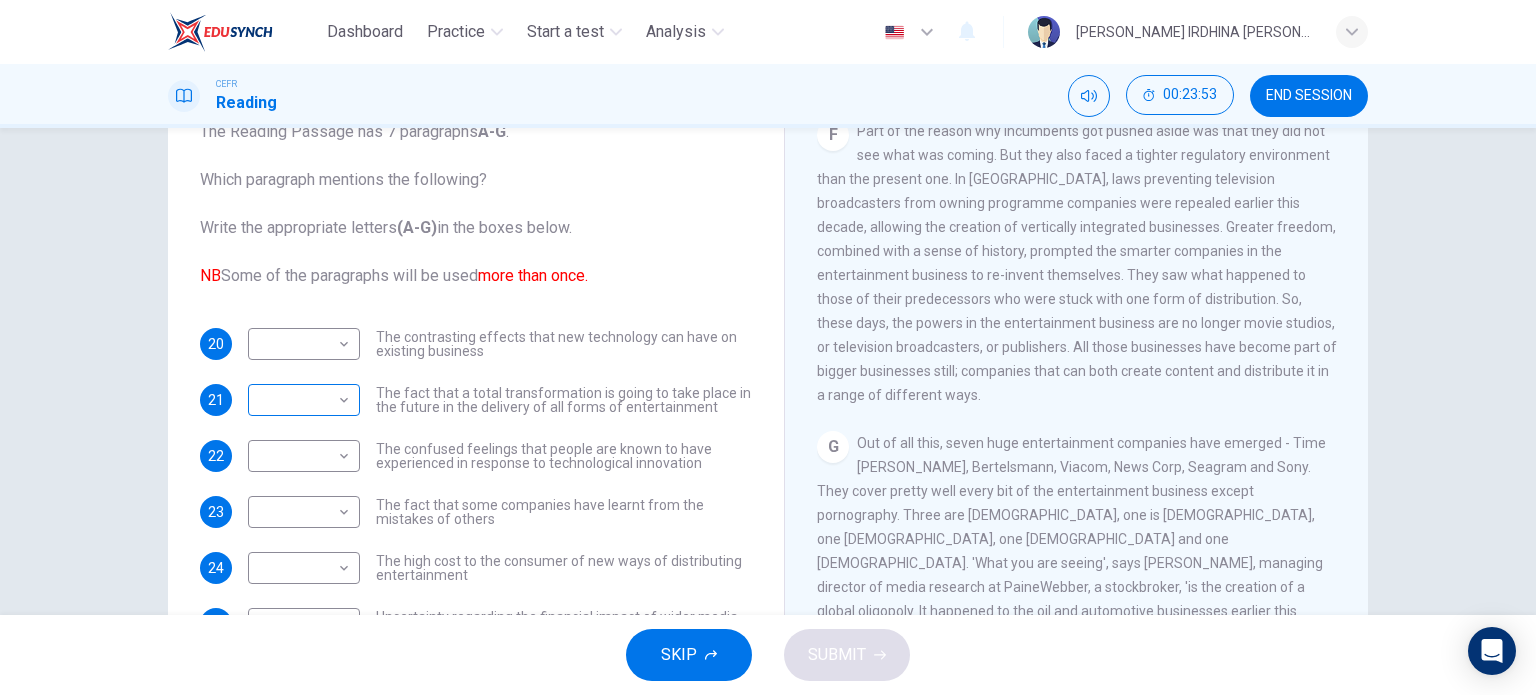 click on "​ ​" at bounding box center [304, 400] 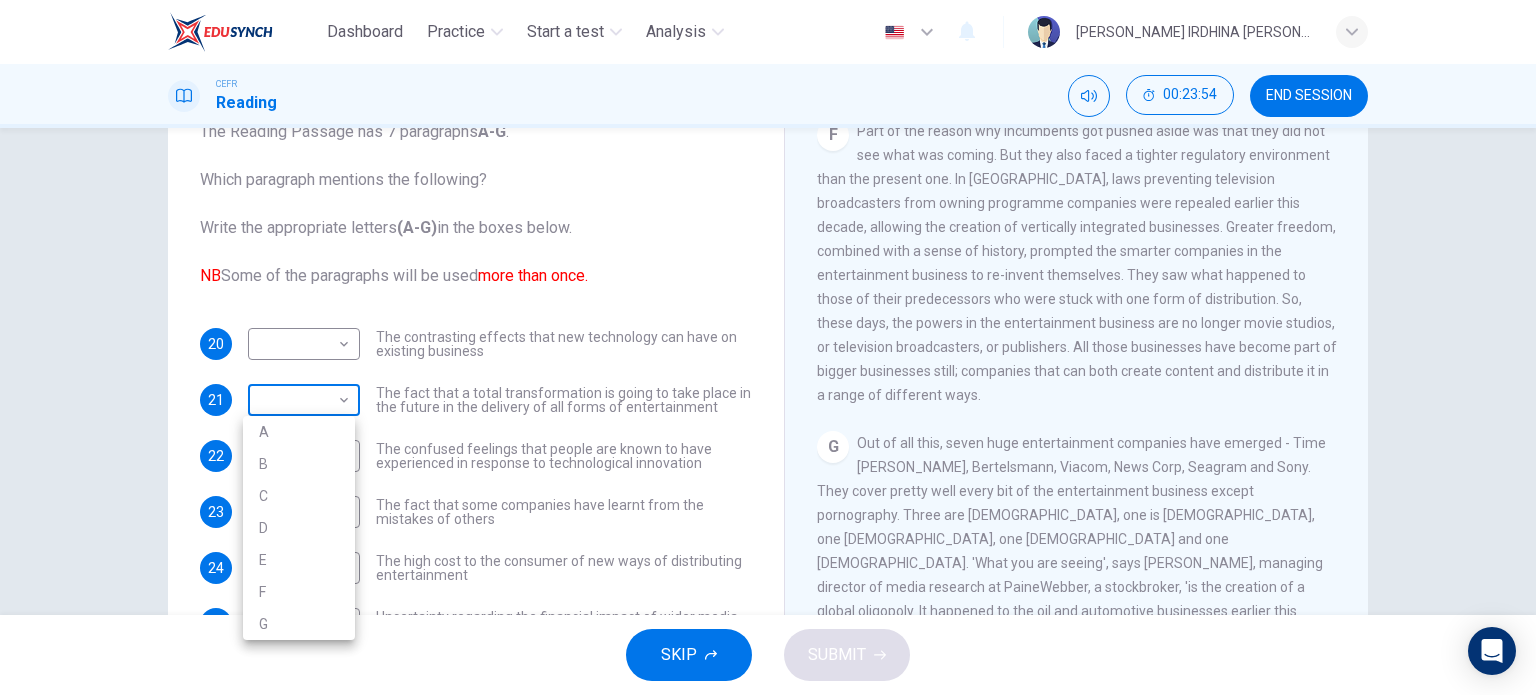 click on "Dashboard Practice Start a test Analysis English en ​ [PERSON_NAME] IRDHINA [PERSON_NAME] [PERSON_NAME] CEFR Reading 00:23:54 END SESSION Questions 20 - 27 The Reading Passage has 7 paragraphs  A-G .
Which paragraph mentions the following?
Write the appropriate letters  (A-G)  in the boxes below.
NB  Some of the paragraphs will be used  more than once. 20 ​ ​ The contrasting effects that new technology can have on existing business 21 ​ ​ The fact that a total transformation is going to take place in the future in the delivery of all forms of entertainment 22 ​ ​ The confused feelings that people are known to have experienced in response to technological innovation 23 ​ ​ The fact that some companies have learnt from the mistakes of others 24 ​ ​ The high cost to the consumer of new ways of distributing entertainment 25 ​ ​ Uncertainty regarding the financial impact of wider media access 26 ​ ​ The fact that some companies were the victims of strict government policy 27 ​ ​ A B C" at bounding box center [768, 347] 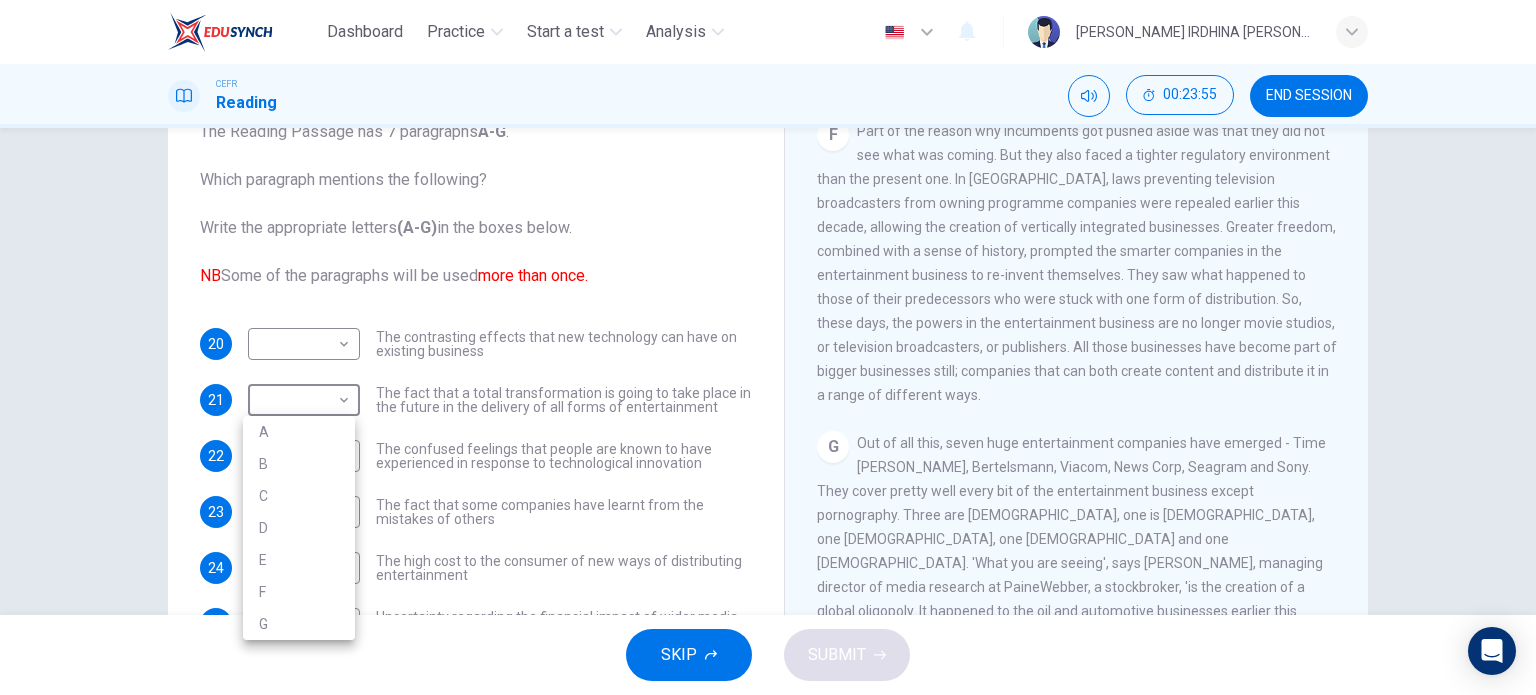 click at bounding box center [768, 347] 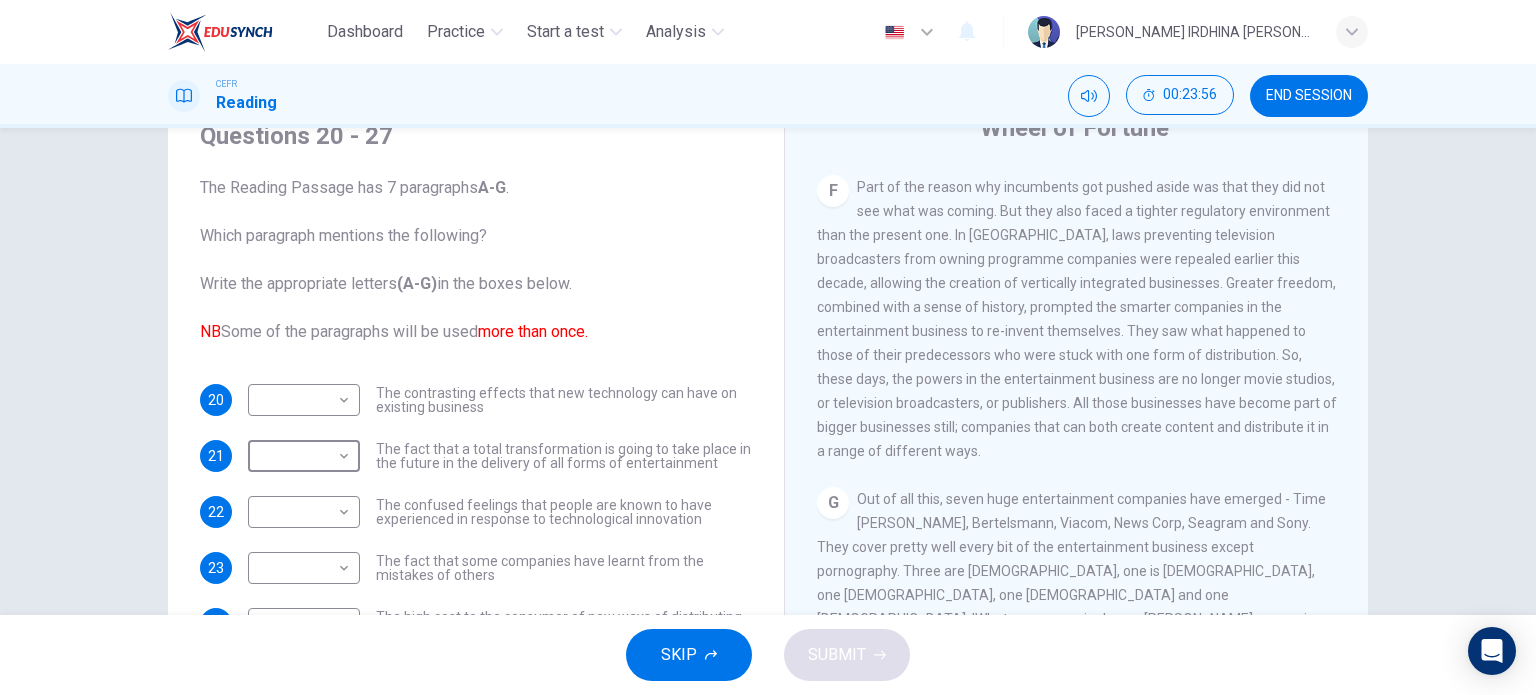 scroll, scrollTop: 88, scrollLeft: 0, axis: vertical 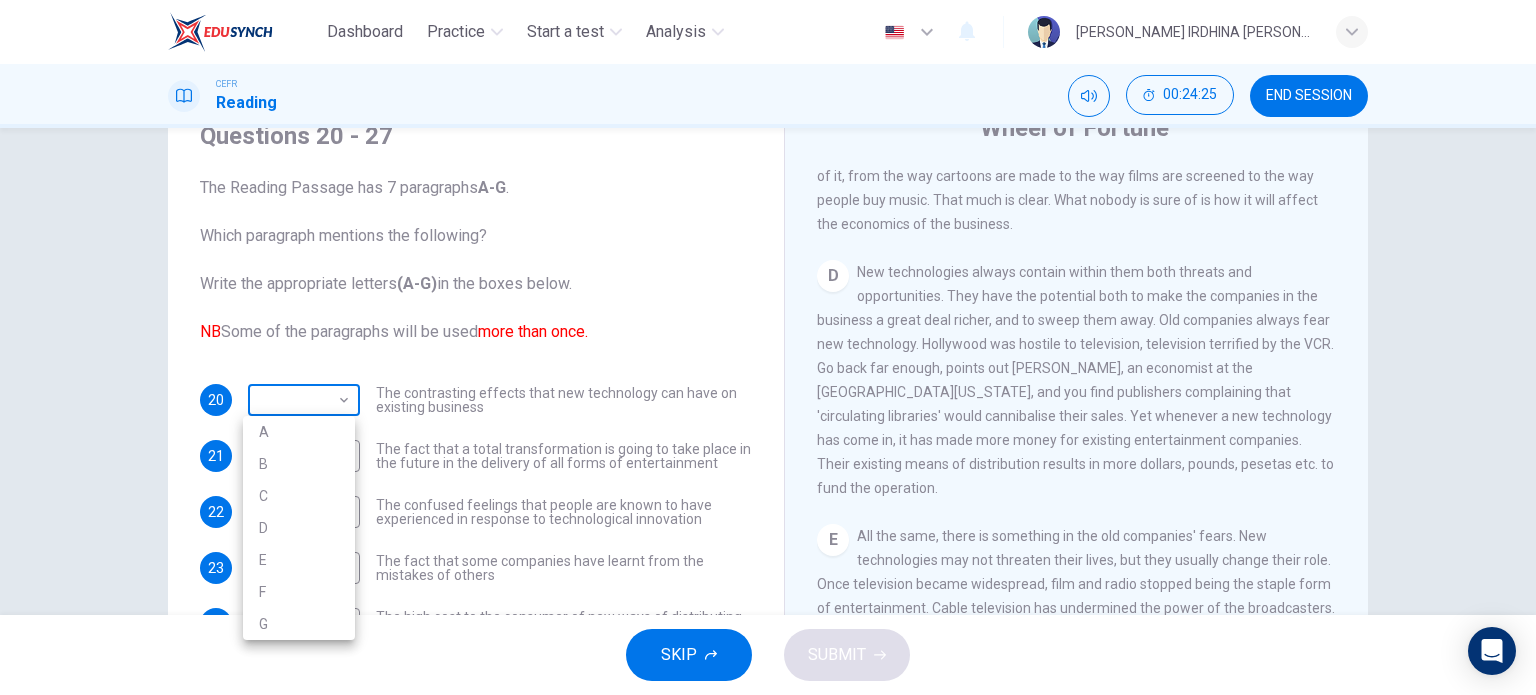 click on "Dashboard Practice Start a test Analysis English en ​ [PERSON_NAME] IRDHINA [PERSON_NAME] [PERSON_NAME] CEFR Reading 00:24:25 END SESSION Questions 20 - 27 The Reading Passage has 7 paragraphs  A-G .
Which paragraph mentions the following?
Write the appropriate letters  (A-G)  in the boxes below.
NB  Some of the paragraphs will be used  more than once. 20 ​ ​ The contrasting effects that new technology can have on existing business 21 ​ ​ The fact that a total transformation is going to take place in the future in the delivery of all forms of entertainment 22 ​ ​ The confused feelings that people are known to have experienced in response to technological innovation 23 ​ ​ The fact that some companies have learnt from the mistakes of others 24 ​ ​ The high cost to the consumer of new ways of distributing entertainment 25 ​ ​ Uncertainty regarding the financial impact of wider media access 26 ​ ​ The fact that some companies were the victims of strict government policy 27 ​ ​ A B C" at bounding box center (768, 347) 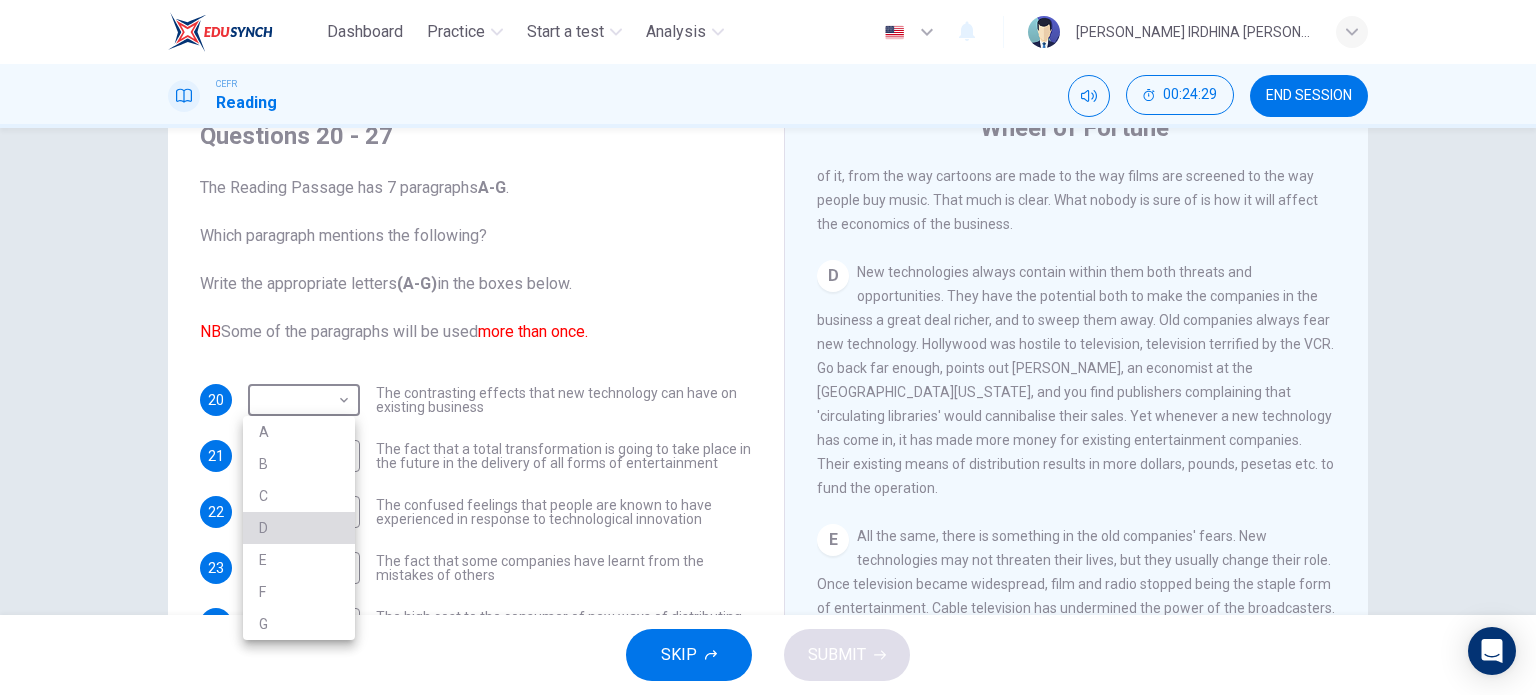 click on "D" at bounding box center [299, 528] 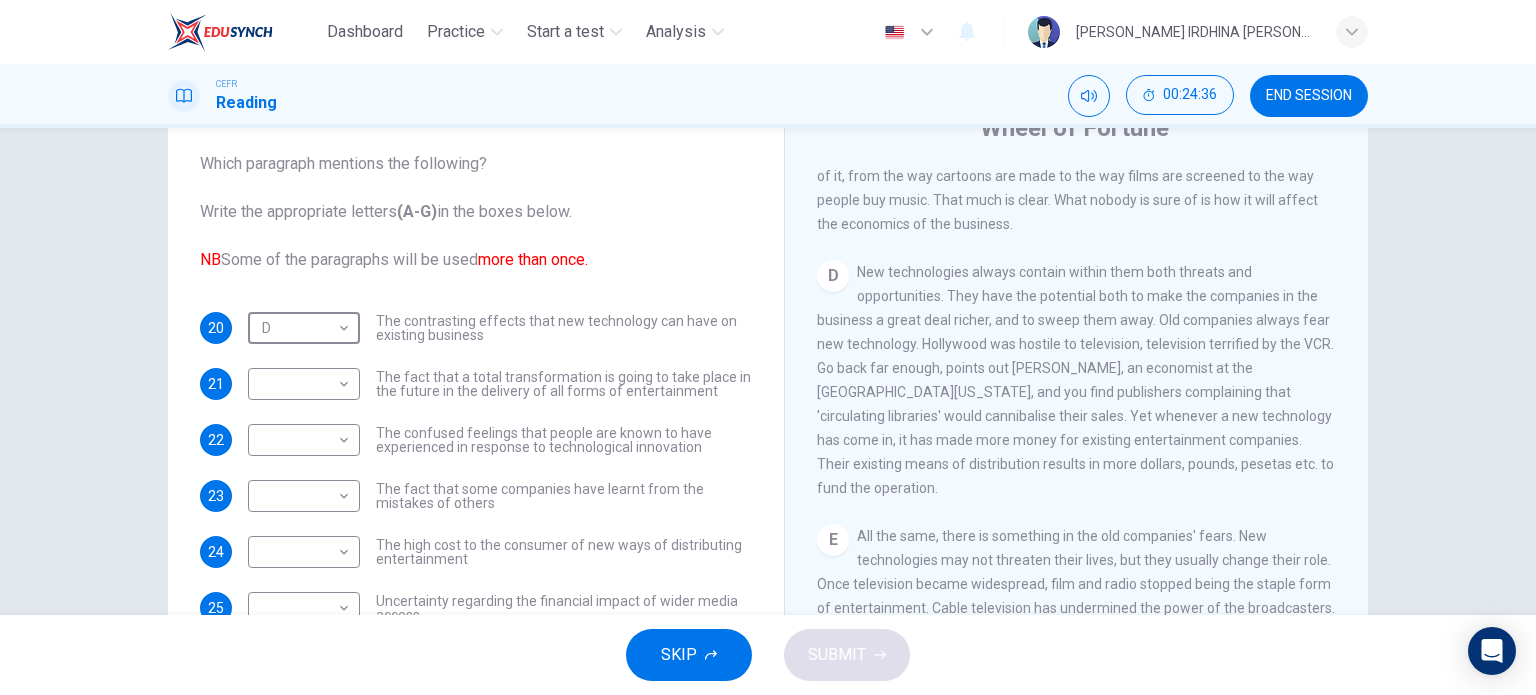 scroll, scrollTop: 72, scrollLeft: 0, axis: vertical 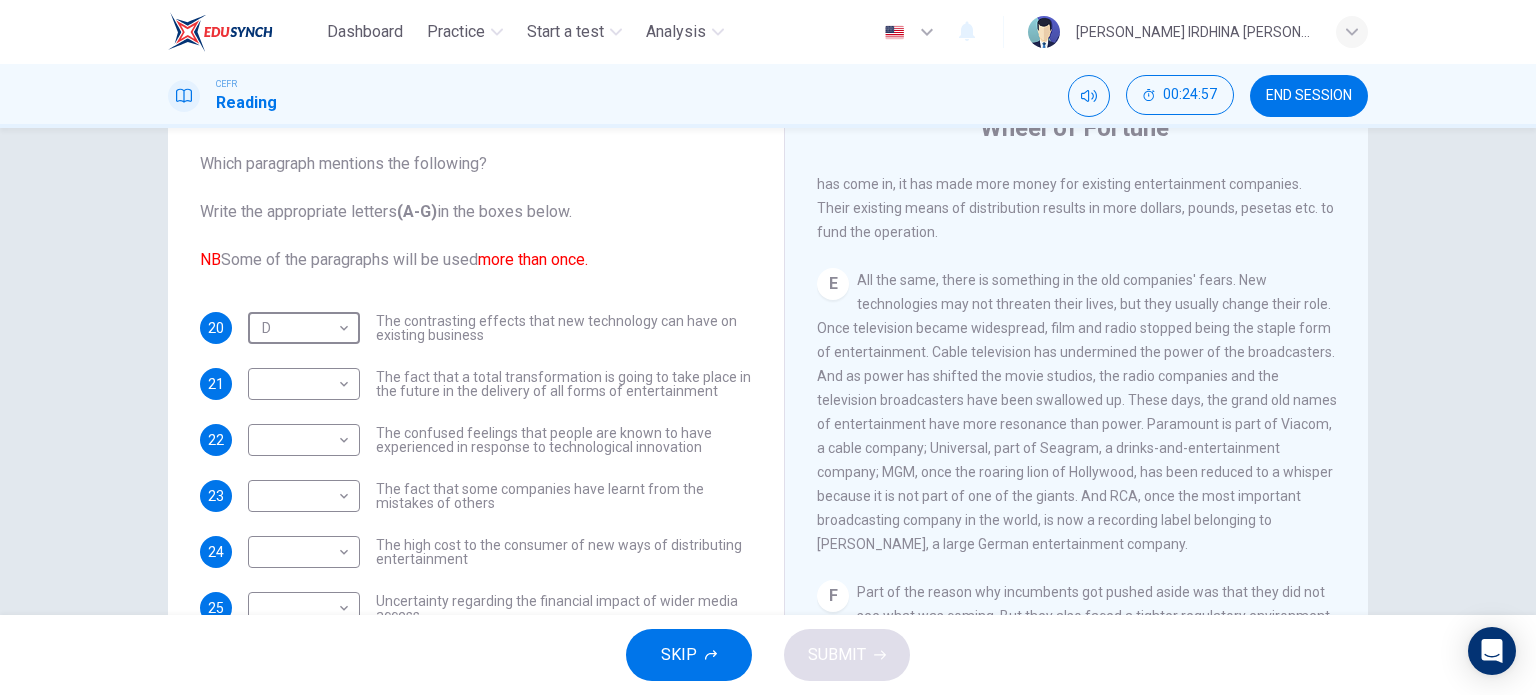 click on "E All the same, there is something in the old companies' fears. New technologies may not threaten their lives, but they usually change their role. Once television became widespread, film and radio stopped being the staple form of entertainment. Cable television has undermined the power of the broadcasters. And as power has shifted the movie studios, the radio companies and the television broadcasters have been swallowed up. These days, the grand old names of entertainment have more resonance than power. Paramount is part of Viacom, a cable company; Universal, part of Seagram, a drinks-and-entertainment company; MGM, once the roaring lion of Hollywood, has been reduced to a whisper because it is not part of one of the giants. And RCA, once the most important broadcasting company in the world, is now a recording label belonging to [PERSON_NAME], a large German entertainment company." at bounding box center (1077, 412) 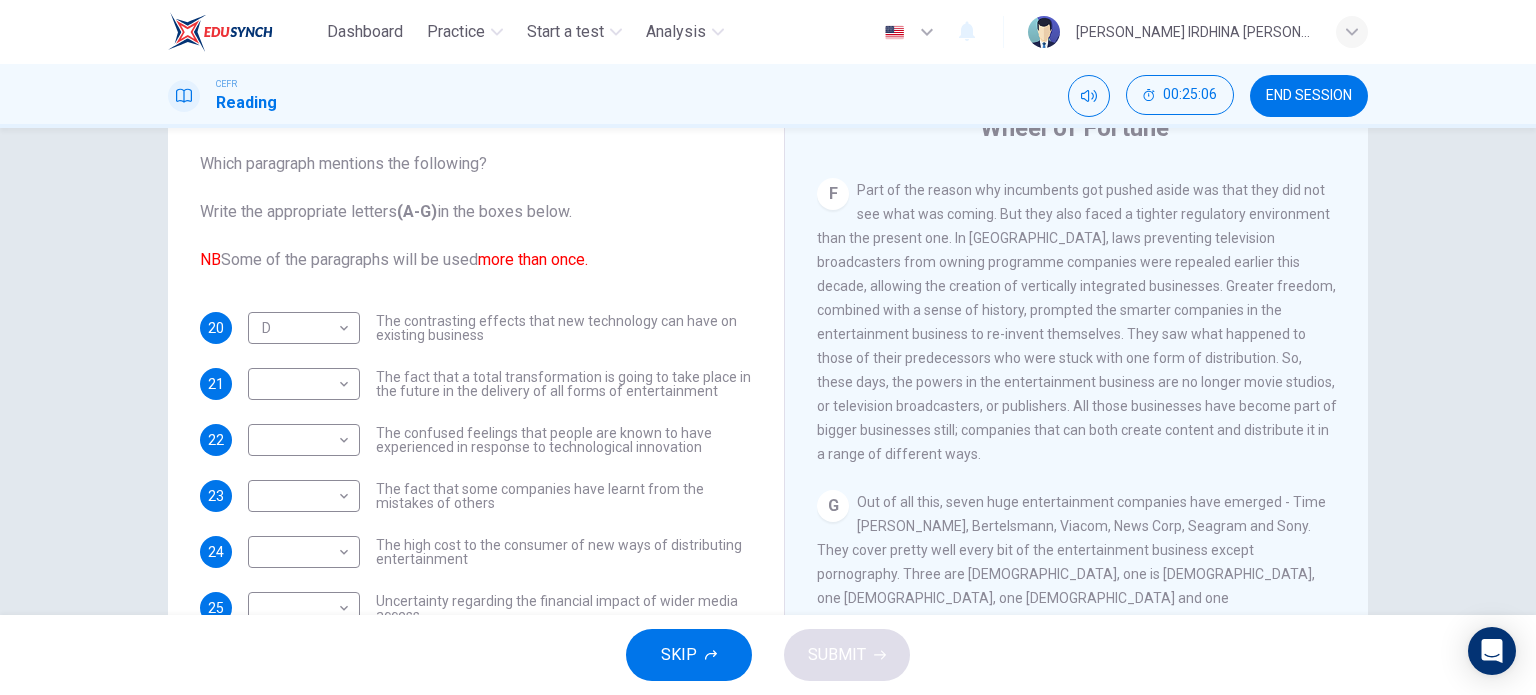 scroll, scrollTop: 1519, scrollLeft: 0, axis: vertical 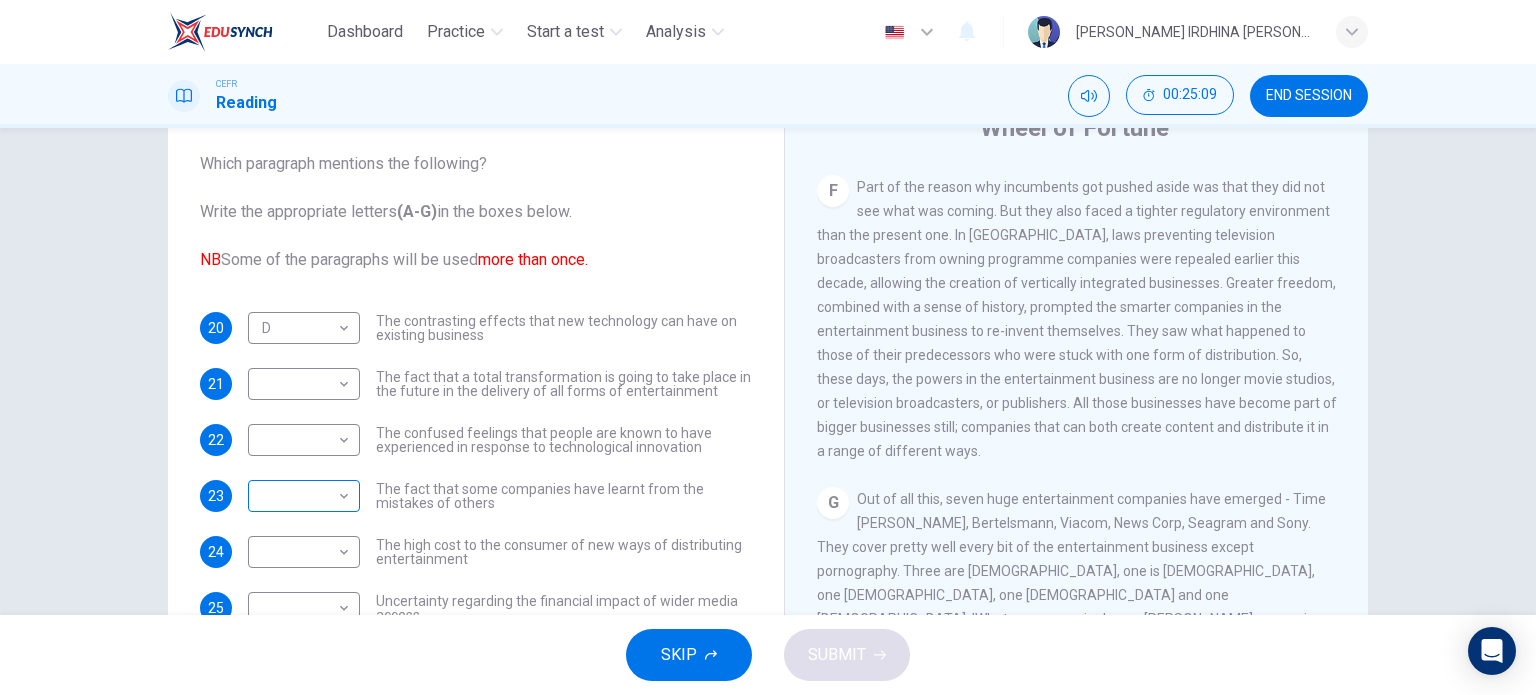 click on "​ ​" at bounding box center (304, 496) 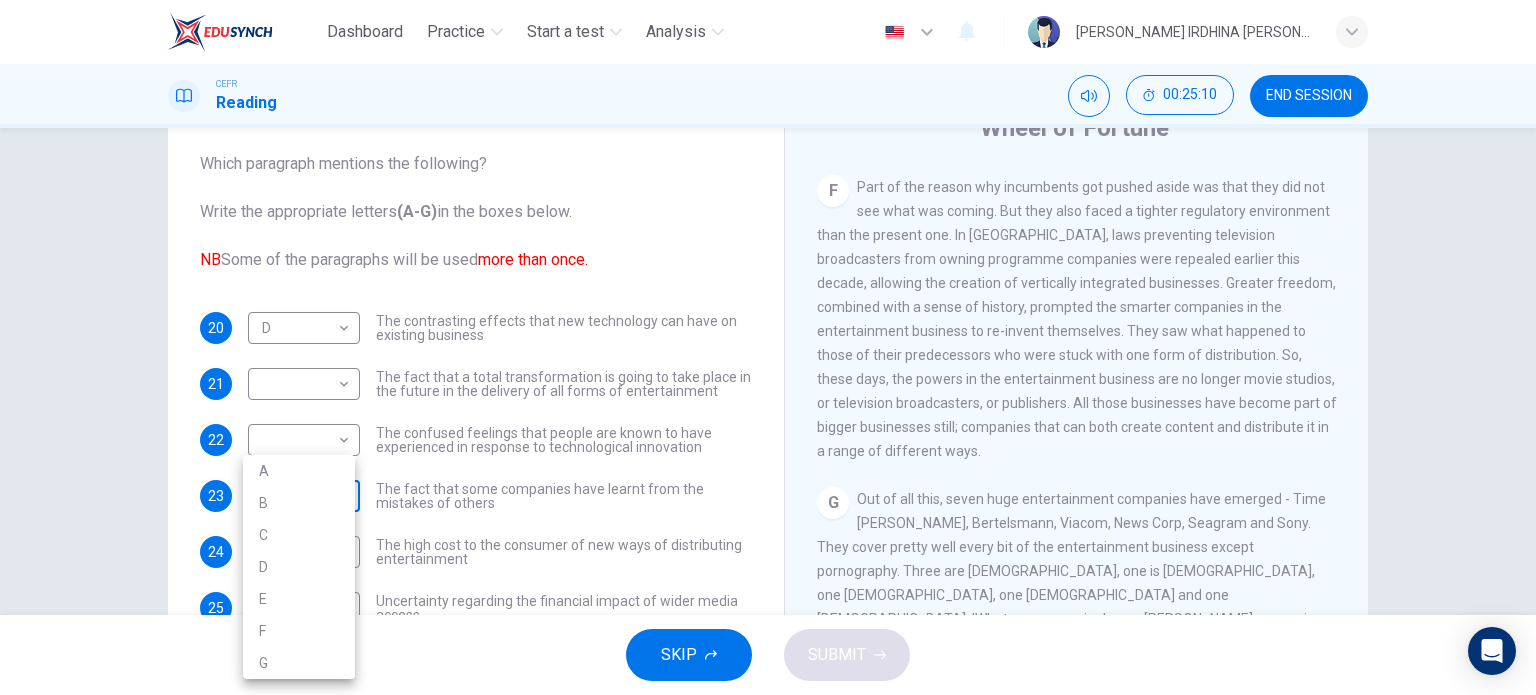 click on "Dashboard Practice Start a test Analysis English en ​ [PERSON_NAME] IRDHINA [PERSON_NAME] [PERSON_NAME] CEFR Reading 00:25:10 END SESSION Questions 20 - 27 The Reading Passage has 7 paragraphs  A-G .
Which paragraph mentions the following?
Write the appropriate letters  (A-G)  in the boxes below.
NB  Some of the paragraphs will be used  more than once. 20 D D ​ The contrasting effects that new technology can have on existing business 21 ​ ​ The fact that a total transformation is going to take place in the future in the delivery of all forms of entertainment 22 ​ ​ The confused feelings that people are known to have experienced in response to technological innovation 23 ​ ​ The fact that some companies have learnt from the mistakes of others 24 ​ ​ The high cost to the consumer of new ways of distributing entertainment 25 ​ ​ Uncertainty regarding the financial impact of wider media access 26 ​ ​ The fact that some companies were the victims of strict government policy 27 ​ ​ A B C" at bounding box center (768, 347) 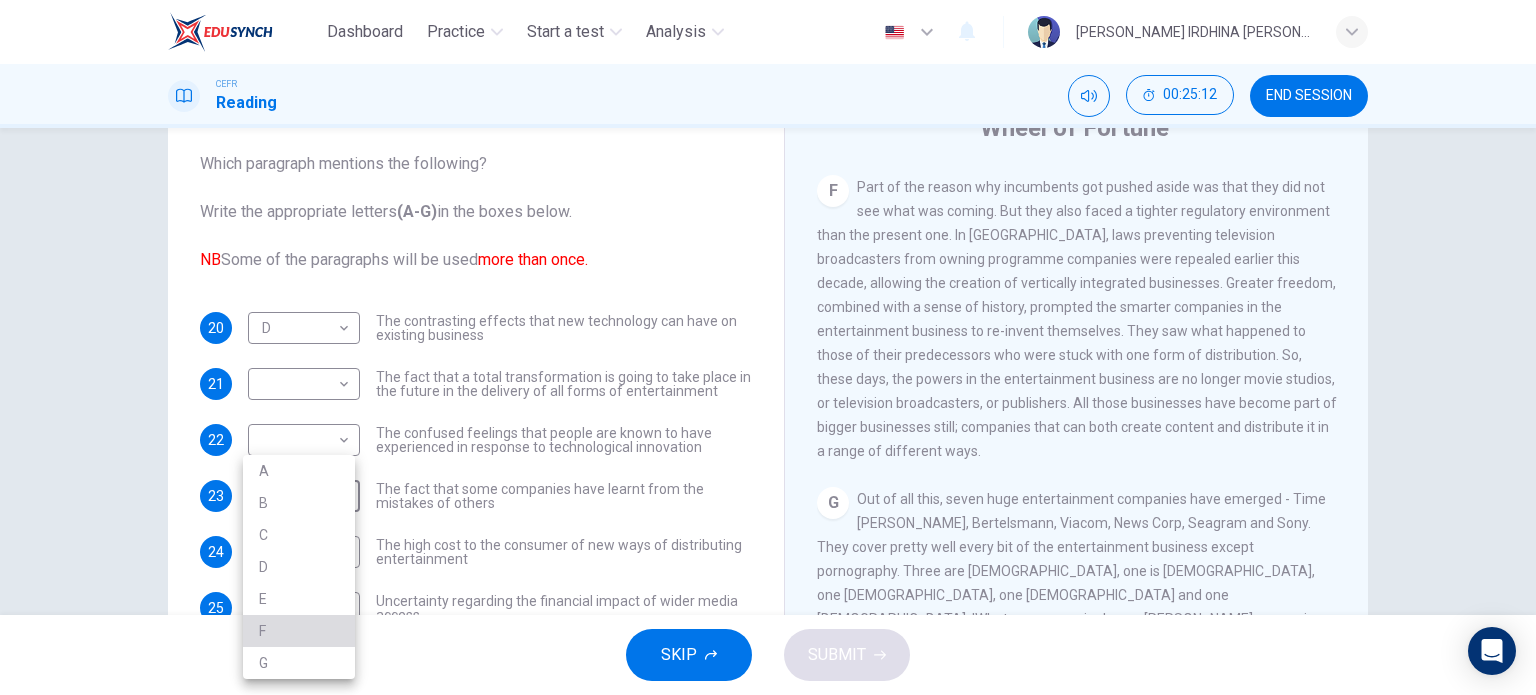 click on "F" at bounding box center [299, 631] 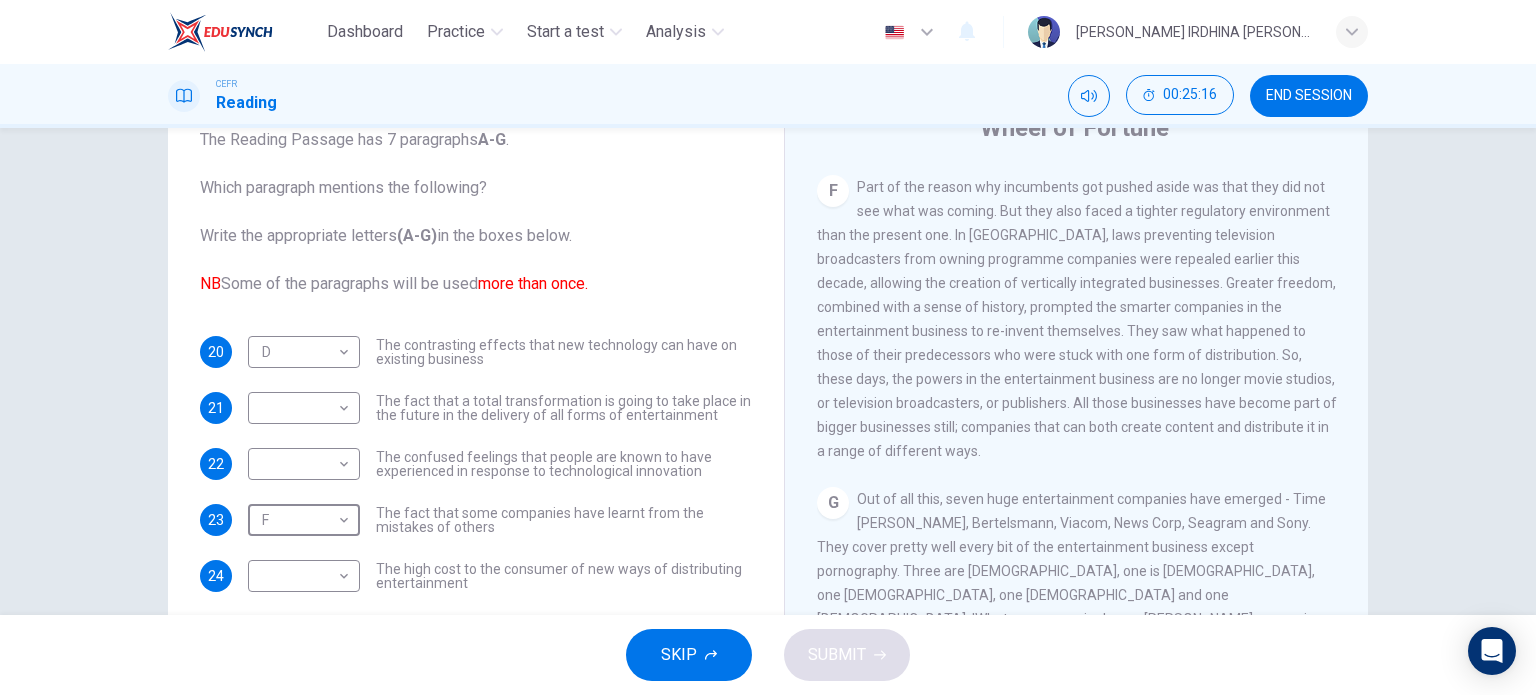 scroll, scrollTop: 72, scrollLeft: 0, axis: vertical 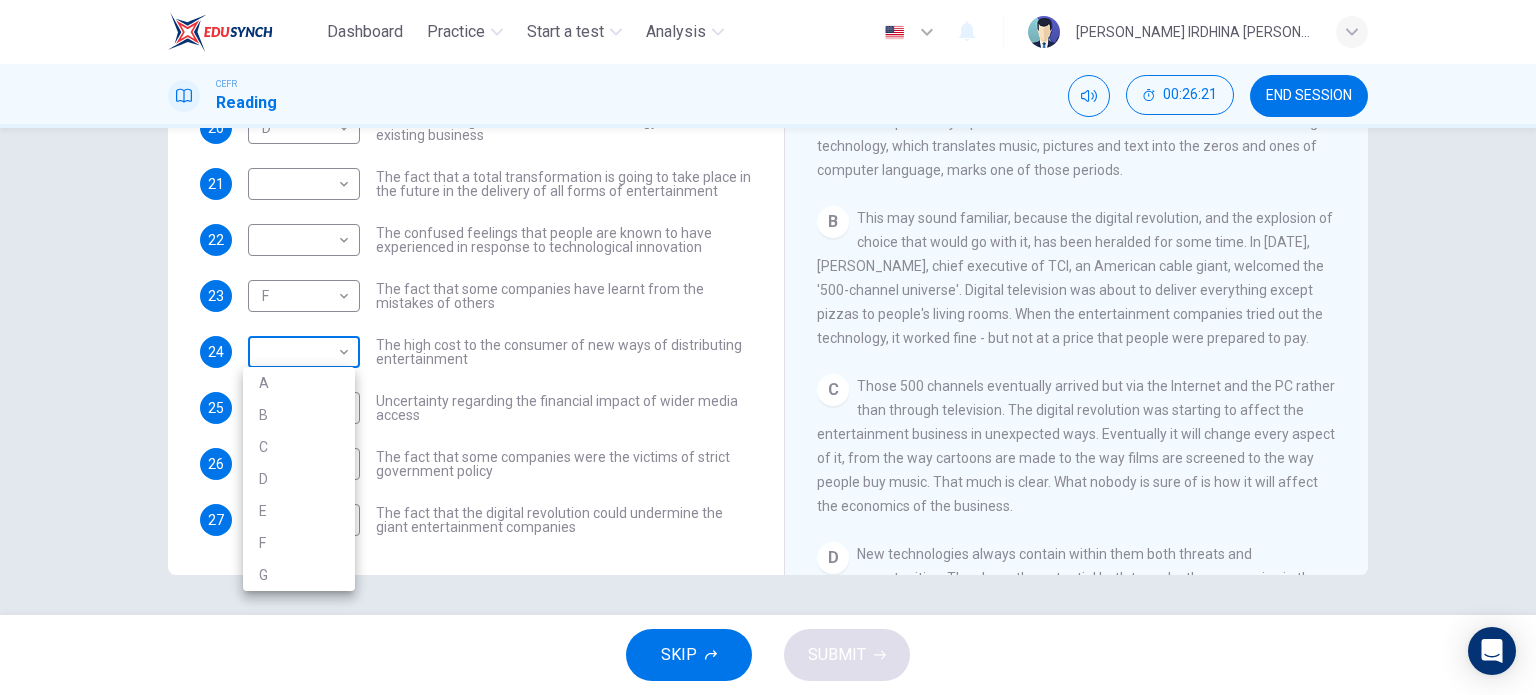 click on "Dashboard Practice Start a test Analysis English en ​ [PERSON_NAME] IRDHINA [PERSON_NAME] [PERSON_NAME] CEFR Reading 00:26:21 END SESSION Questions 20 - 27 The Reading Passage has 7 paragraphs  A-G .
Which paragraph mentions the following?
Write the appropriate letters  (A-G)  in the boxes below.
NB  Some of the paragraphs will be used  more than once. 20 D D ​ The contrasting effects that new technology can have on existing business 21 ​ ​ The fact that a total transformation is going to take place in the future in the delivery of all forms of entertainment 22 ​ ​ The confused feelings that people are known to have experienced in response to technological innovation 23 F F ​ The fact that some companies have learnt from the mistakes of others 24 ​ ​ The high cost to the consumer of new ways of distributing entertainment 25 ​ ​ Uncertainty regarding the financial impact of wider media access 26 ​ ​ The fact that some companies were the victims of strict government policy 27 ​ ​ A B C" at bounding box center [768, 347] 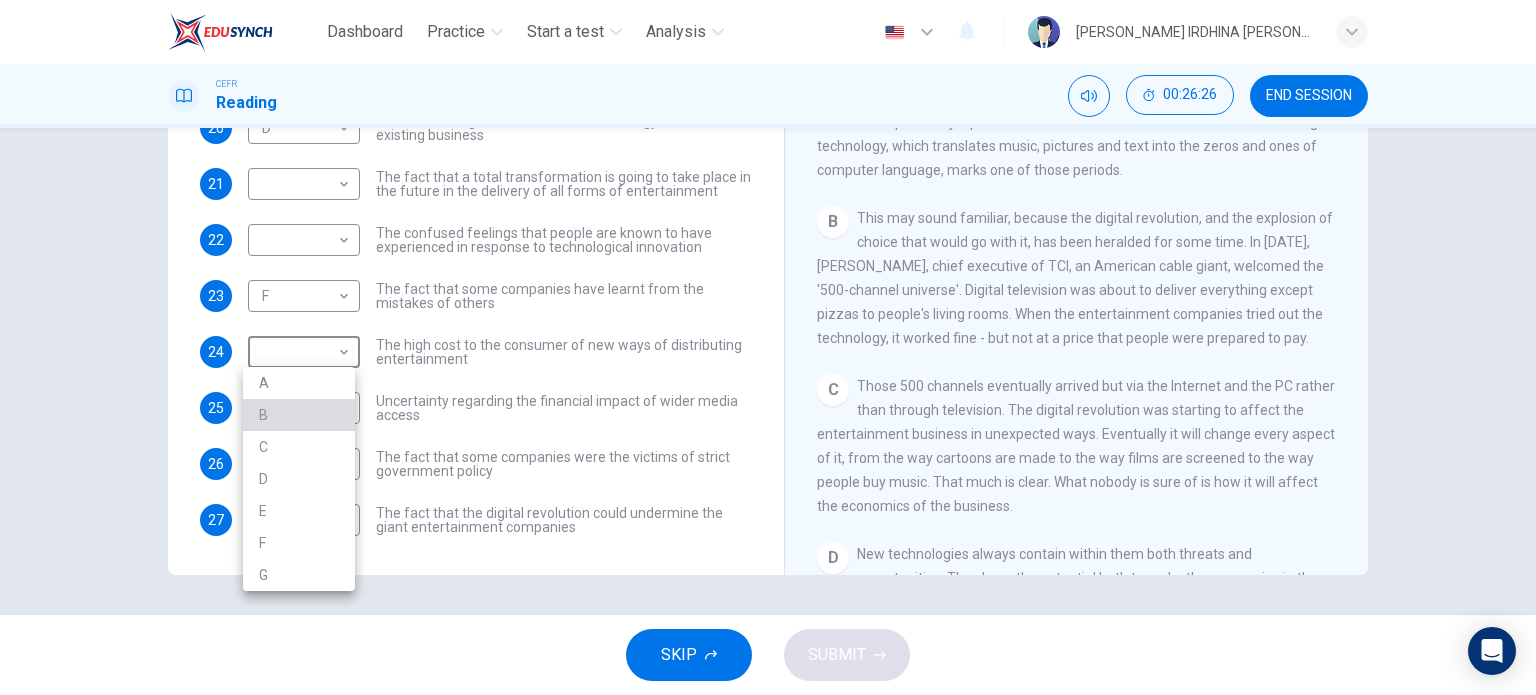 click on "B" at bounding box center [299, 415] 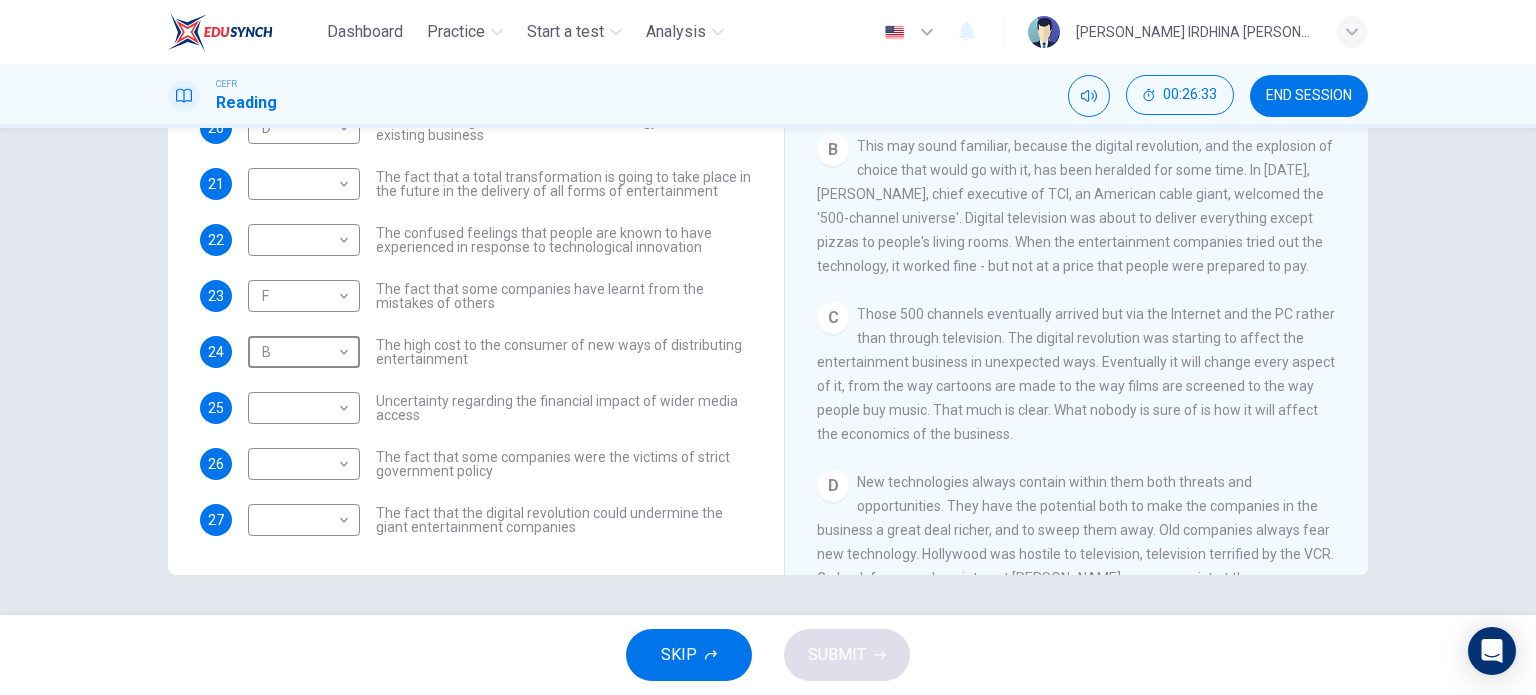 scroll, scrollTop: 424, scrollLeft: 0, axis: vertical 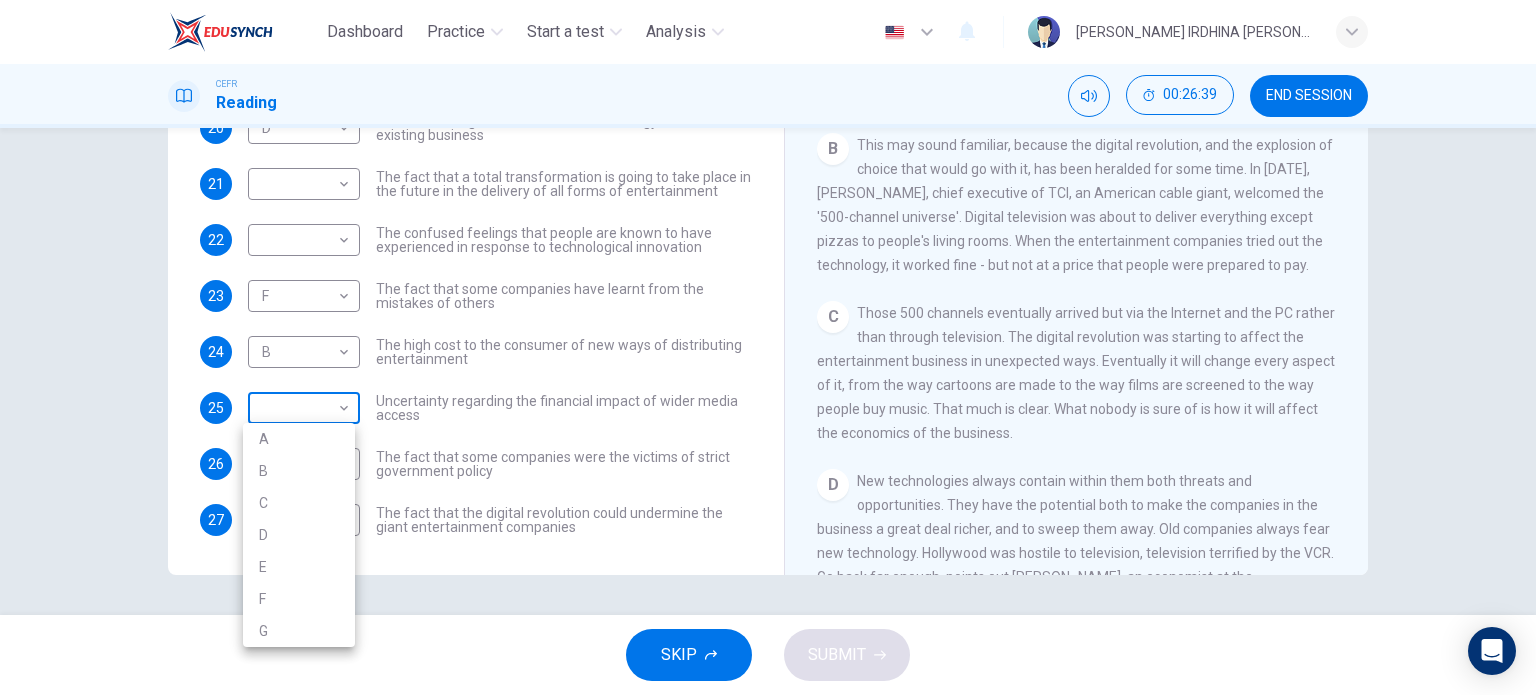 click on "Dashboard Practice Start a test Analysis English en ​ [PERSON_NAME] IRDHINA [PERSON_NAME] [PERSON_NAME] CEFR Reading 00:26:39 END SESSION Questions 20 - 27 The Reading Passage has 7 paragraphs  A-G .
Which paragraph mentions the following?
Write the appropriate letters  (A-G)  in the boxes below.
NB  Some of the paragraphs will be used  more than once. 20 D D ​ The contrasting effects that new technology can have on existing business 21 ​ ​ The fact that a total transformation is going to take place in the future in the delivery of all forms of entertainment 22 ​ ​ The confused feelings that people are known to have experienced in response to technological innovation 23 F F ​ The fact that some companies have learnt from the mistakes of others 24 B B ​ The high cost to the consumer of new ways of distributing entertainment 25 ​ ​ Uncertainty regarding the financial impact of wider media access 26 ​ ​ The fact that some companies were the victims of strict government policy 27 ​ ​ A B C" at bounding box center [768, 347] 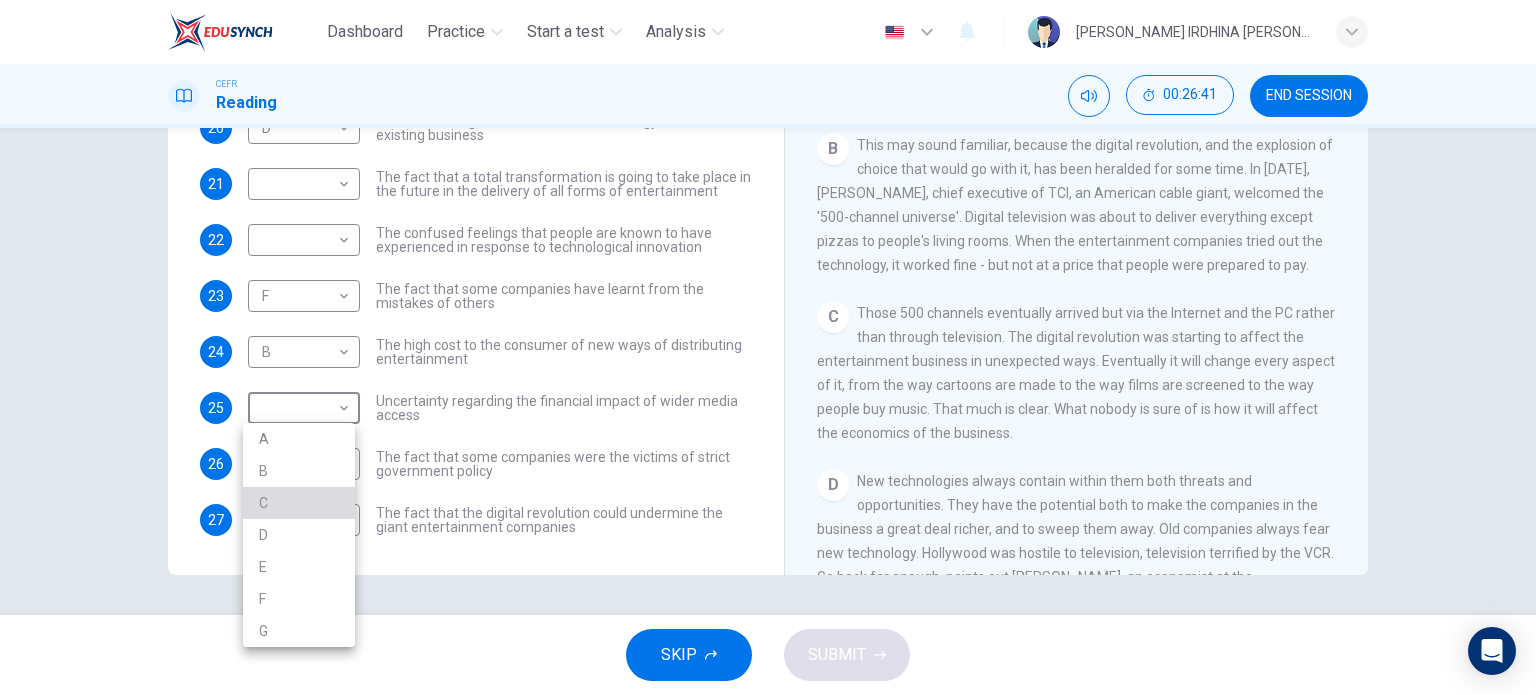 click on "C" at bounding box center [299, 503] 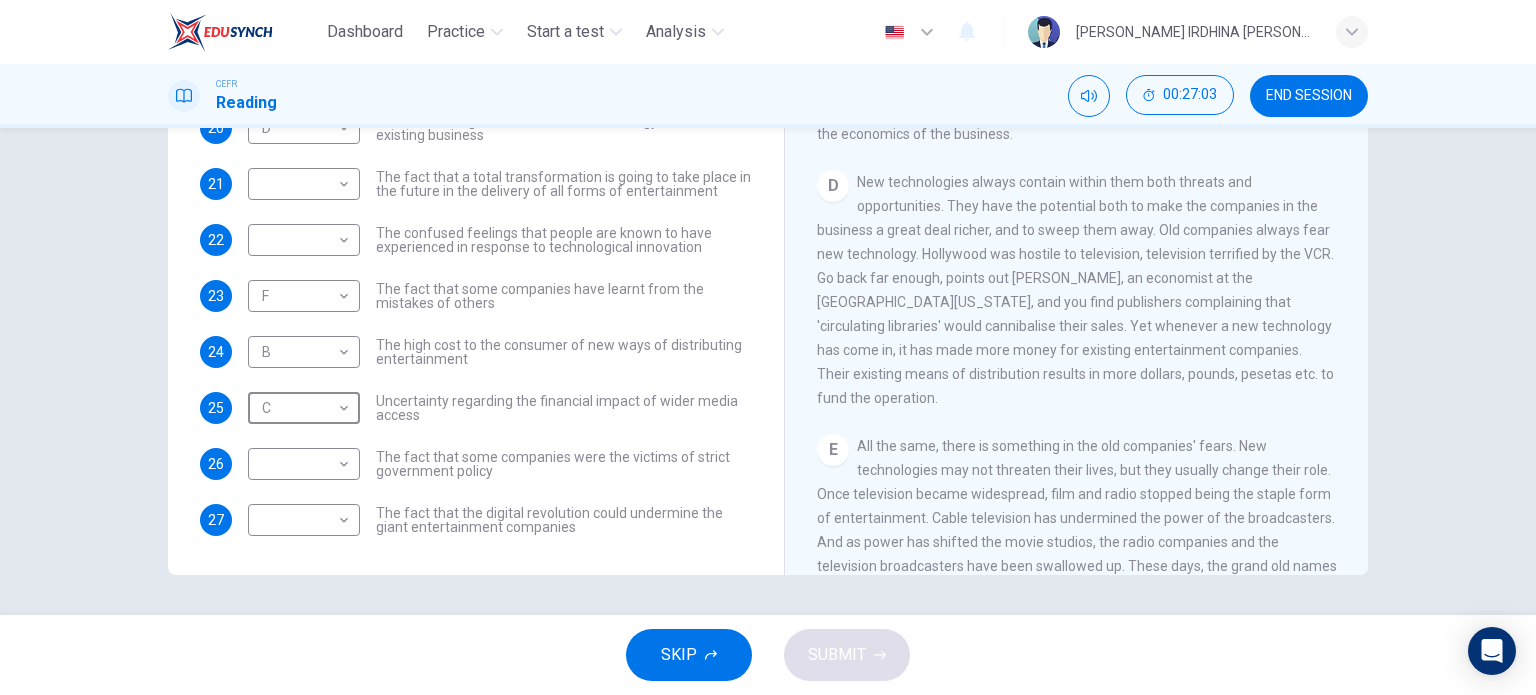 scroll, scrollTop: 735, scrollLeft: 0, axis: vertical 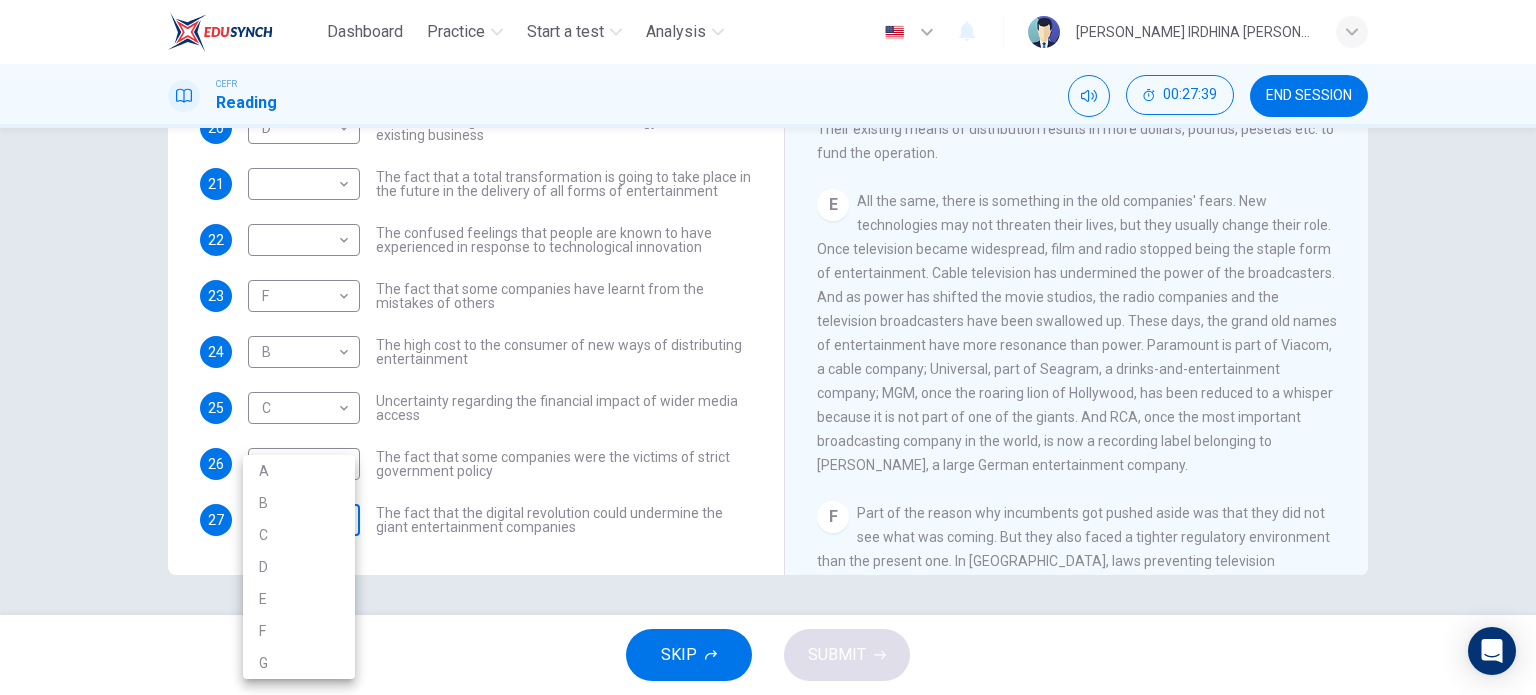 click on "Dashboard Practice Start a test Analysis English en ​ [PERSON_NAME] IRDHINA [PERSON_NAME] [PERSON_NAME] CEFR Reading 00:27:39 END SESSION Questions 20 - 27 The Reading Passage has 7 paragraphs  A-G .
Which paragraph mentions the following?
Write the appropriate letters  (A-G)  in the boxes below.
NB  Some of the paragraphs will be used  more than once. 20 D D ​ The contrasting effects that new technology can have on existing business 21 ​ ​ The fact that a total transformation is going to take place in the future in the delivery of all forms of entertainment 22 ​ ​ The confused feelings that people are known to have experienced in response to technological innovation 23 F F ​ The fact that some companies have learnt from the mistakes of others 24 B B ​ The high cost to the consumer of new ways of distributing entertainment 25 C C ​ Uncertainty regarding the financial impact of wider media access 26 ​ ​ The fact that some companies were the victims of strict government policy 27 ​ ​ A B C" at bounding box center [768, 347] 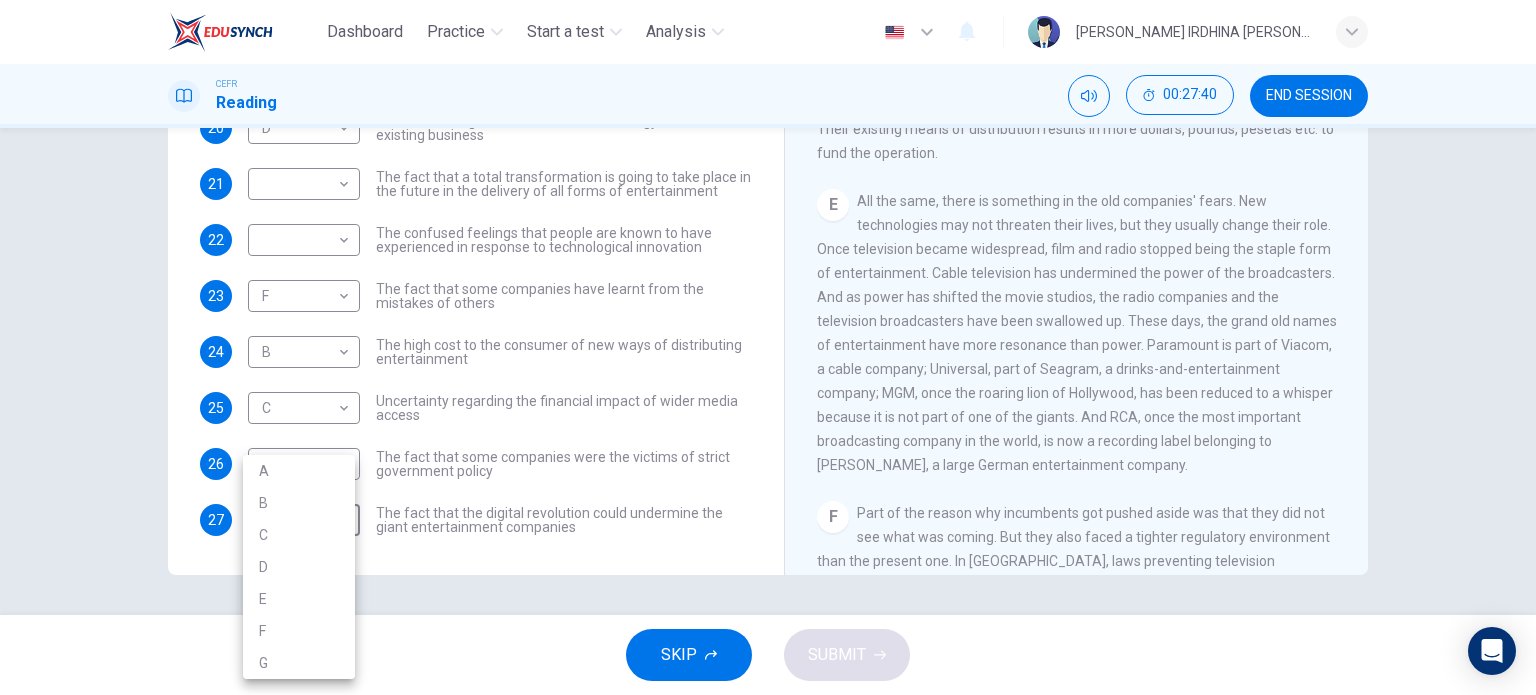 click on "E" at bounding box center (299, 599) 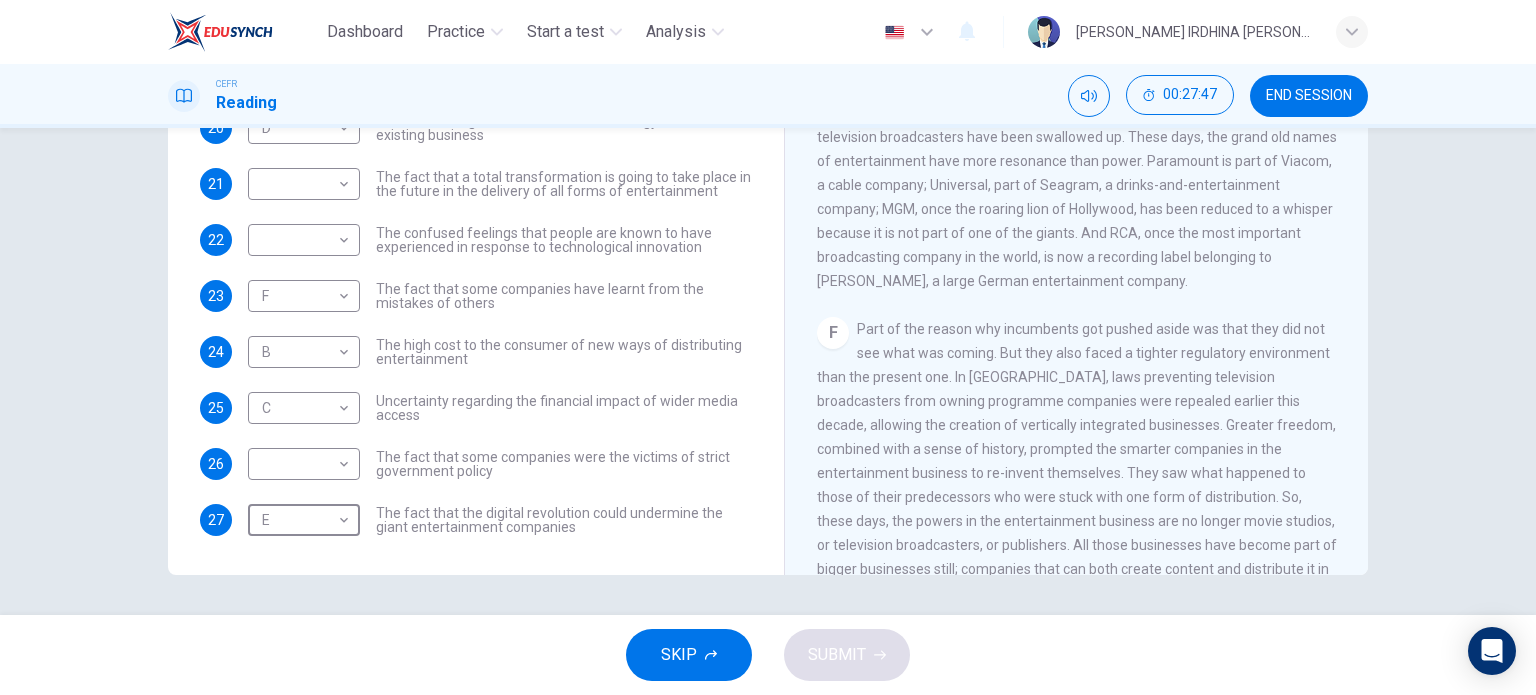 scroll, scrollTop: 1154, scrollLeft: 0, axis: vertical 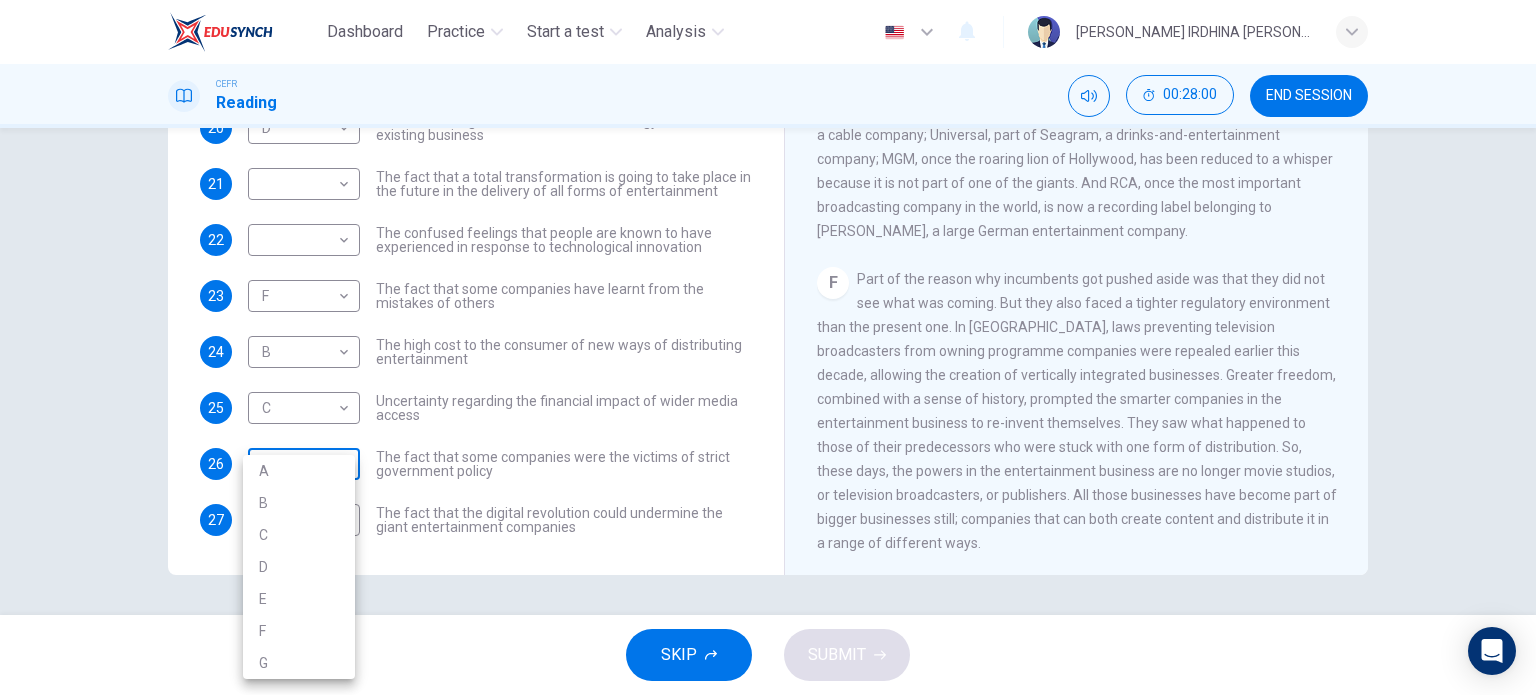 click on "Dashboard Practice Start a test Analysis English en ​ [PERSON_NAME] IRDHINA [PERSON_NAME] [PERSON_NAME] CEFR Reading 00:28:00 END SESSION Questions 20 - 27 The Reading Passage has 7 paragraphs  A-G .
Which paragraph mentions the following?
Write the appropriate letters  (A-G)  in the boxes below.
NB  Some of the paragraphs will be used  more than once. 20 D D ​ The contrasting effects that new technology can have on existing business 21 ​ ​ The fact that a total transformation is going to take place in the future in the delivery of all forms of entertainment 22 ​ ​ The confused feelings that people are known to have experienced in response to technological innovation 23 F F ​ The fact that some companies have learnt from the mistakes of others 24 B B ​ The high cost to the consumer of new ways of distributing entertainment 25 C C ​ Uncertainty regarding the financial impact of wider media access 26 ​ ​ The fact that some companies were the victims of strict government policy 27 E E ​ A B C" at bounding box center [768, 347] 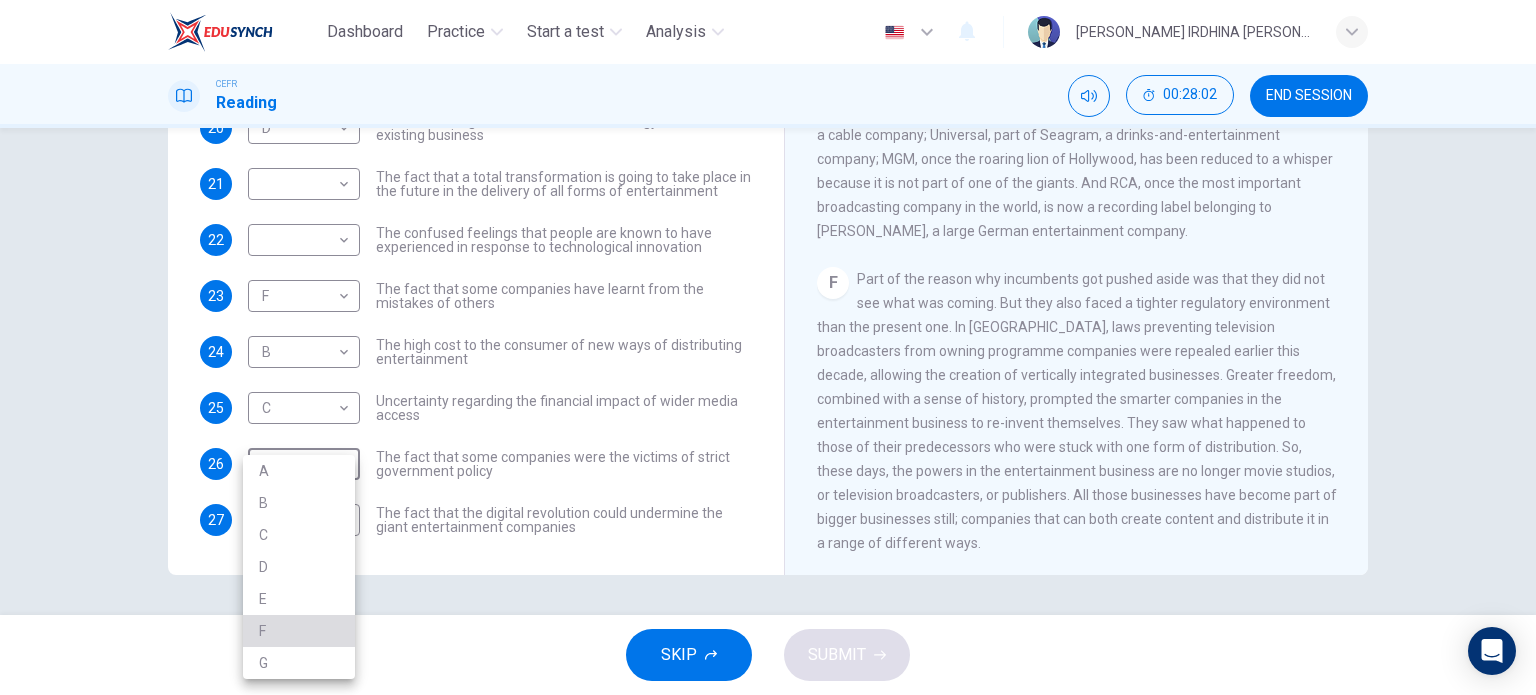 click on "F" at bounding box center (299, 631) 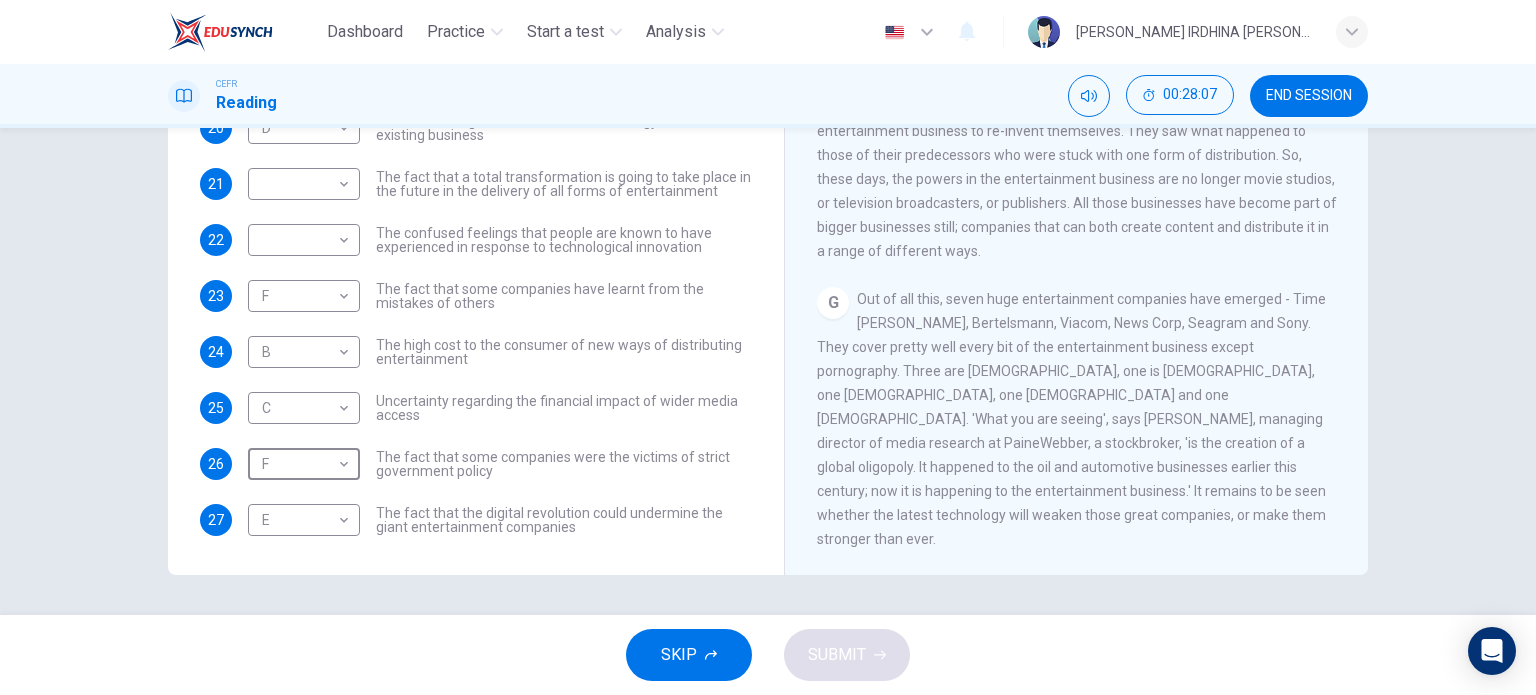 scroll, scrollTop: 1500, scrollLeft: 0, axis: vertical 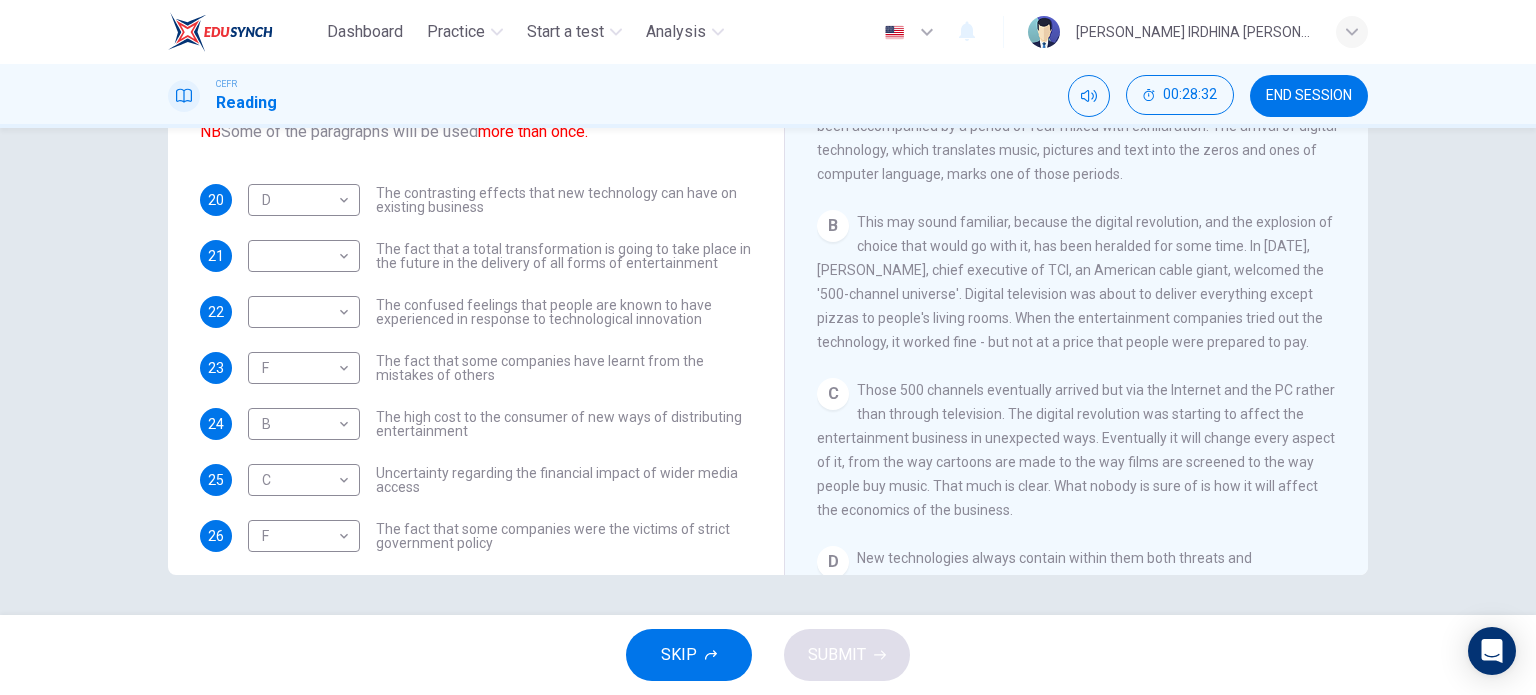 click on "This may sound familiar, because the digital revolution, and the explosion of choice that would go with it, has been heralded for some time. In [DATE], [PERSON_NAME], chief executive of TCI, an American cable giant, welcomed the '500-channel universe'. Digital television was about to deliver everything except pizzas to people's living rooms. When the entertainment companies tried out the technology, it worked fine - but not at a price that people were prepared to pay." at bounding box center [1075, 282] 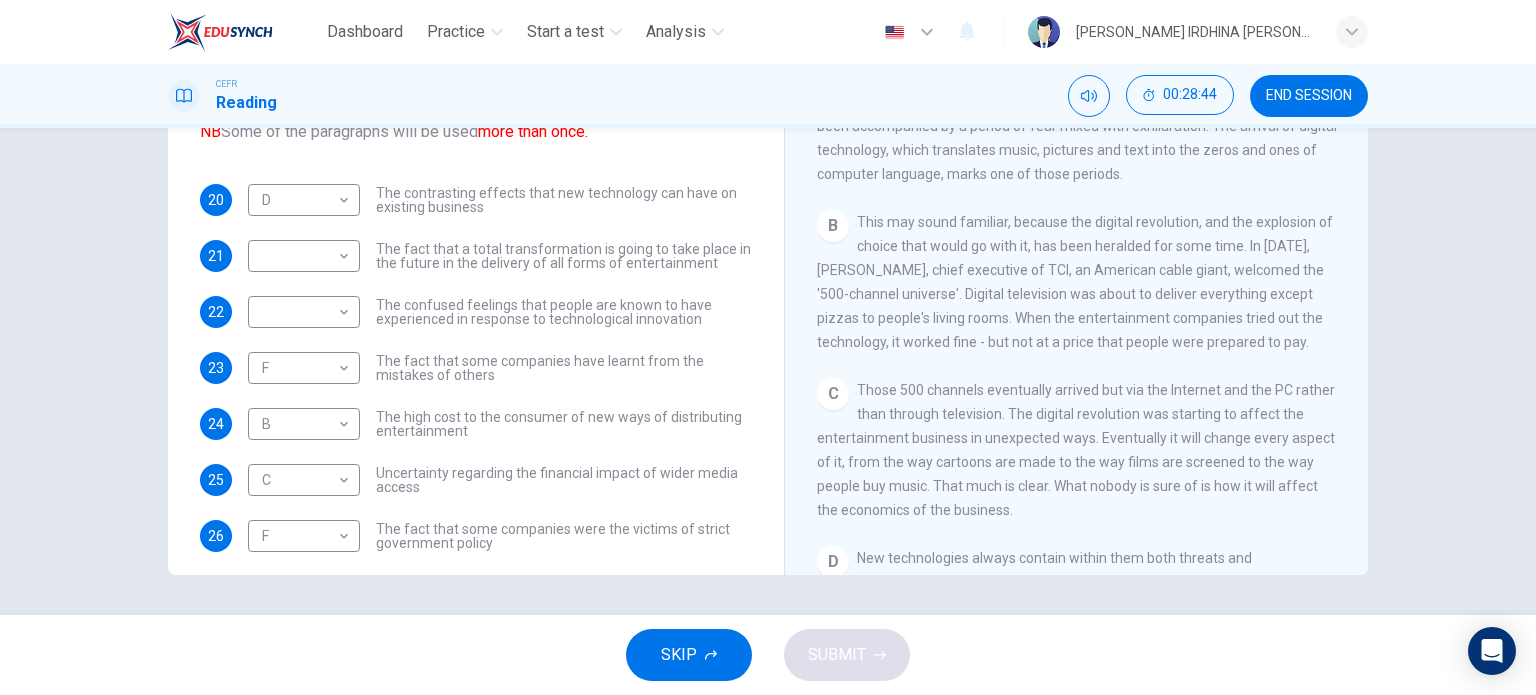 click on "This may sound familiar, because the digital revolution, and the explosion of choice that would go with it, has been heralded for some time. In [DATE], [PERSON_NAME], chief executive of TCI, an American cable giant, welcomed the '500-channel universe'. Digital television was about to deliver everything except pizzas to people's living rooms. When the entertainment companies tried out the technology, it worked fine - but not at a price that people were prepared to pay." at bounding box center [1075, 282] 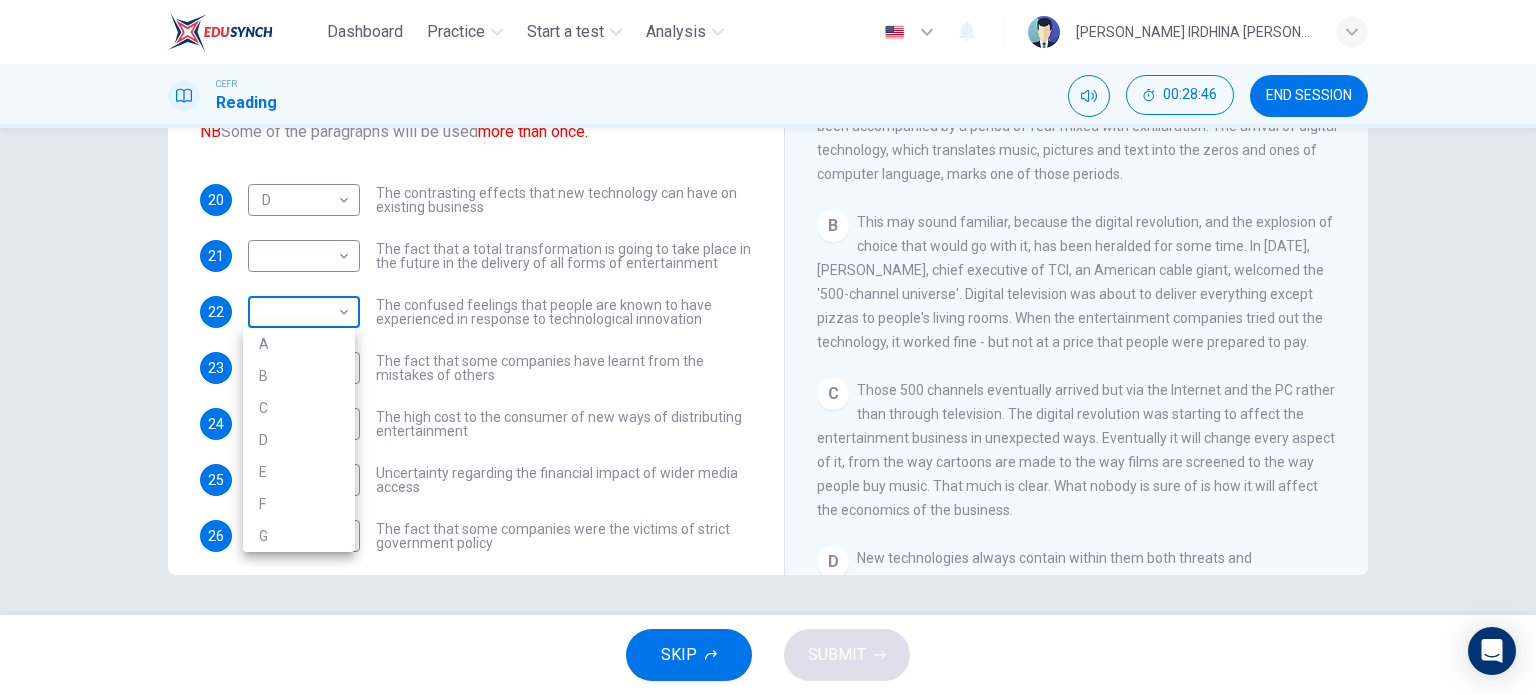 click on "Dashboard Practice Start a test Analysis English en ​ [PERSON_NAME] IRDHINA [PERSON_NAME] [PERSON_NAME] CEFR Reading 00:28:46 END SESSION Questions 20 - 27 The Reading Passage has 7 paragraphs  A-G .
Which paragraph mentions the following?
Write the appropriate letters  (A-G)  in the boxes below.
NB  Some of the paragraphs will be used  more than once. 20 D D ​ The contrasting effects that new technology can have on existing business 21 ​ ​ The fact that a total transformation is going to take place in the future in the delivery of all forms of entertainment 22 ​ ​ The confused feelings that people are known to have experienced in response to technological innovation 23 F F ​ The fact that some companies have learnt from the mistakes of others 24 B B ​ The high cost to the consumer of new ways of distributing entertainment 25 C C ​ Uncertainty regarding the financial impact of wider media access 26 F F ​ The fact that some companies were the victims of strict government policy 27 E E ​ A B C" at bounding box center (768, 347) 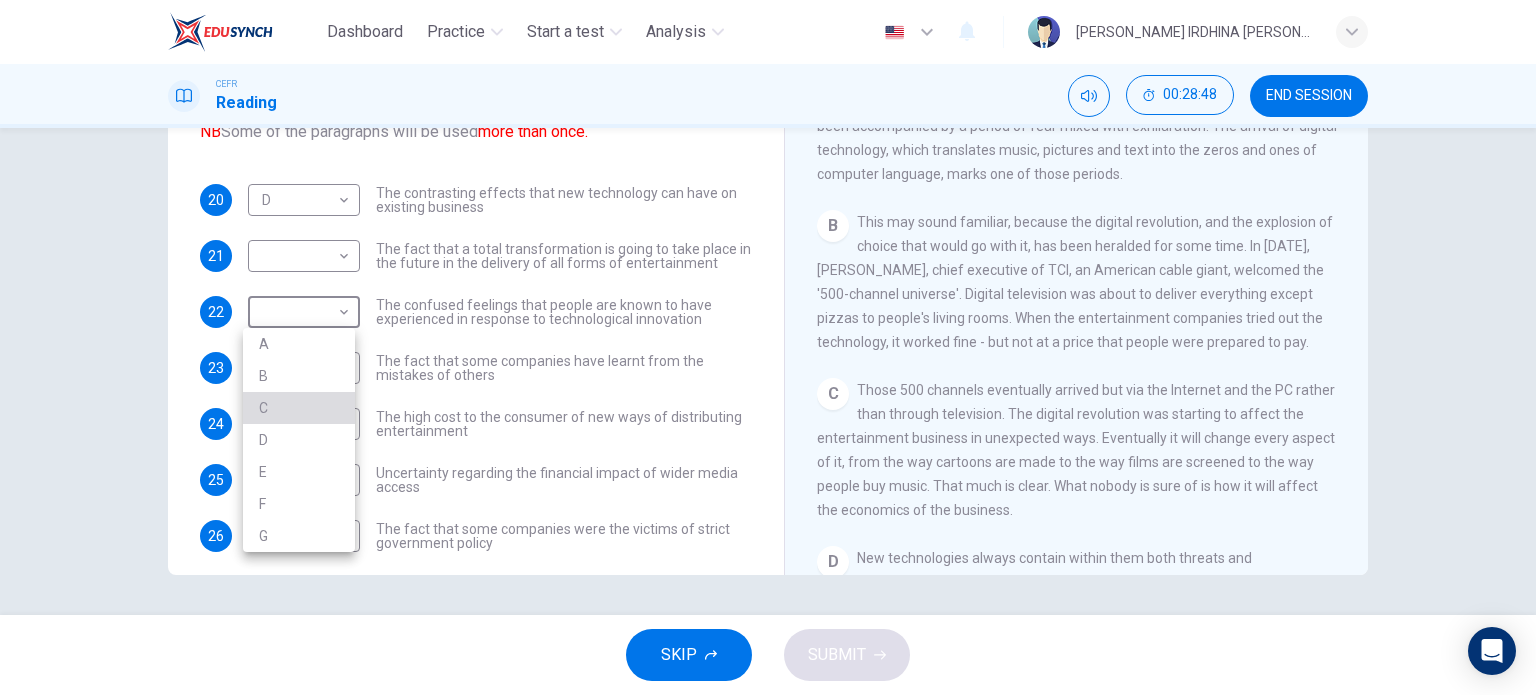 click on "C" at bounding box center (299, 408) 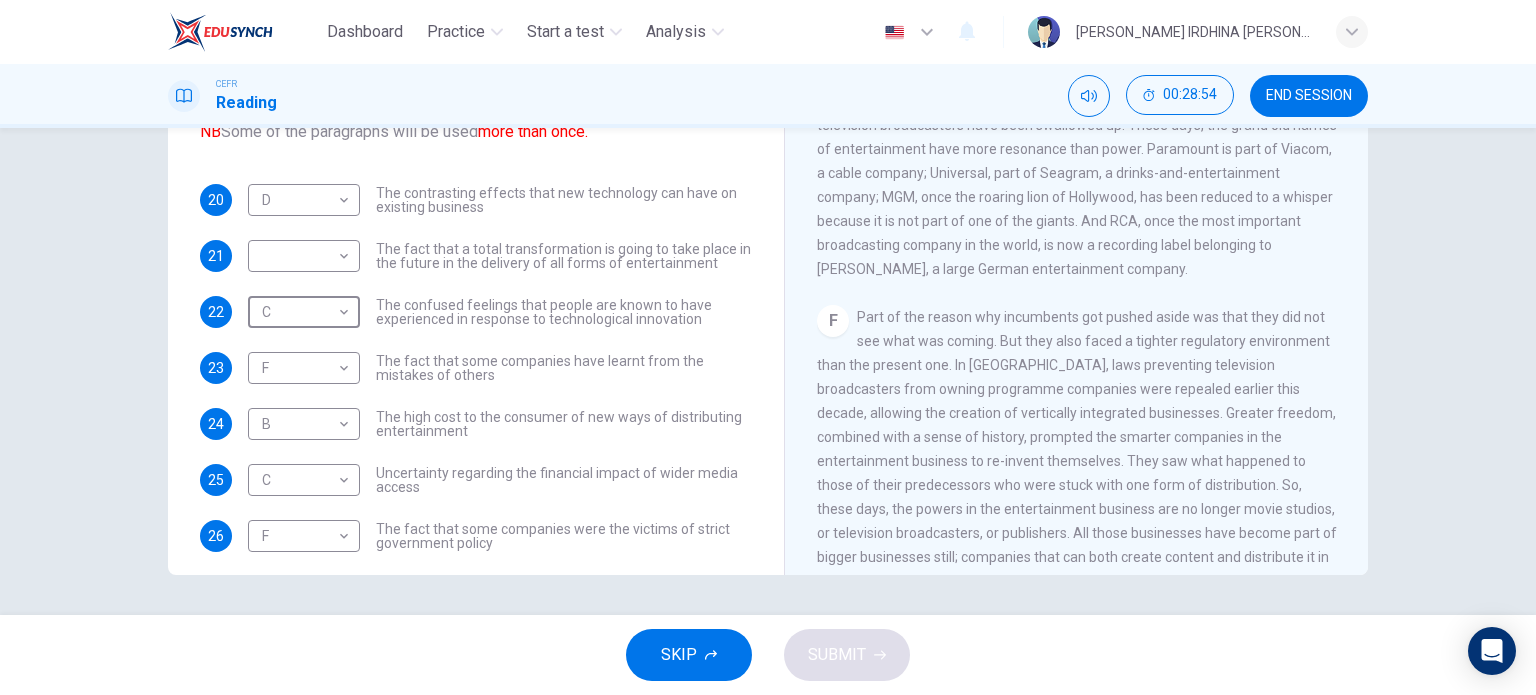 scroll, scrollTop: 1519, scrollLeft: 0, axis: vertical 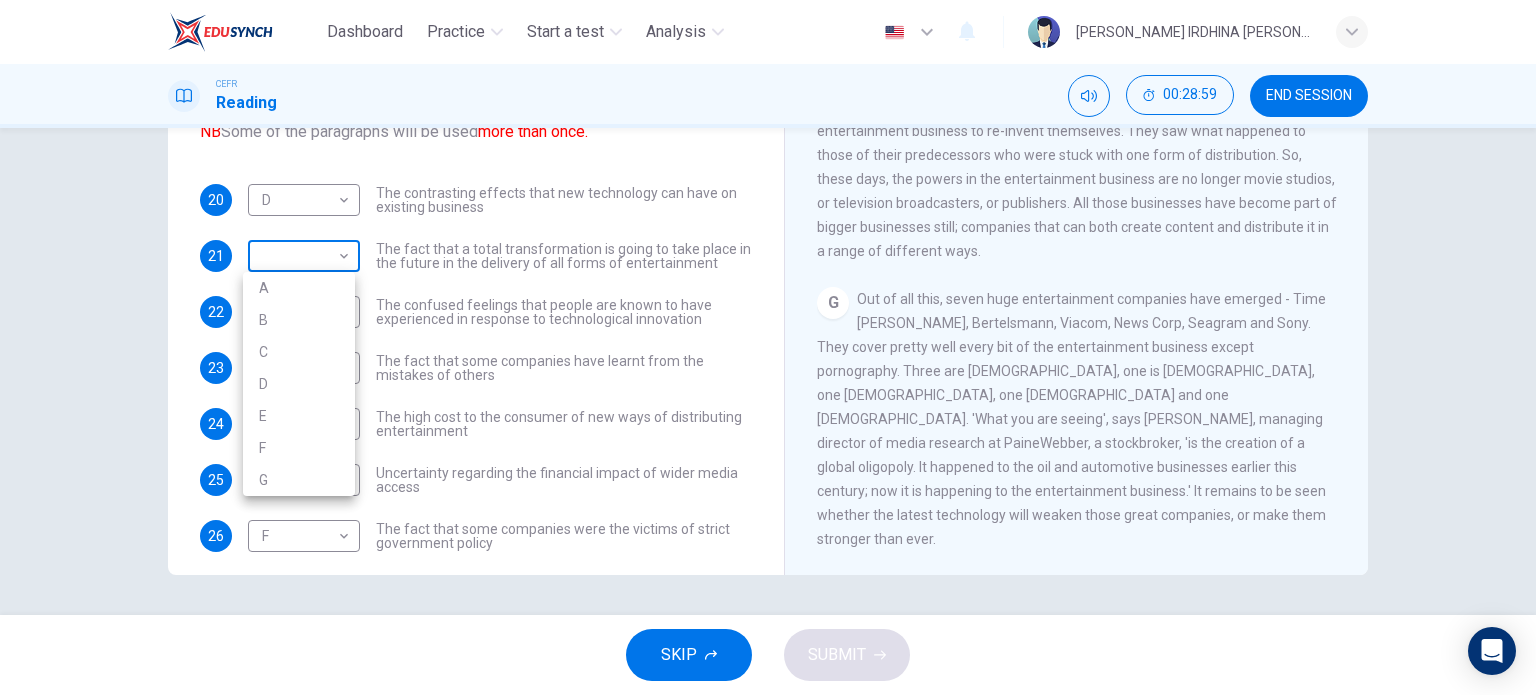 click on "Dashboard Practice Start a test Analysis English en ​ [PERSON_NAME] IRDHINA [PERSON_NAME] [PERSON_NAME] CEFR Reading 00:28:59 END SESSION Questions 20 - 27 The Reading Passage has 7 paragraphs  A-G .
Which paragraph mentions the following?
Write the appropriate letters  (A-G)  in the boxes below.
NB  Some of the paragraphs will be used  more than once. 20 D D ​ The contrasting effects that new technology can have on existing business 21 ​ ​ The fact that a total transformation is going to take place in the future in the delivery of all forms of entertainment 22 C C ​ The confused feelings that people are known to have experienced in response to technological innovation 23 F F ​ The fact that some companies have learnt from the mistakes of others 24 B B ​ The high cost to the consumer of new ways of distributing entertainment 25 C C ​ Uncertainty regarding the financial impact of wider media access 26 F F ​ The fact that some companies were the victims of strict government policy 27 E E ​ A B C" at bounding box center [768, 347] 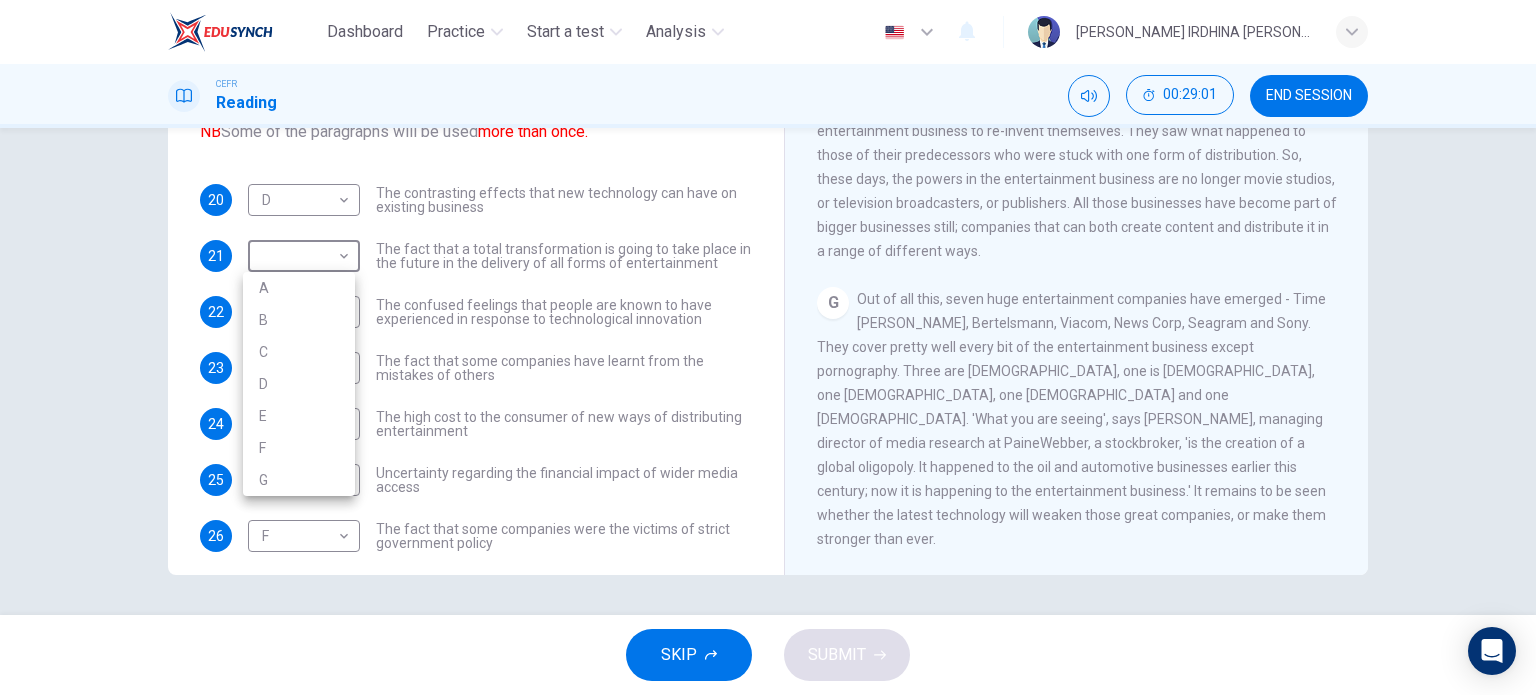 click on "G" at bounding box center (299, 480) 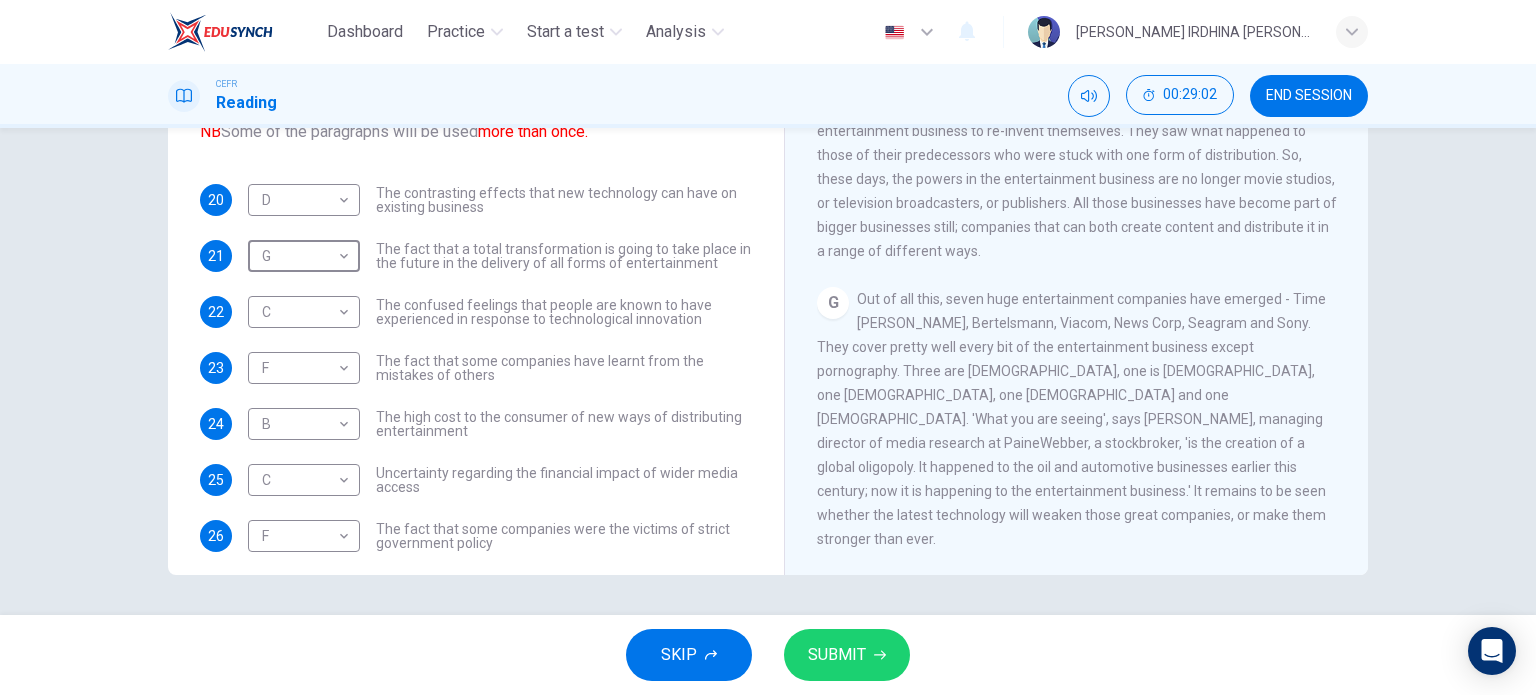 type on "G" 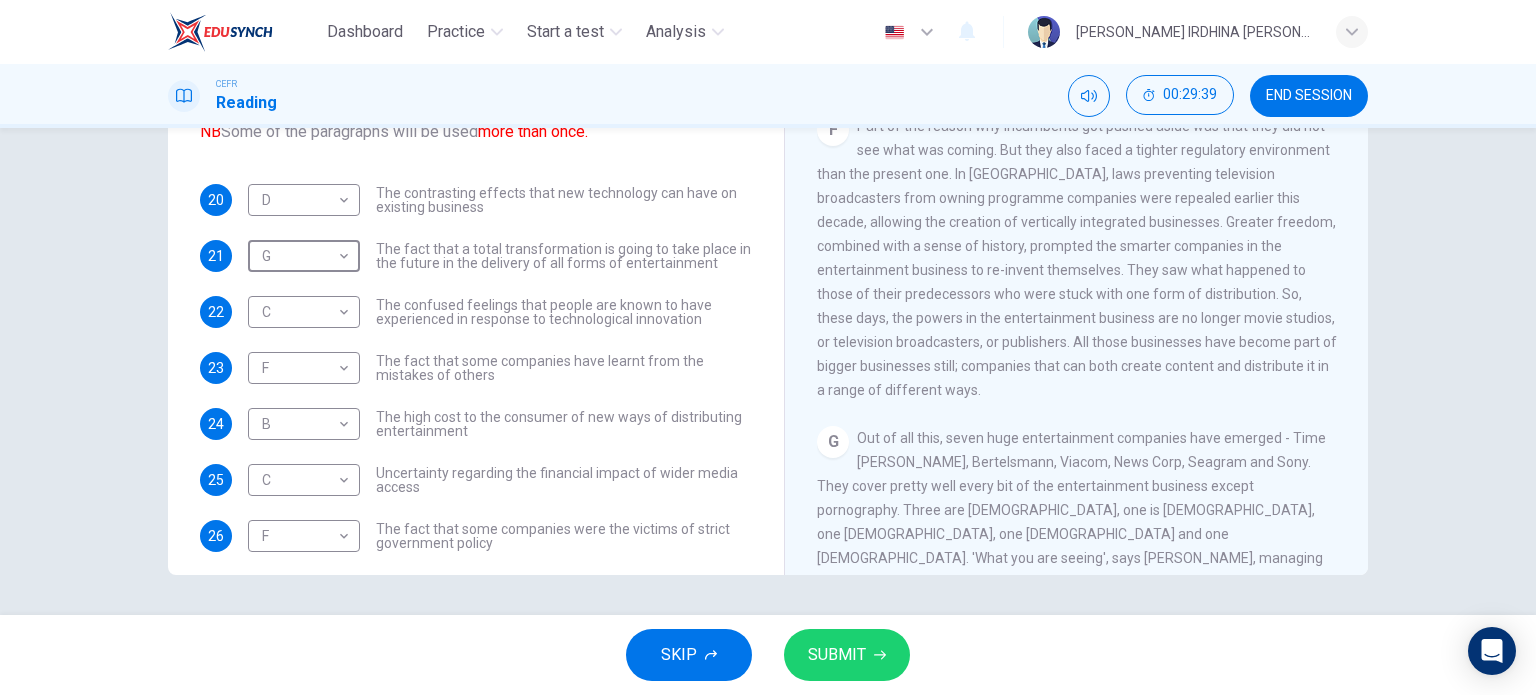 scroll, scrollTop: 1519, scrollLeft: 0, axis: vertical 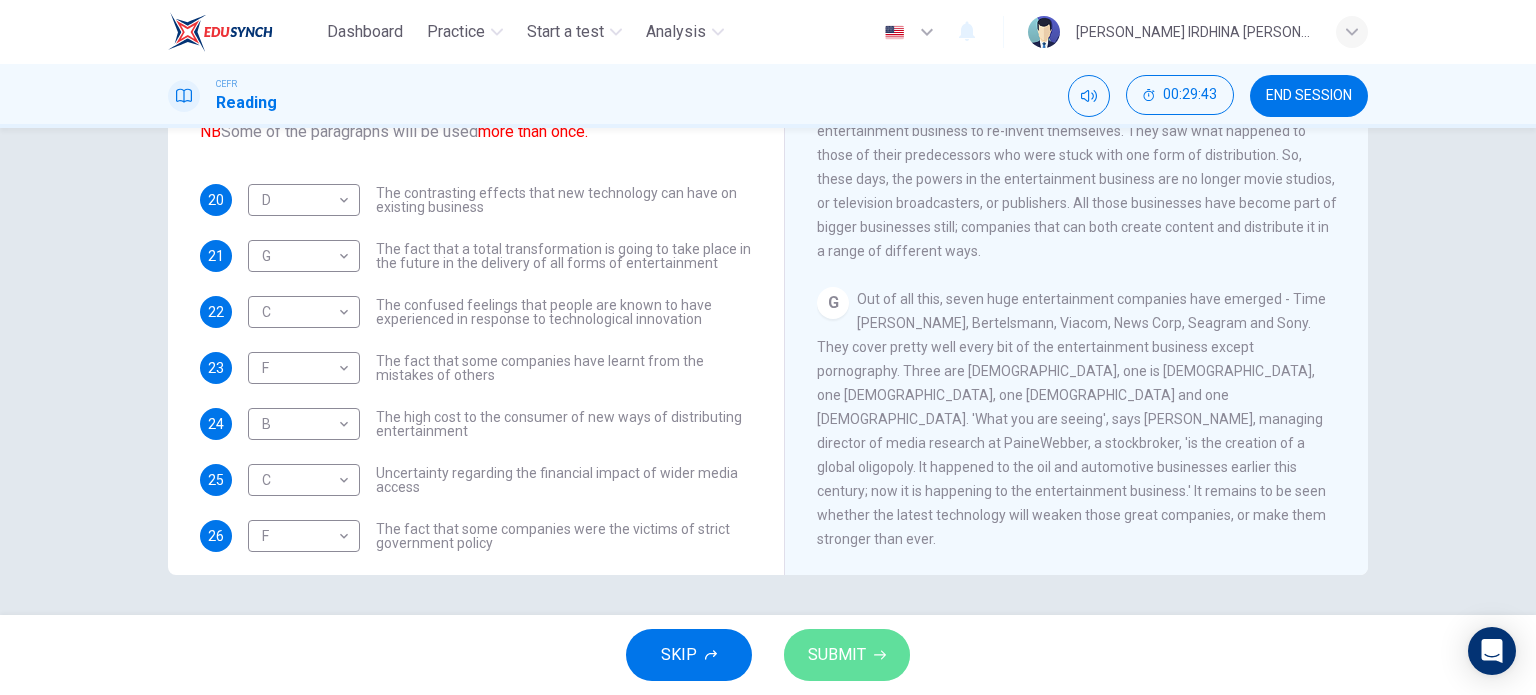 click on "SUBMIT" at bounding box center (837, 655) 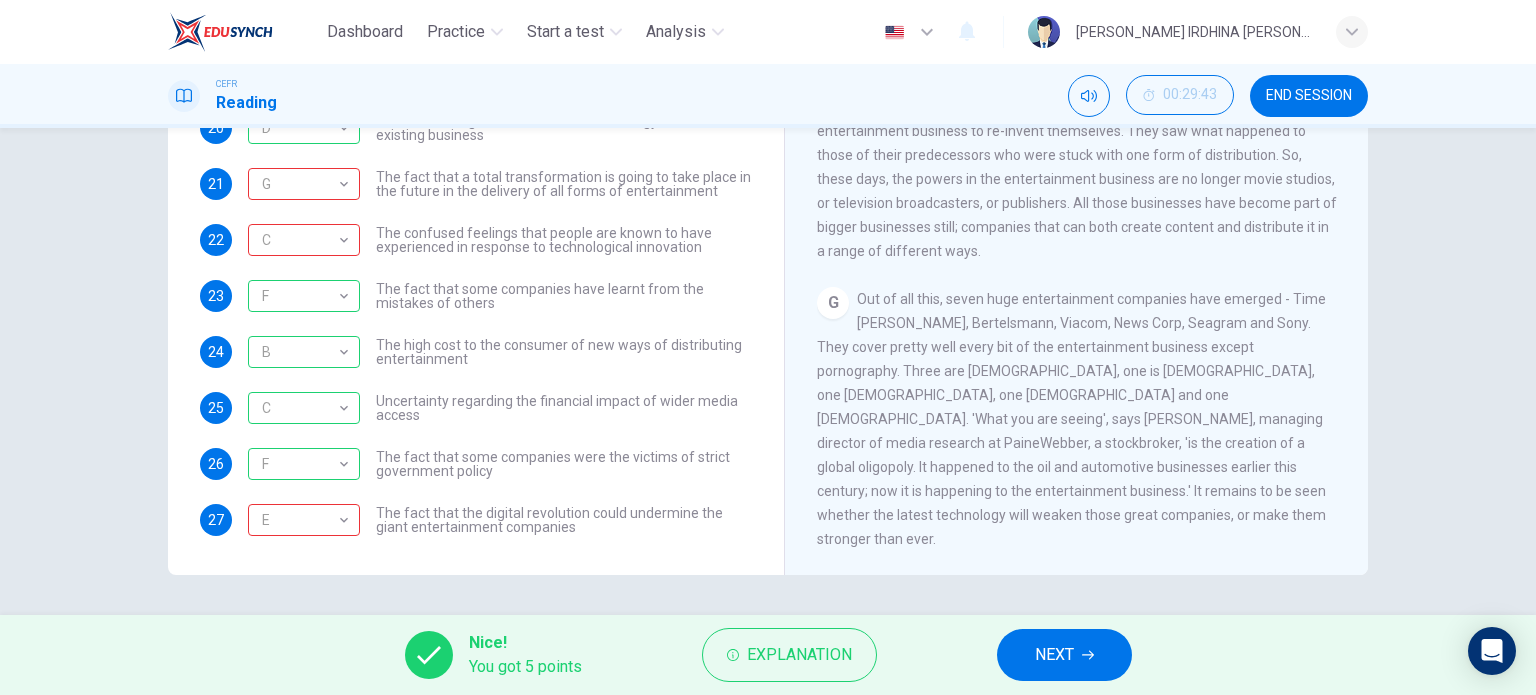 scroll, scrollTop: 0, scrollLeft: 0, axis: both 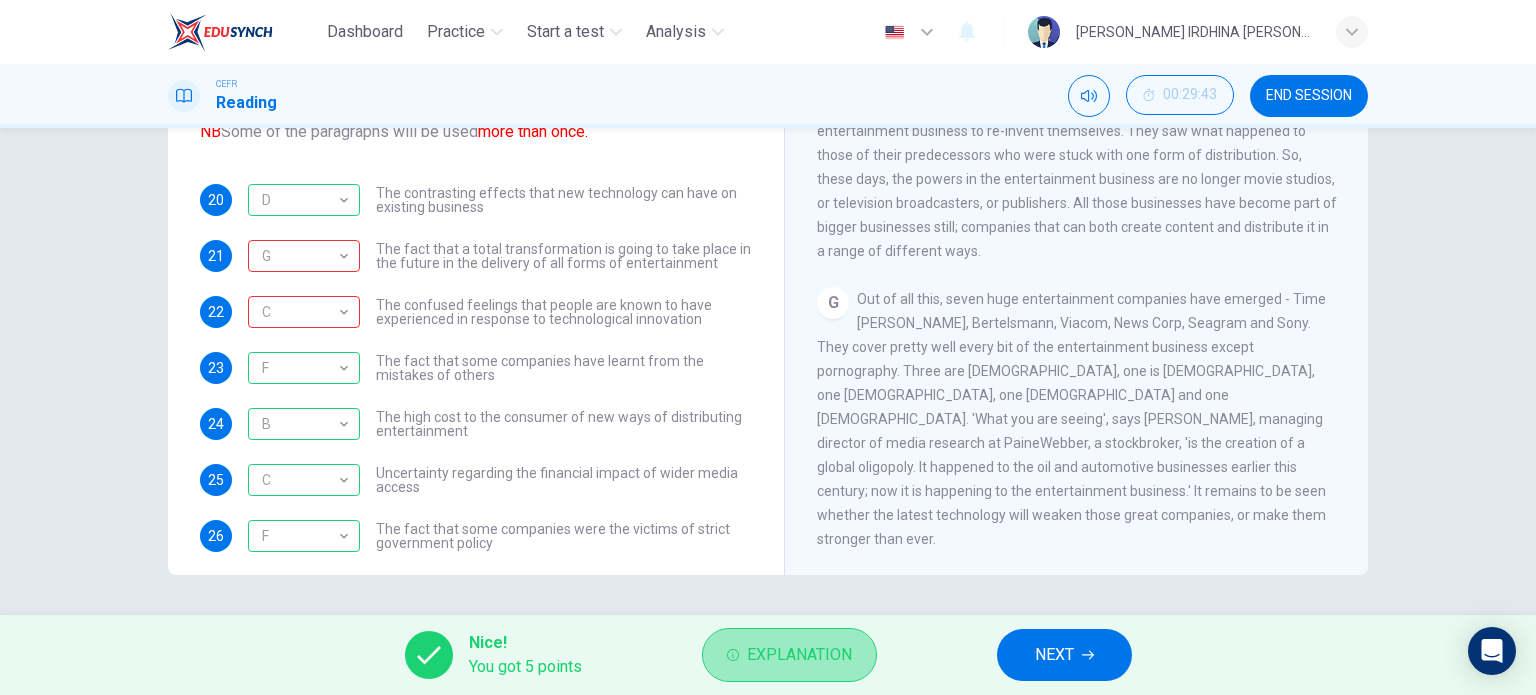 click on "Explanation" at bounding box center [789, 655] 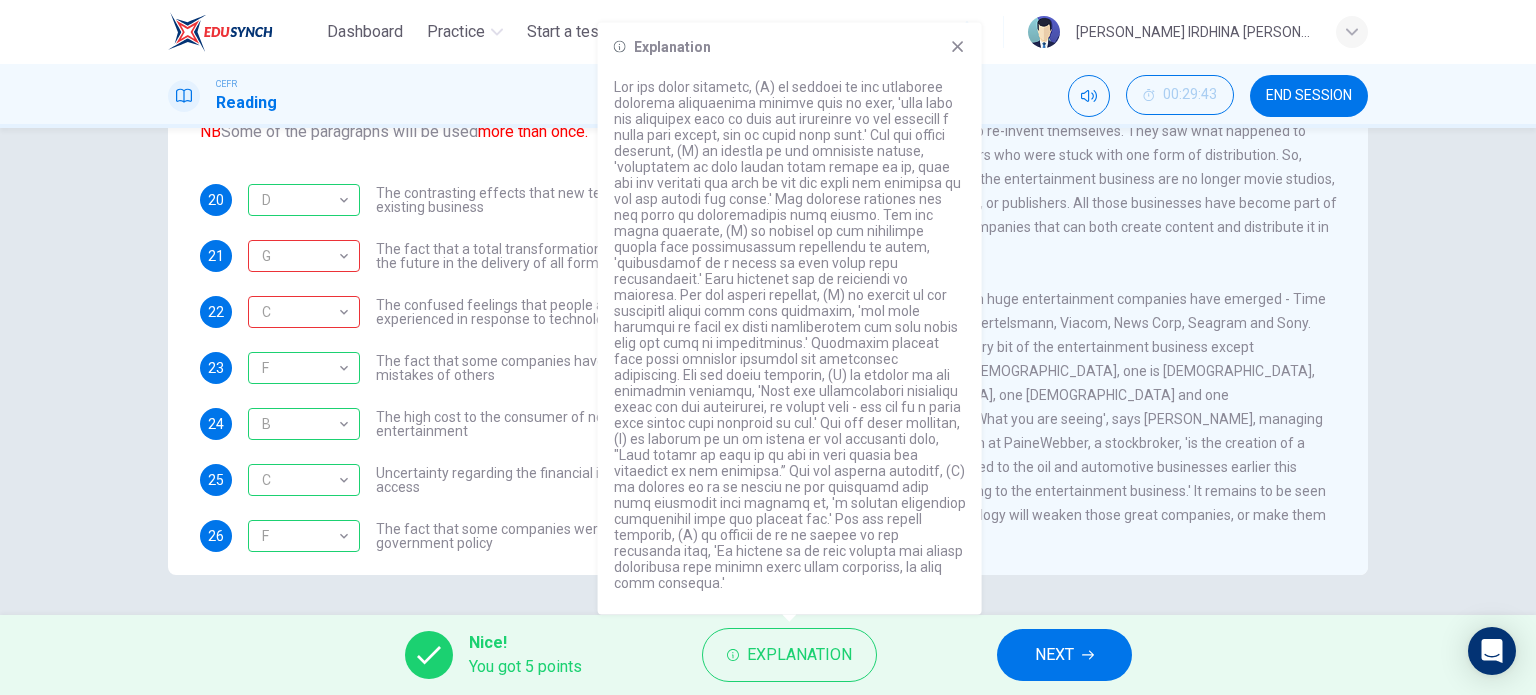 click on "Out of all this, seven huge entertainment companies have emerged - Time [PERSON_NAME], Bertelsmann, Viacom, News Corp, Seagram and Sony. They cover pretty well every bit of the entertainment business except pornography. Three are [DEMOGRAPHIC_DATA], one is [DEMOGRAPHIC_DATA], one [DEMOGRAPHIC_DATA], one [DEMOGRAPHIC_DATA] and one [DEMOGRAPHIC_DATA]. 'What you are seeing', says [PERSON_NAME], managing director of media research at PaineWebber, a stockbroker, 'is the creation of a global oligopoly. It happened to the oil and automotive businesses earlier this century; now it is happening to the entertainment business.' It remains to be seen whether the latest technology will weaken those great companies, or make them stronger than ever." at bounding box center (1071, 419) 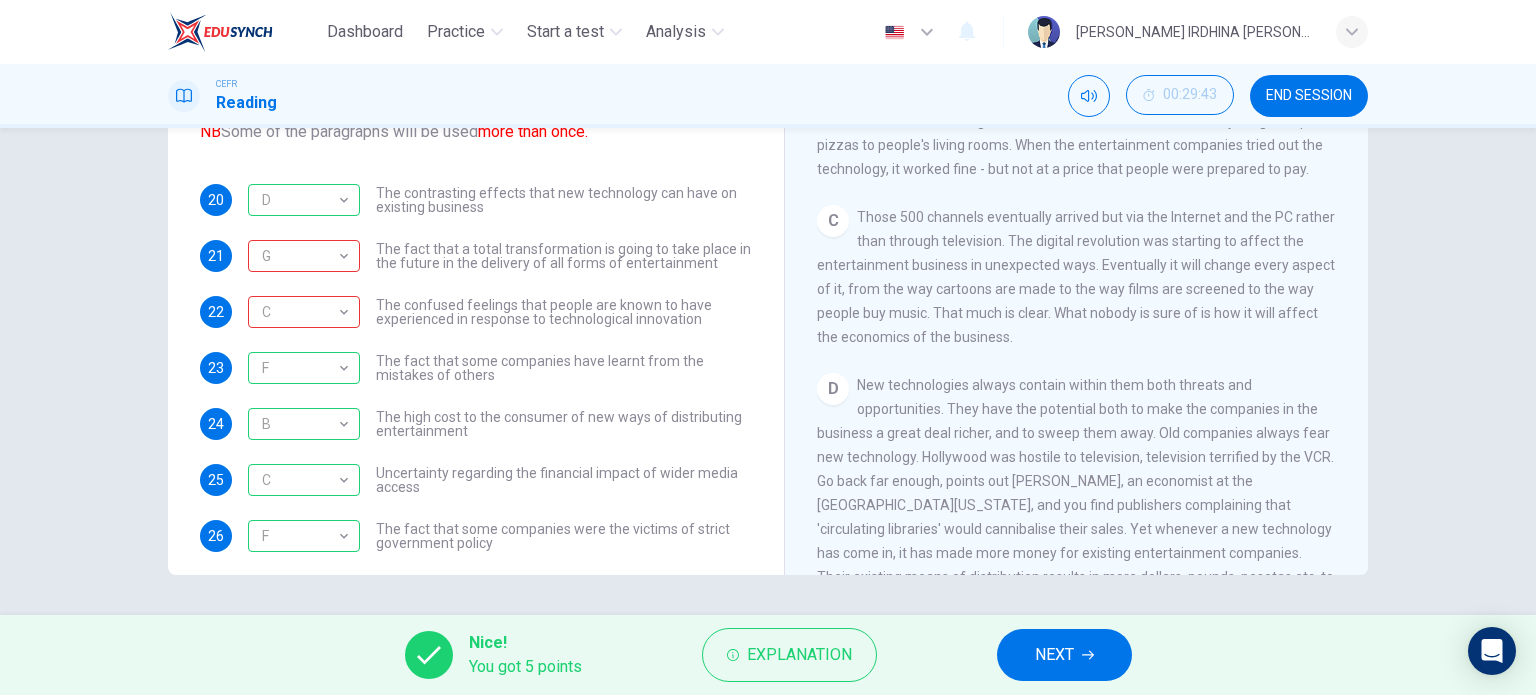 scroll, scrollTop: 500, scrollLeft: 0, axis: vertical 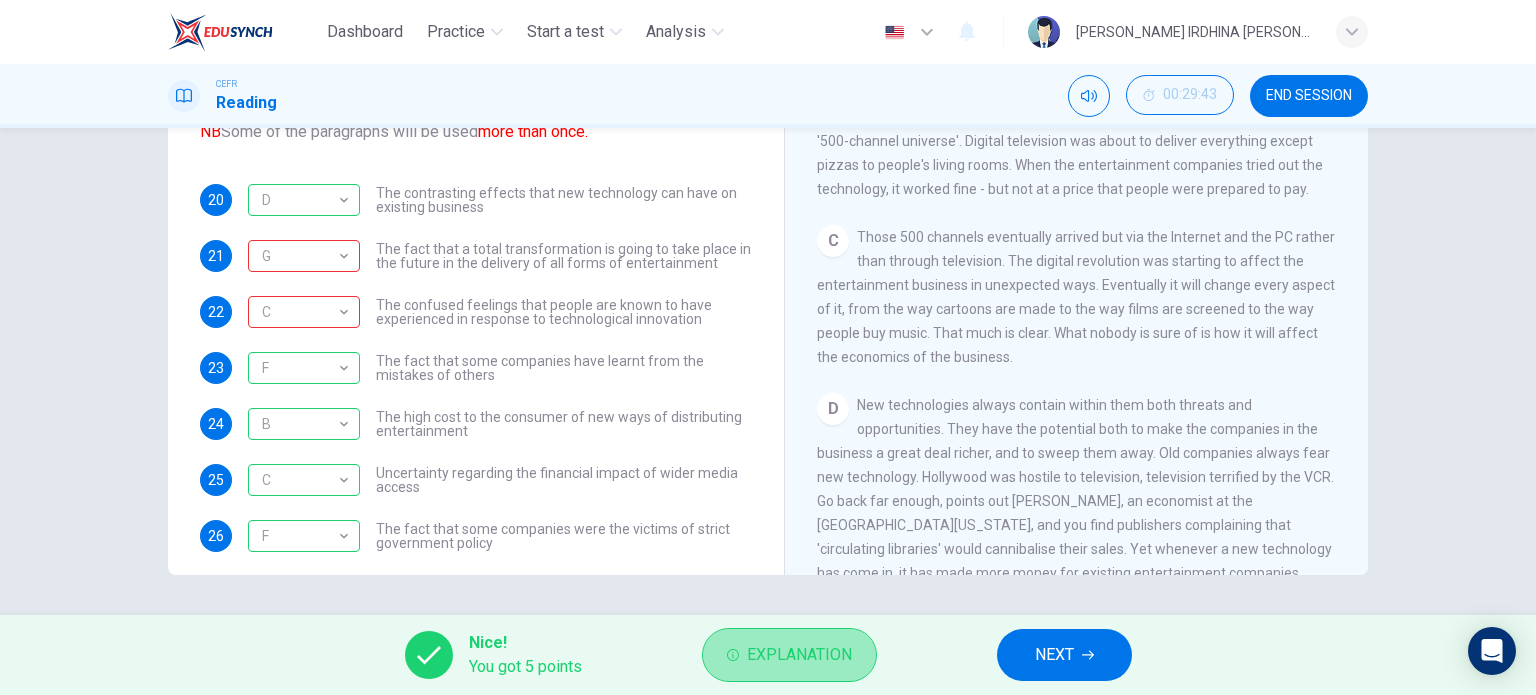 click on "Explanation" at bounding box center (799, 655) 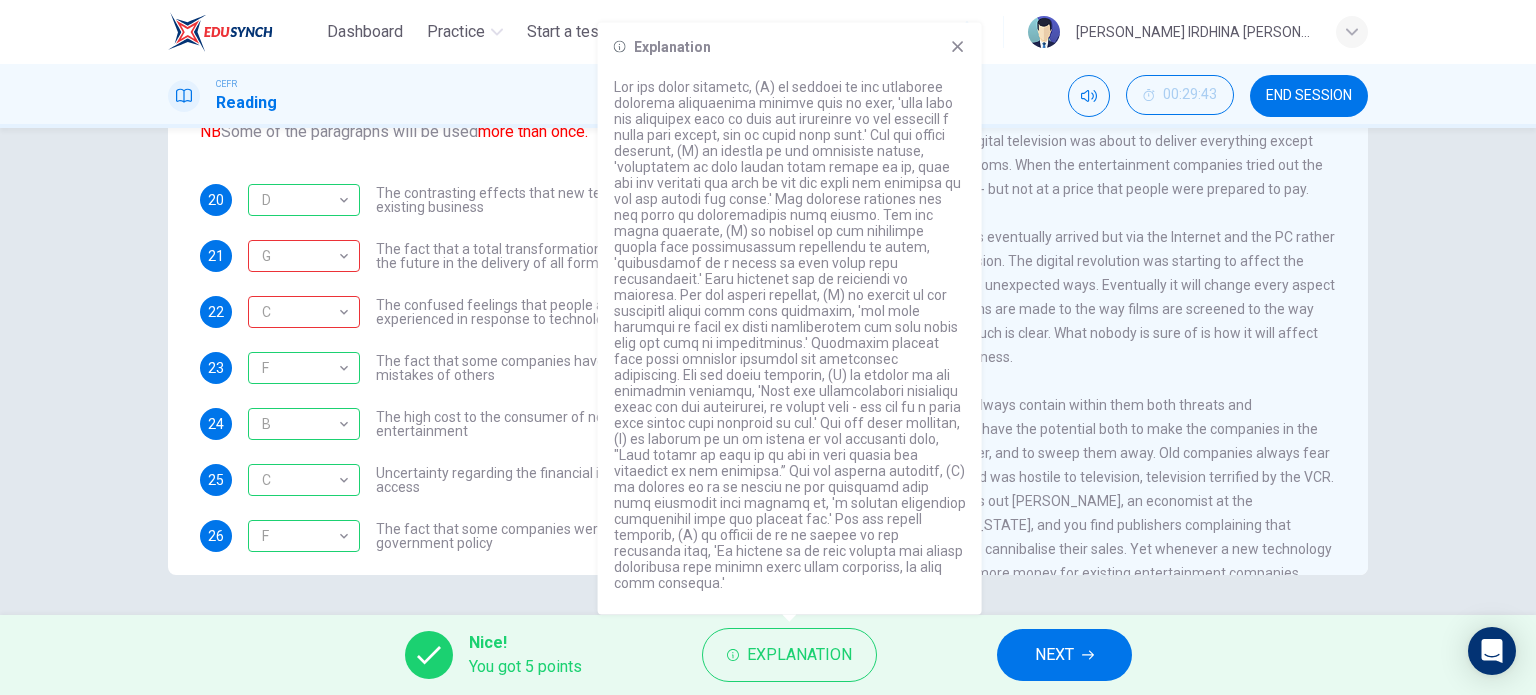 click on "C Those 500 channels eventually arrived but via the Internet and the PC rather than through television. The digital revolution was starting to affect the entertainment business in unexpected ways. Eventually it will change every aspect of it, from the way cartoons are made to the way films are screened to the way people buy music. That much is clear. What nobody is sure of is how it will affect the economics of the business." at bounding box center (1077, 297) 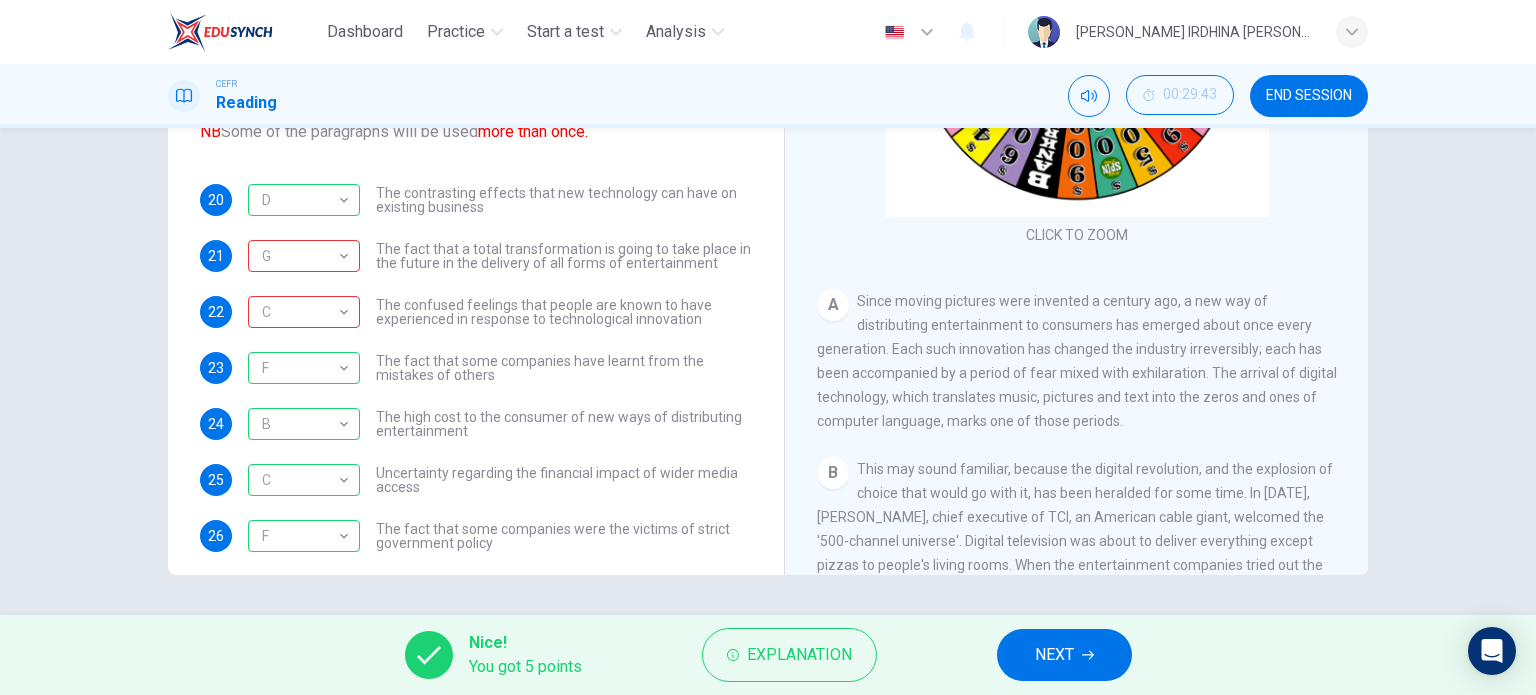 scroll, scrollTop: 100, scrollLeft: 0, axis: vertical 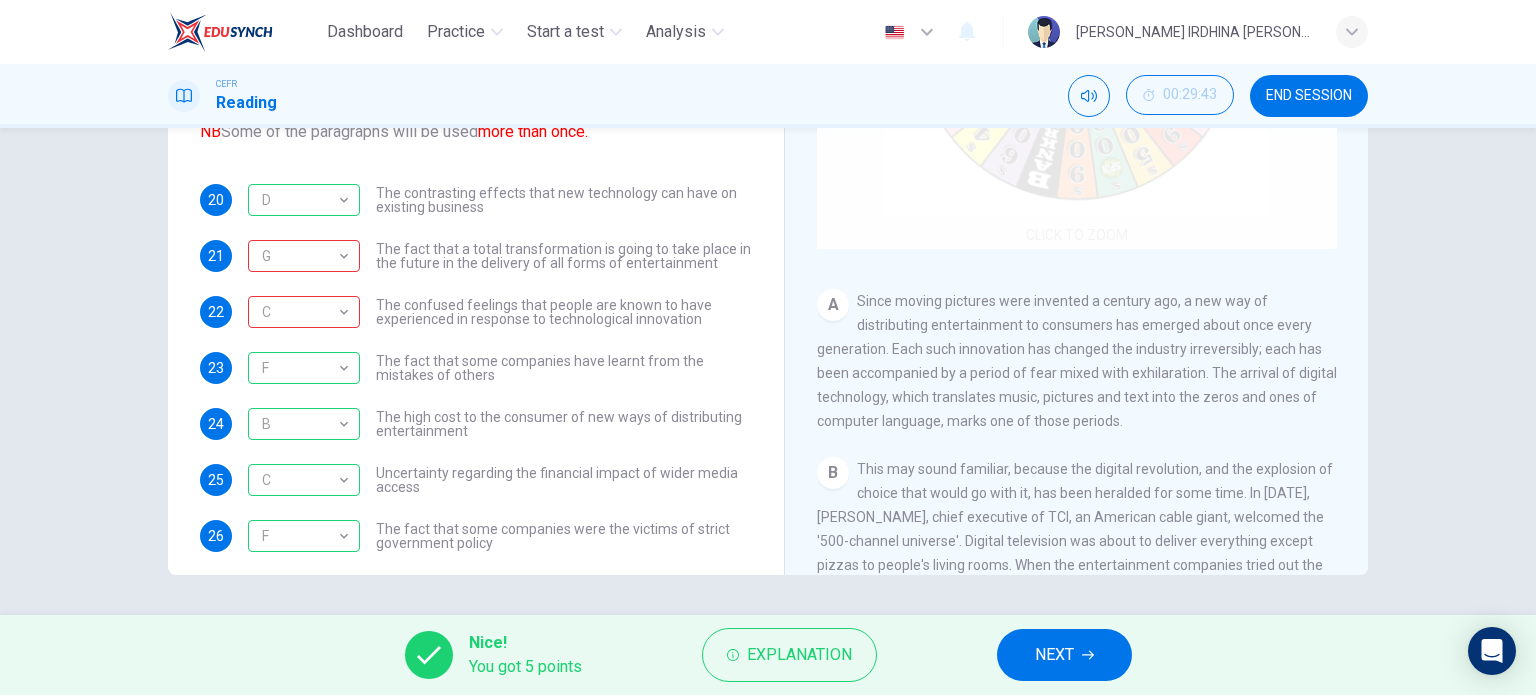 click on "Click to Zoom" at bounding box center [1077, 58] 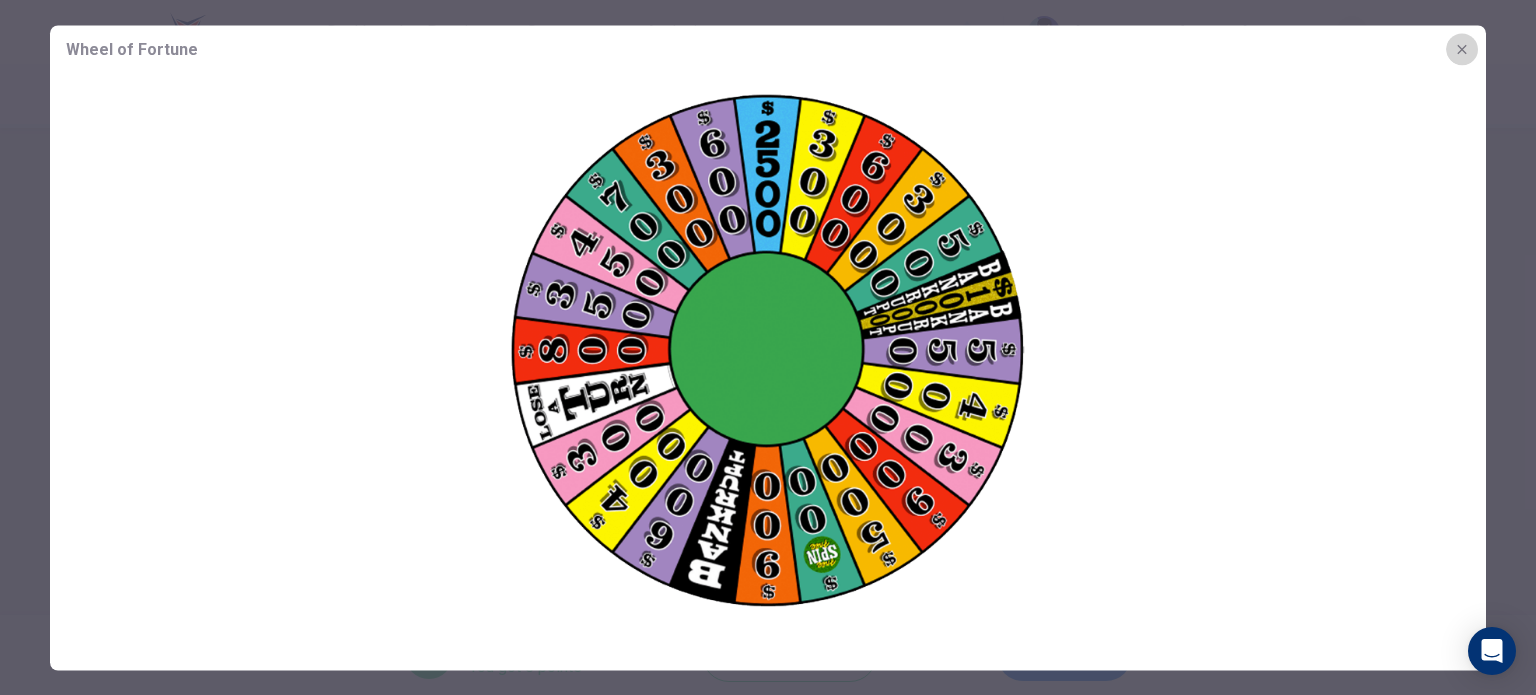 click 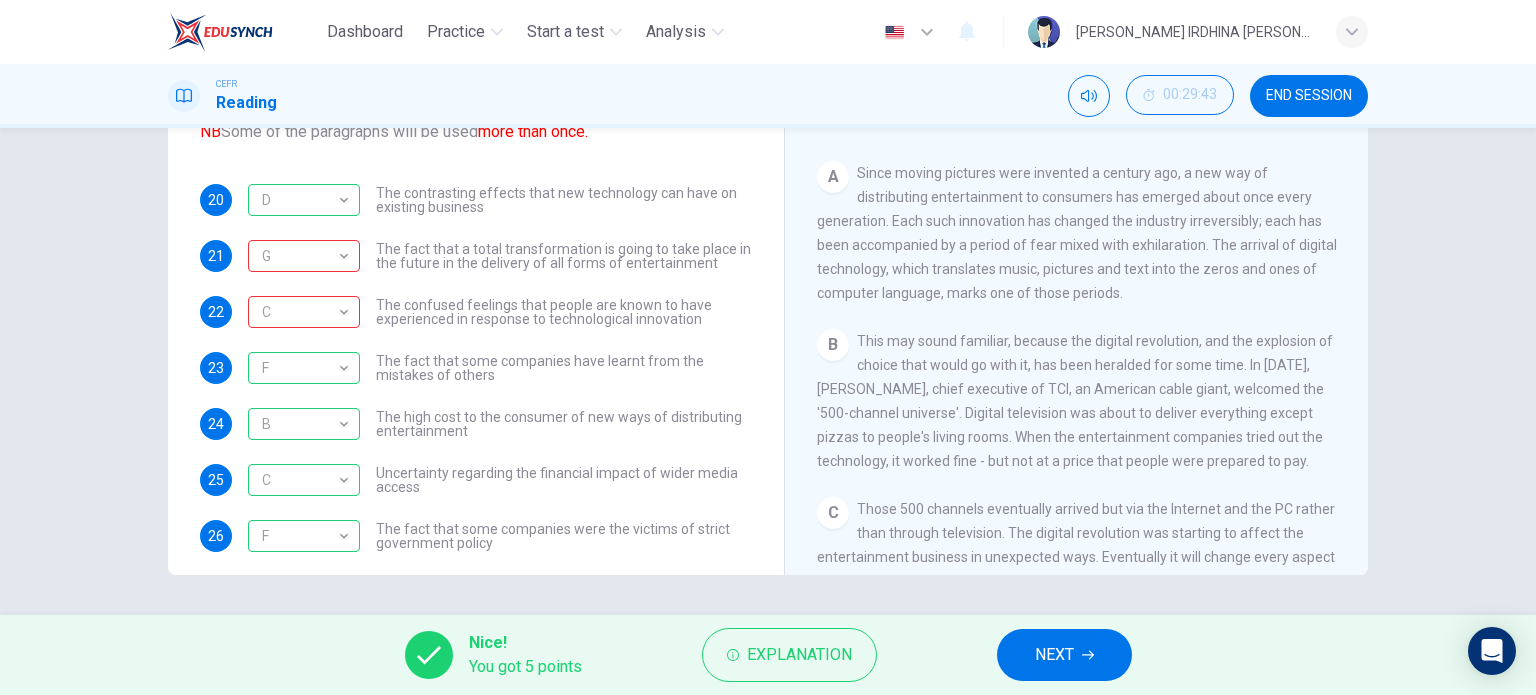 scroll, scrollTop: 228, scrollLeft: 0, axis: vertical 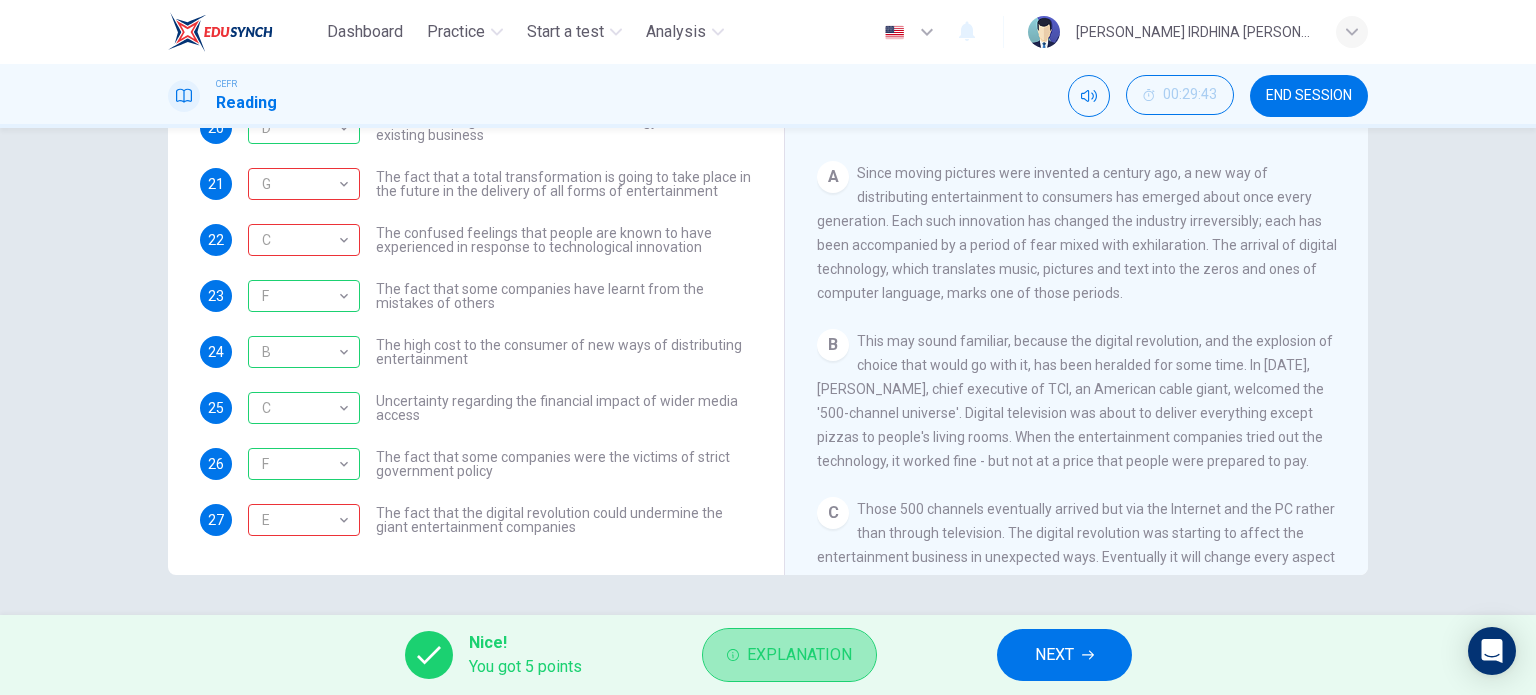 click on "Explanation" at bounding box center [799, 655] 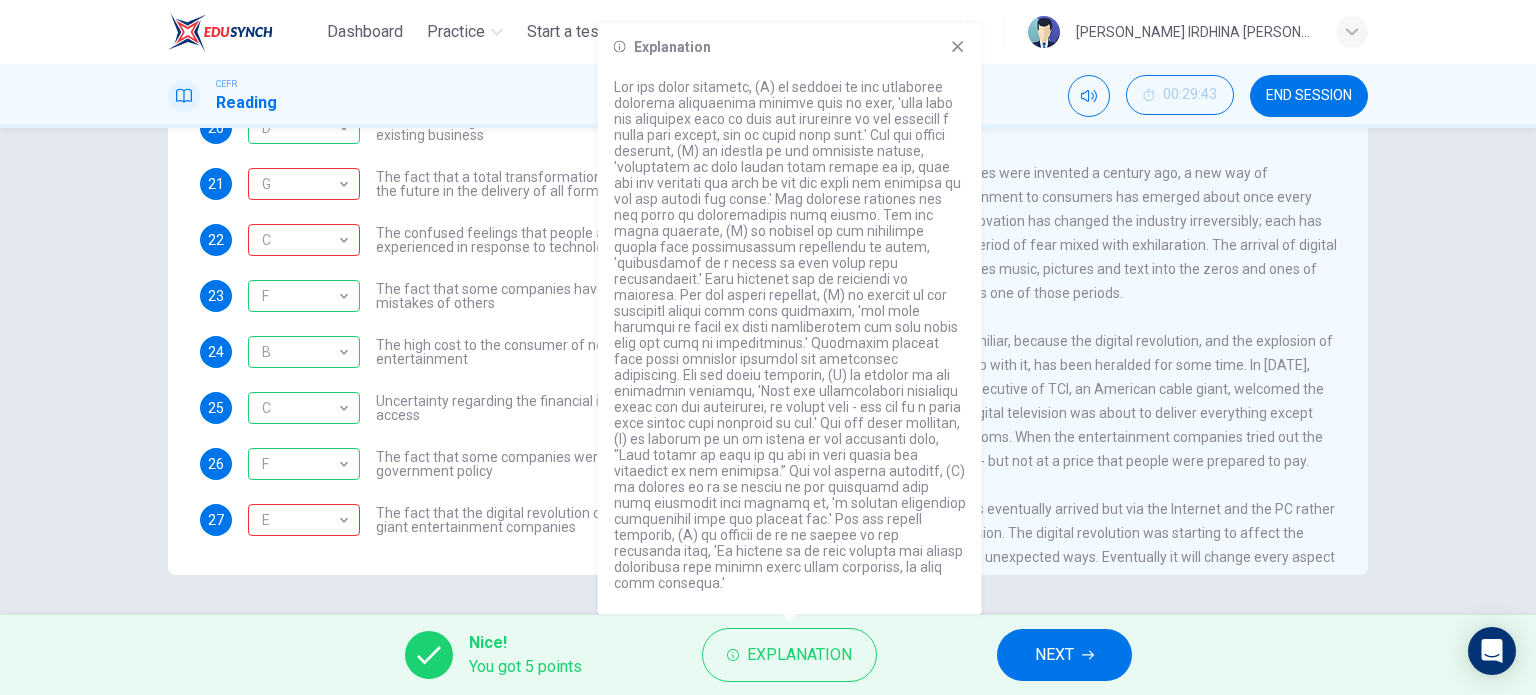 click on "CLICK TO ZOOM Click to Zoom A Since moving pictures were invented a century ago, a new way of distributing entertainment to consumers has emerged about once every generation. Each such innovation has changed the industry irreversibly; each has been accompanied by a period of fear mixed with exhilaration. The arrival of digital technology, which translates music, pictures and text into the zeros and ones of computer language, marks one of those periods. B This may sound familiar, because the digital revolution, and the explosion of choice that would go with it, has been heralded for some time. In [DATE], [PERSON_NAME], chief executive of TCI, an American cable giant, welcomed the '500-channel universe'. Digital television was about to deliver everything except pizzas to people's living rooms. When the entertainment companies tried out the technology, it worked fine - but not at a price that people were prepared to pay. C D E F G" at bounding box center (1090, 271) 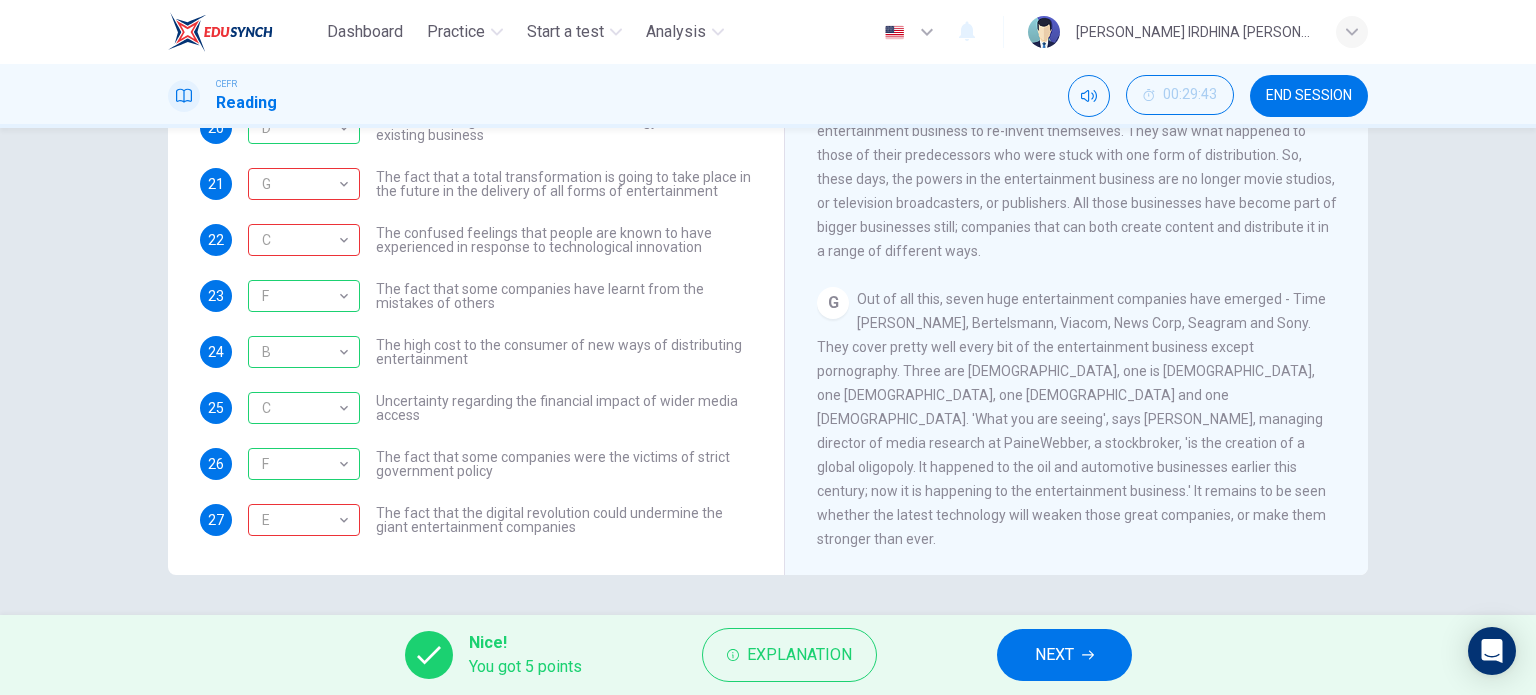 scroll, scrollTop: 1518, scrollLeft: 0, axis: vertical 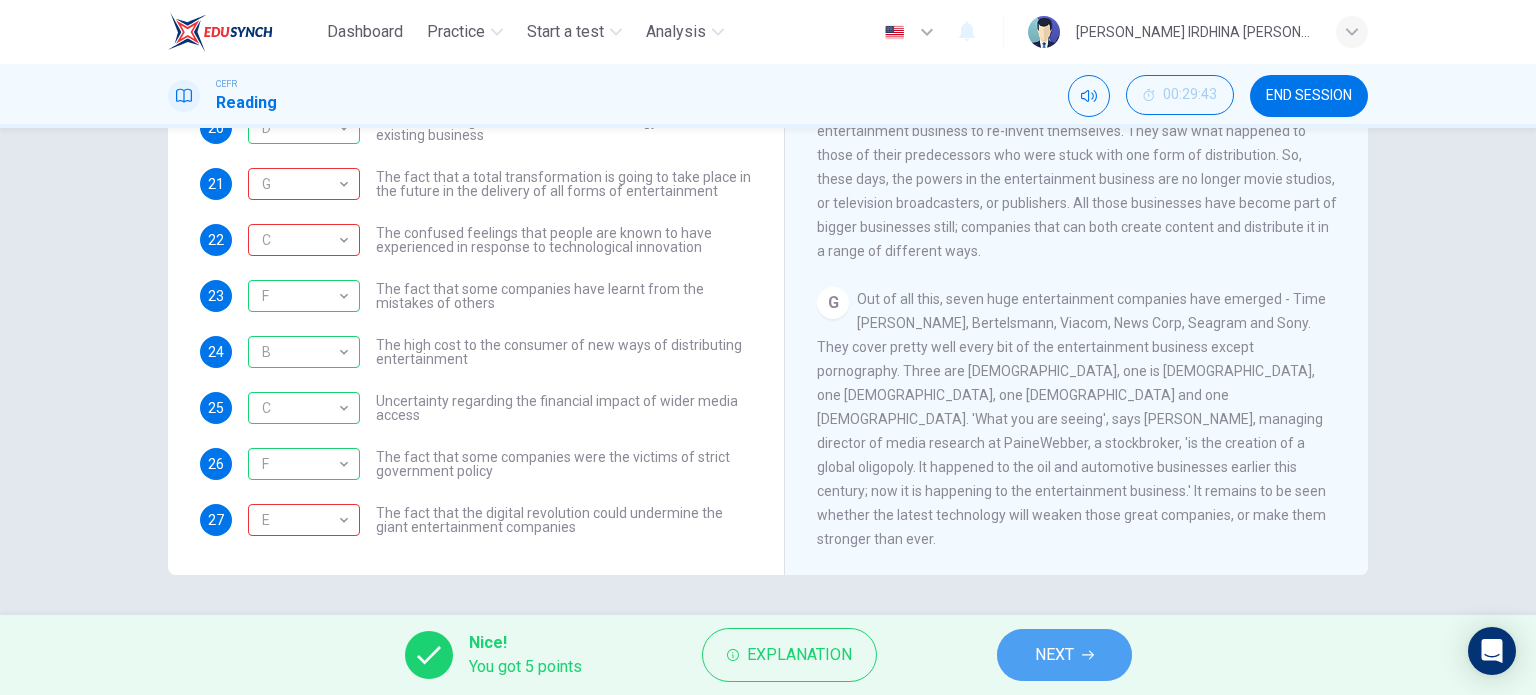 click on "NEXT" at bounding box center (1054, 655) 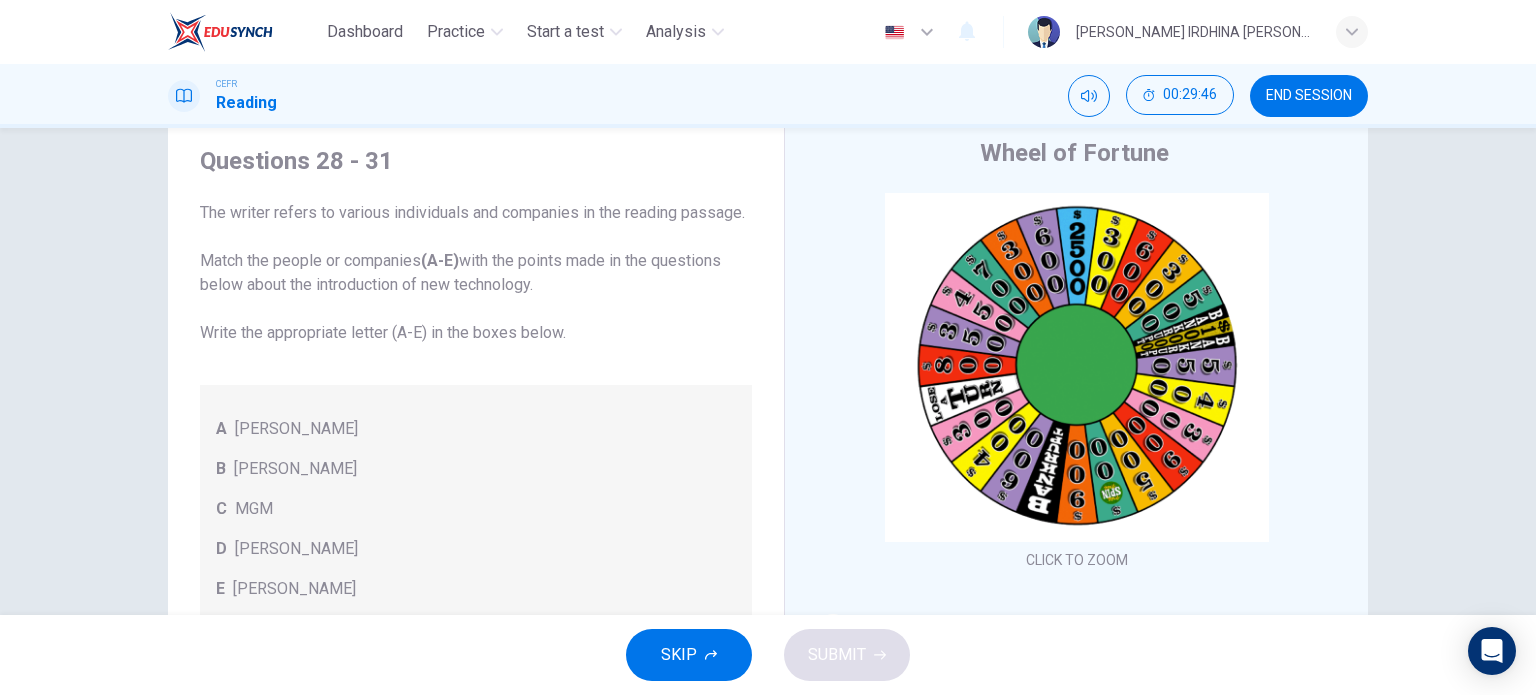 scroll, scrollTop: 56, scrollLeft: 0, axis: vertical 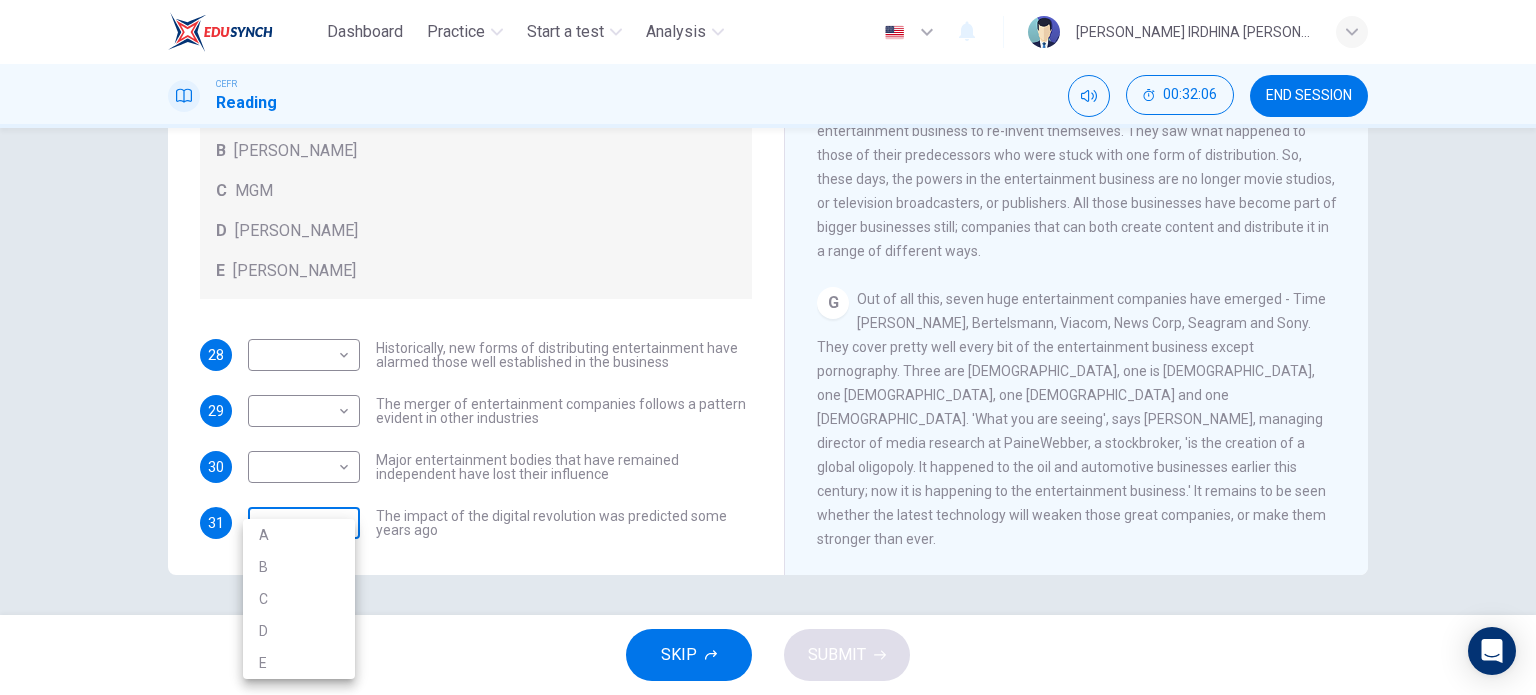 click on "Dashboard Practice Start a test Analysis English en ​ [PERSON_NAME] IRDHINA [PERSON_NAME] [PERSON_NAME] CEFR Reading 00:32:06 END SESSION Questions 28 - 31 The writer refers to various individuals and companies in the reading passage.
Match the people or companies  (A-E)  with the points made in the questions below about the introduction of new technology.
Write the appropriate letter (A-E) in the boxes below. A [PERSON_NAME] B [PERSON_NAME] C MGM D [PERSON_NAME] E [PERSON_NAME] 28 ​ ​ Historically, new forms of distributing entertainment have alarmed those well established in the business 29 ​ ​ The merger of entertainment companies follows a pattern evident in other industries 30 ​ ​ Major entertainment bodies that have remained independent have lost their influence 31 ​ ​ The impact of the digital revolution was predicted some years ago Wheel of Fortune CLICK TO ZOOM Click to Zoom A B C D E F G SKIP SUBMIT EduSynch - Online Language Proficiency Testing
Dashboard Practice Start a test A B" at bounding box center (768, 347) 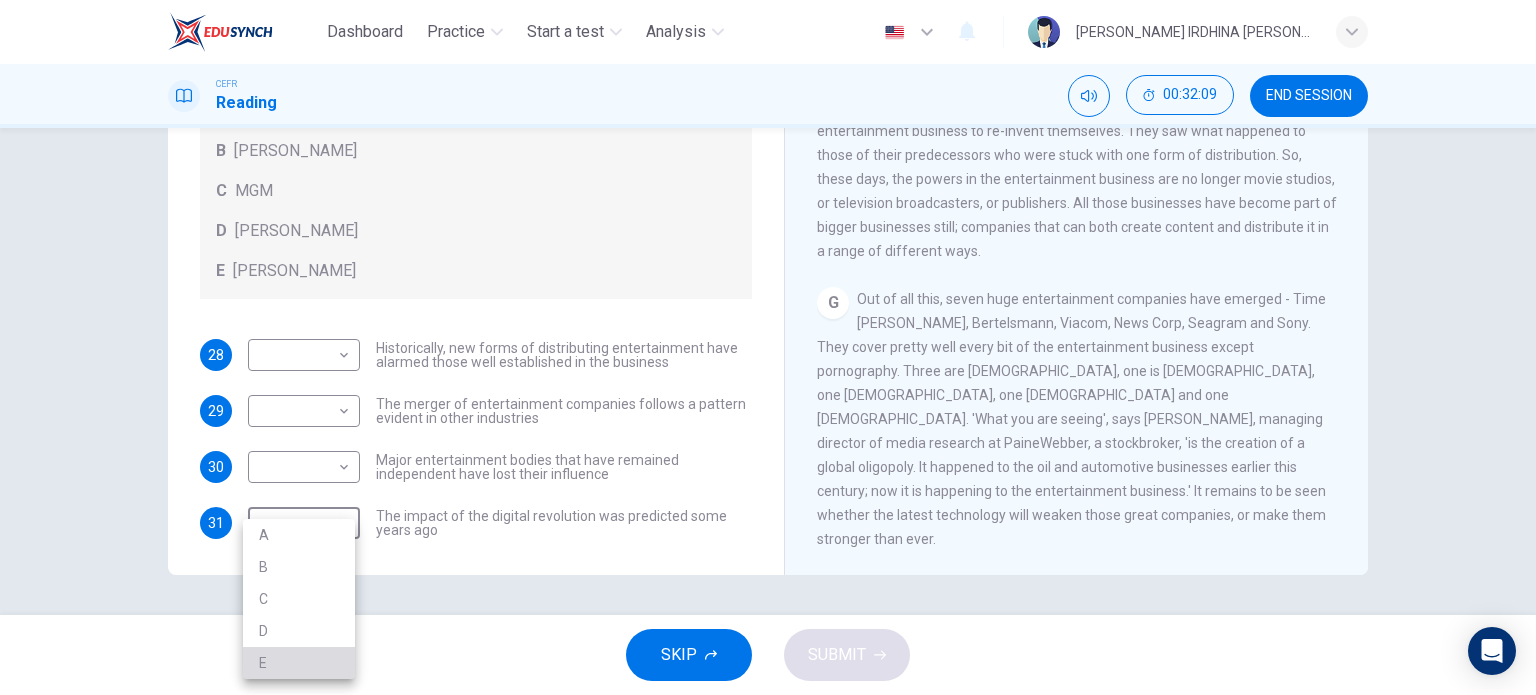 click on "E" at bounding box center [299, 663] 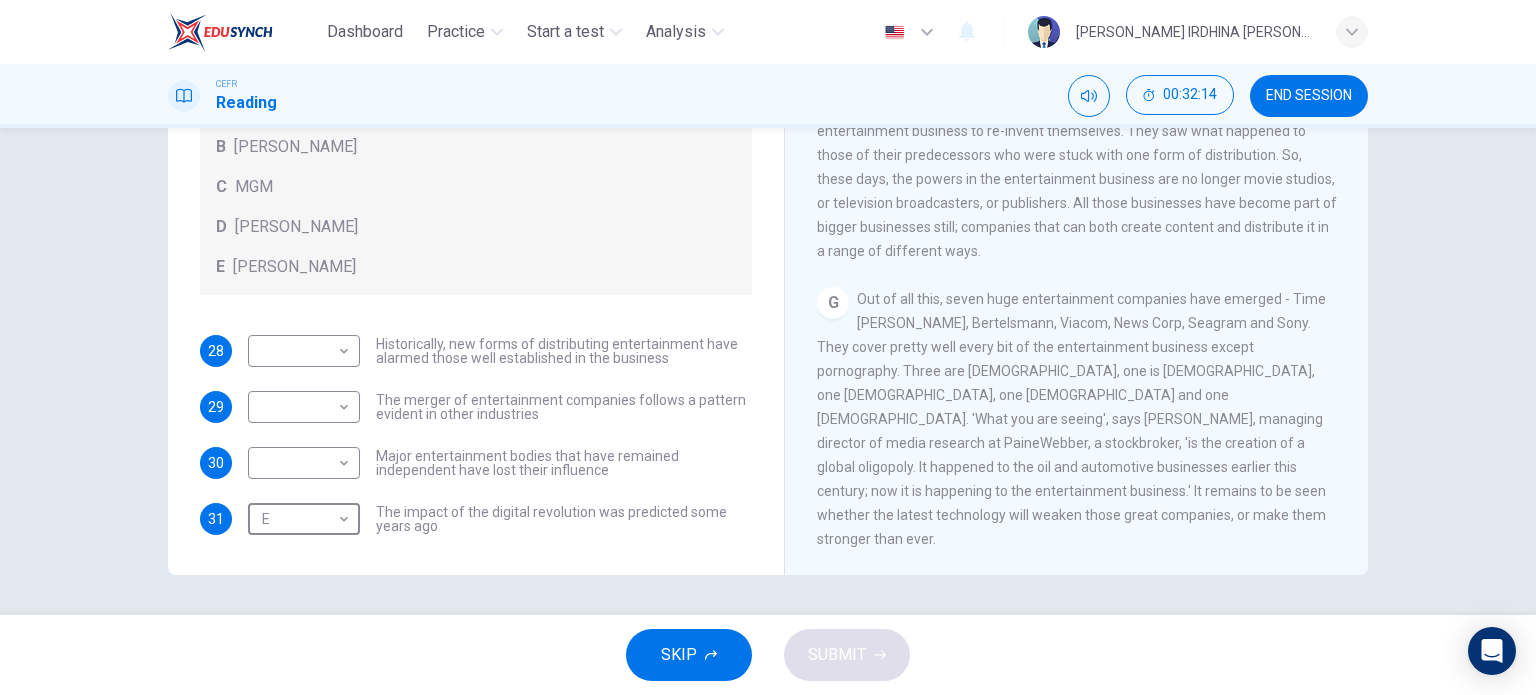scroll, scrollTop: 100, scrollLeft: 0, axis: vertical 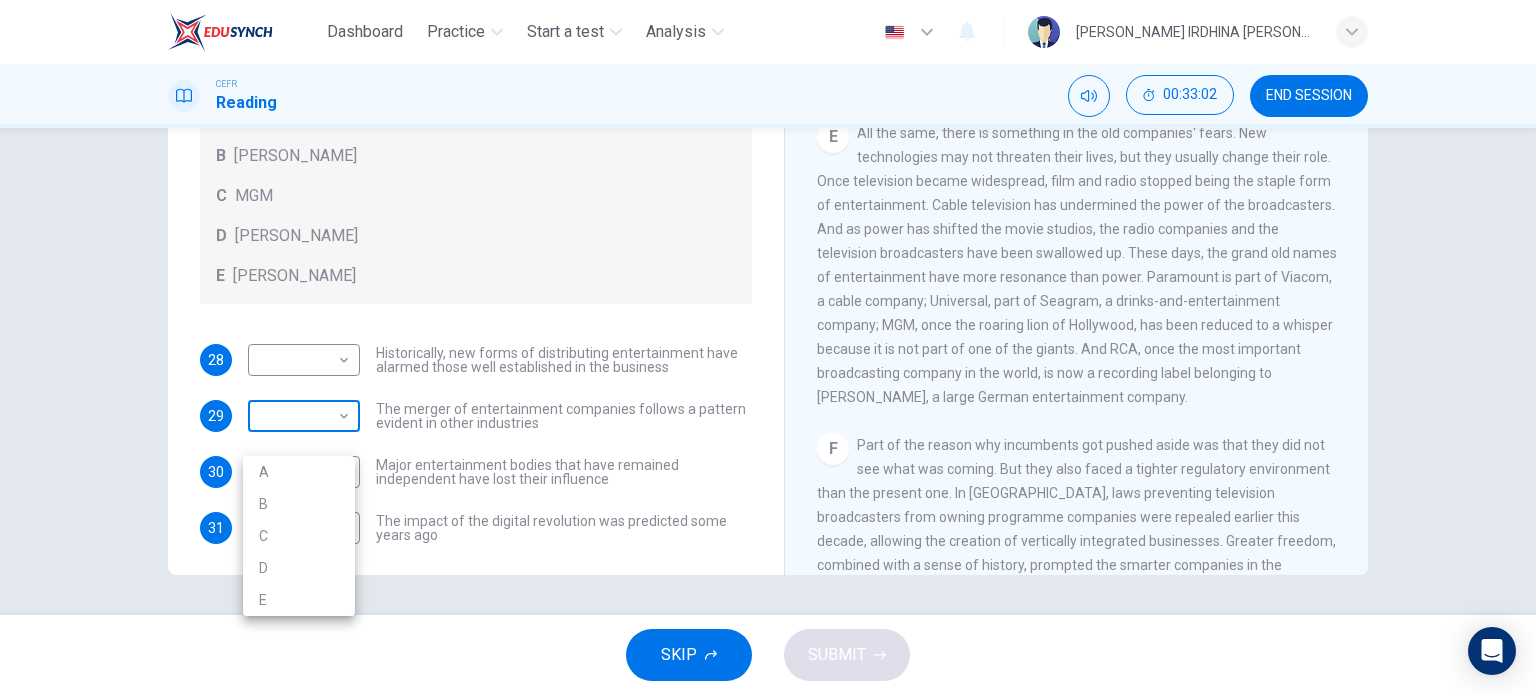 click on "Dashboard Practice Start a test Analysis English en ​ [PERSON_NAME] IRDHINA [PERSON_NAME] [PERSON_NAME] CEFR Reading 00:33:02 END SESSION Questions 28 - 31 The writer refers to various individuals and companies in the reading passage.
Match the people or companies  (A-E)  with the points made in the questions below about the introduction of new technology.
Write the appropriate letter (A-E) in the boxes below. A [PERSON_NAME] B [PERSON_NAME] C MGM D [PERSON_NAME] E [PERSON_NAME] 28 ​ ​ Historically, new forms of distributing entertainment have alarmed those well established in the business 29 ​ ​ The merger of entertainment companies follows a pattern evident in other industries 30 ​ ​ Major entertainment bodies that have remained independent have lost their influence 31 E E ​ The impact of the digital revolution was predicted some years ago Wheel of Fortune CLICK TO ZOOM Click to Zoom A B C D E F G SKIP SUBMIT EduSynch - Online Language Proficiency Testing
Dashboard Practice Start a test A B" at bounding box center [768, 347] 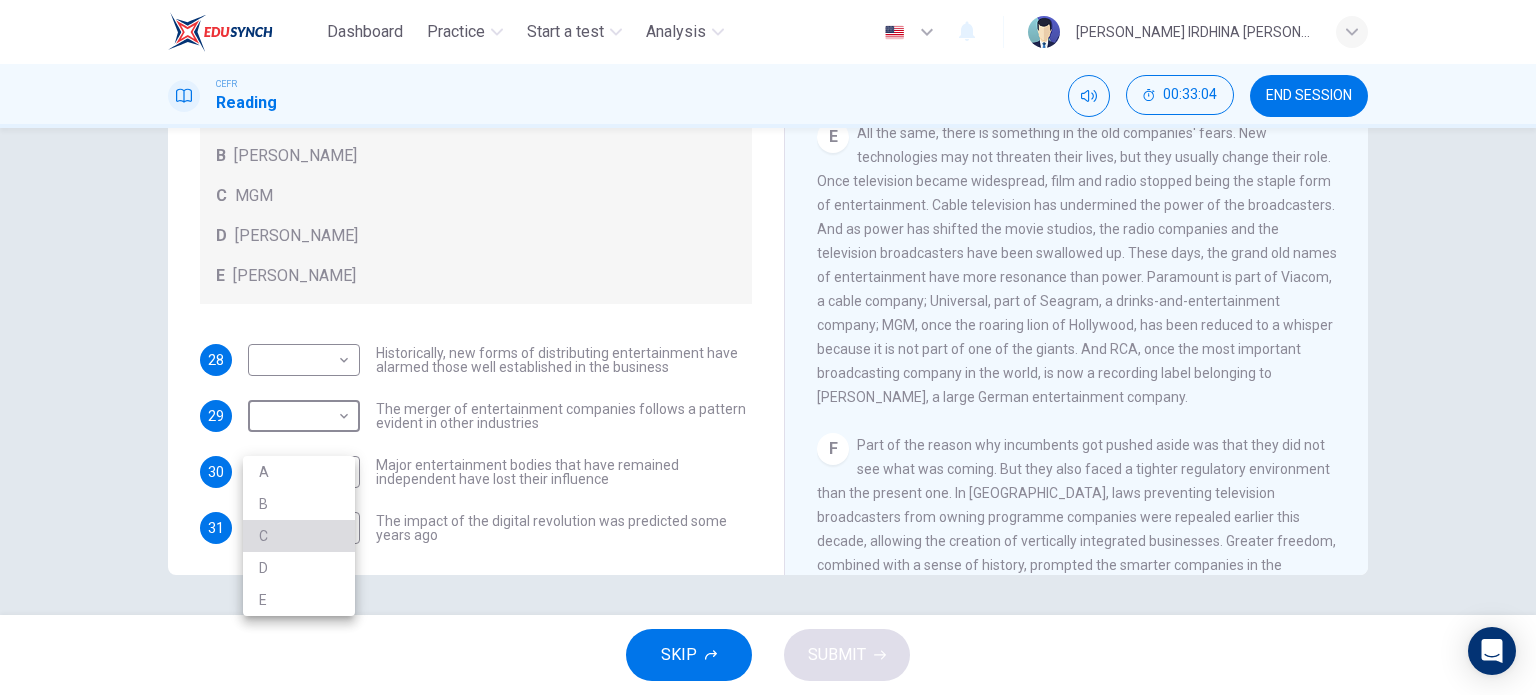 click on "C" at bounding box center [299, 536] 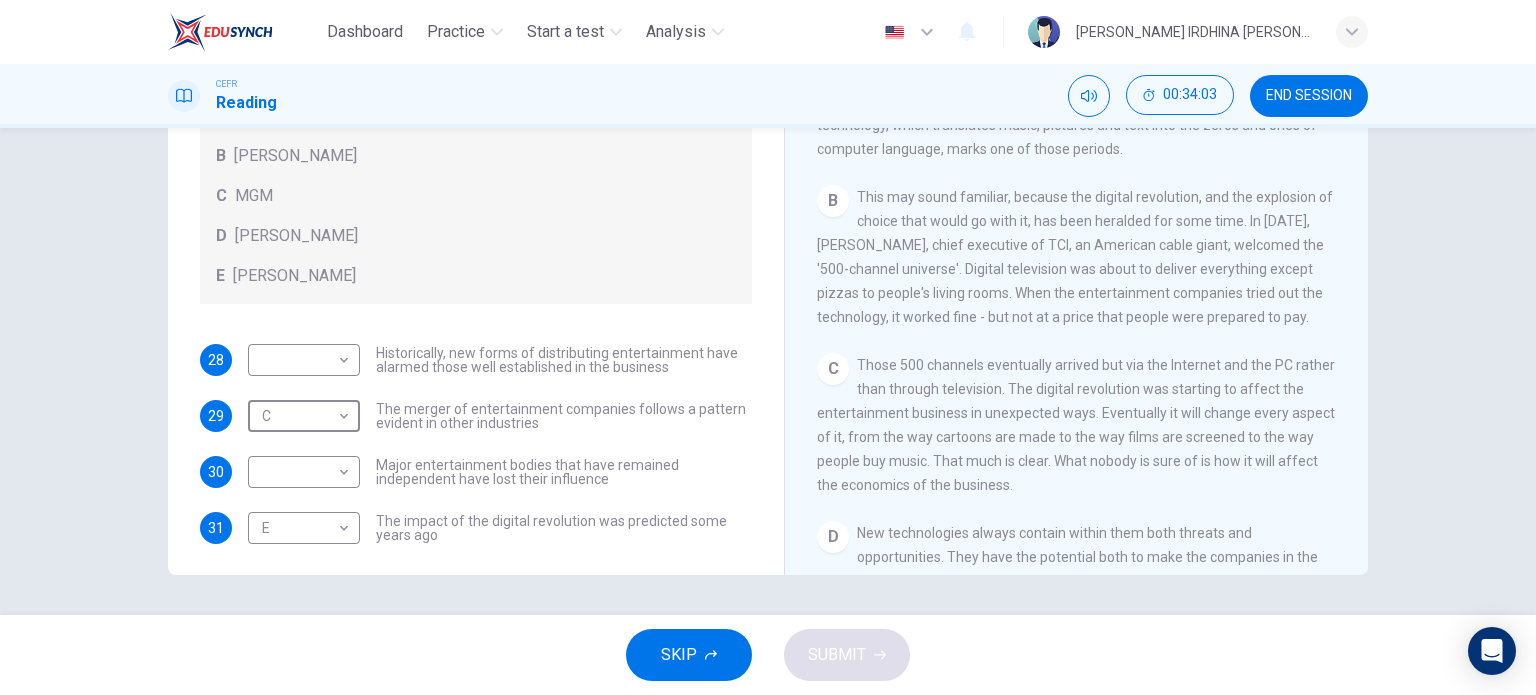 scroll, scrollTop: 371, scrollLeft: 0, axis: vertical 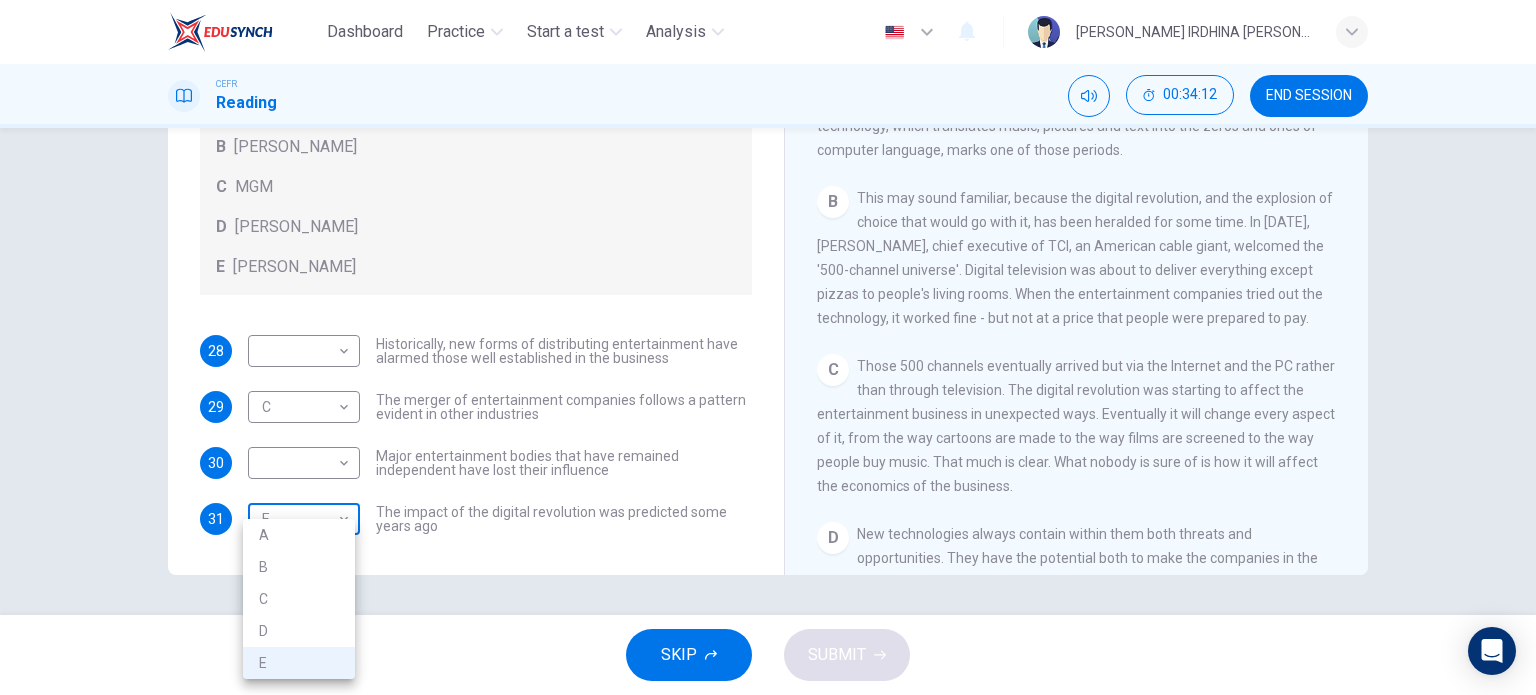 click on "Dashboard Practice Start a test Analysis English en ​ [PERSON_NAME] IRDHINA [PERSON_NAME] [PERSON_NAME] CEFR Reading 00:34:12 END SESSION Questions 28 - 31 The writer refers to various individuals and companies in the reading passage.
Match the people or companies  (A-E)  with the points made in the questions below about the introduction of new technology.
Write the appropriate letter (A-E) in the boxes below. A [PERSON_NAME] B [PERSON_NAME] C MGM D [PERSON_NAME] E [PERSON_NAME] 28 ​ ​ Historically, new forms of distributing entertainment have alarmed those well established in the business 29 C C ​ The merger of entertainment companies follows a pattern evident in other industries 30 ​ ​ Major entertainment bodies that have remained independent have lost their influence 31 E E ​ The impact of the digital revolution was predicted some years ago Wheel of Fortune CLICK TO ZOOM Click to Zoom A B C D E F G SKIP SUBMIT EduSynch - Online Language Proficiency Testing
Dashboard Practice Start a test A B" at bounding box center [768, 347] 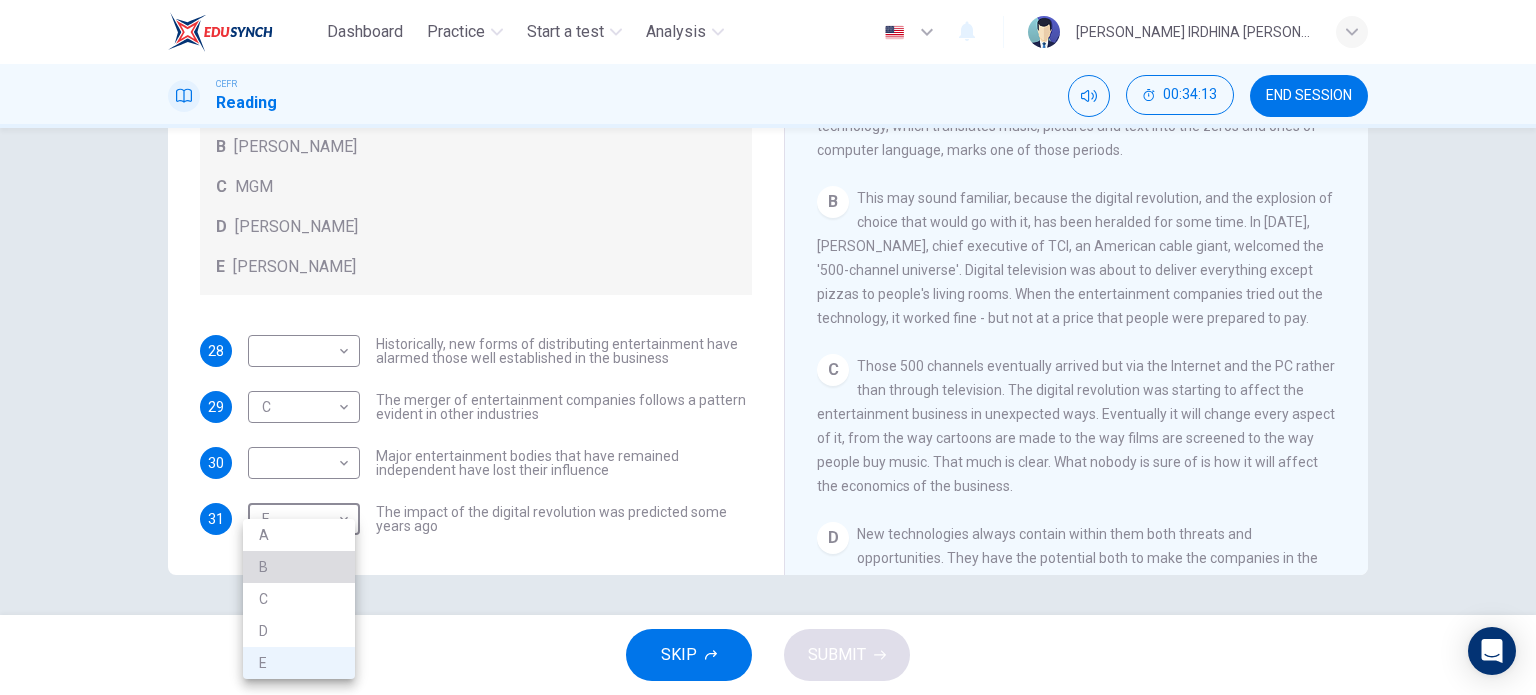 click on "B" at bounding box center [299, 567] 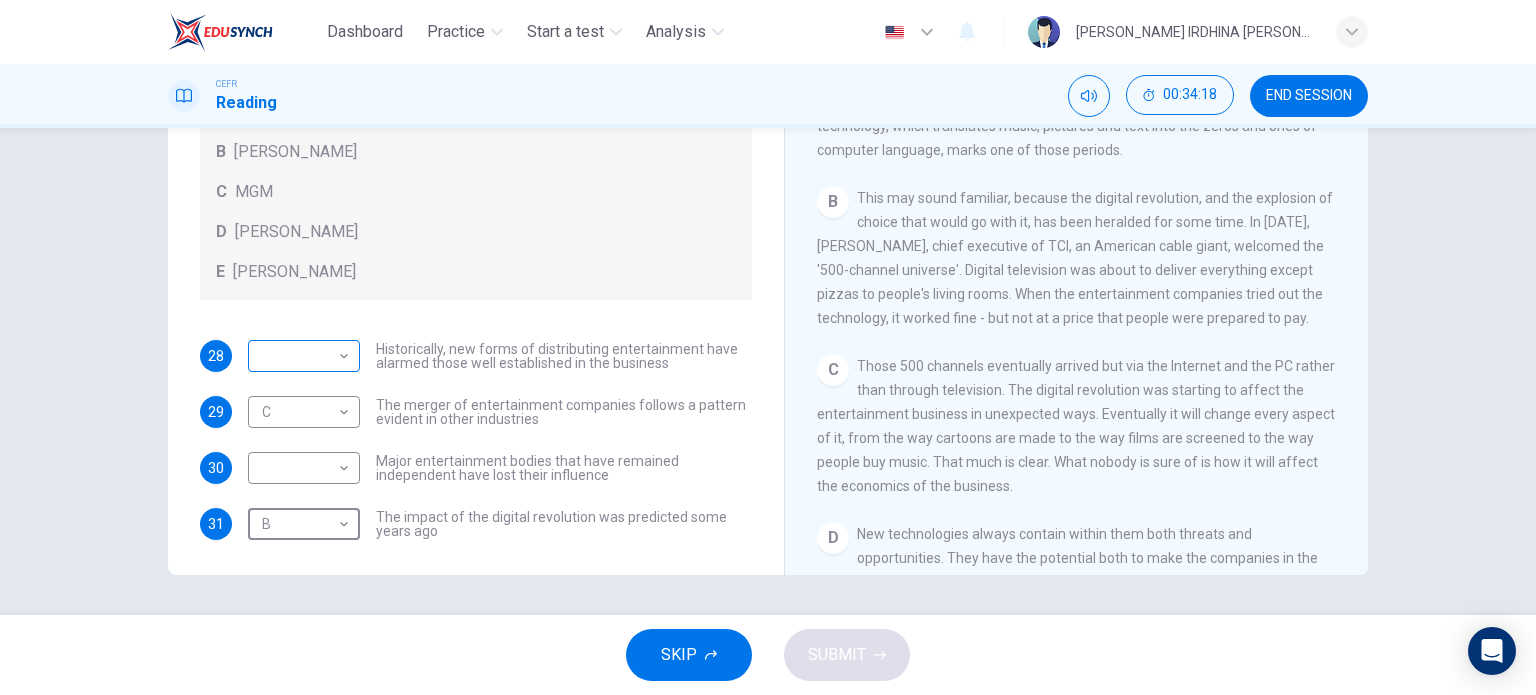 scroll, scrollTop: 88, scrollLeft: 0, axis: vertical 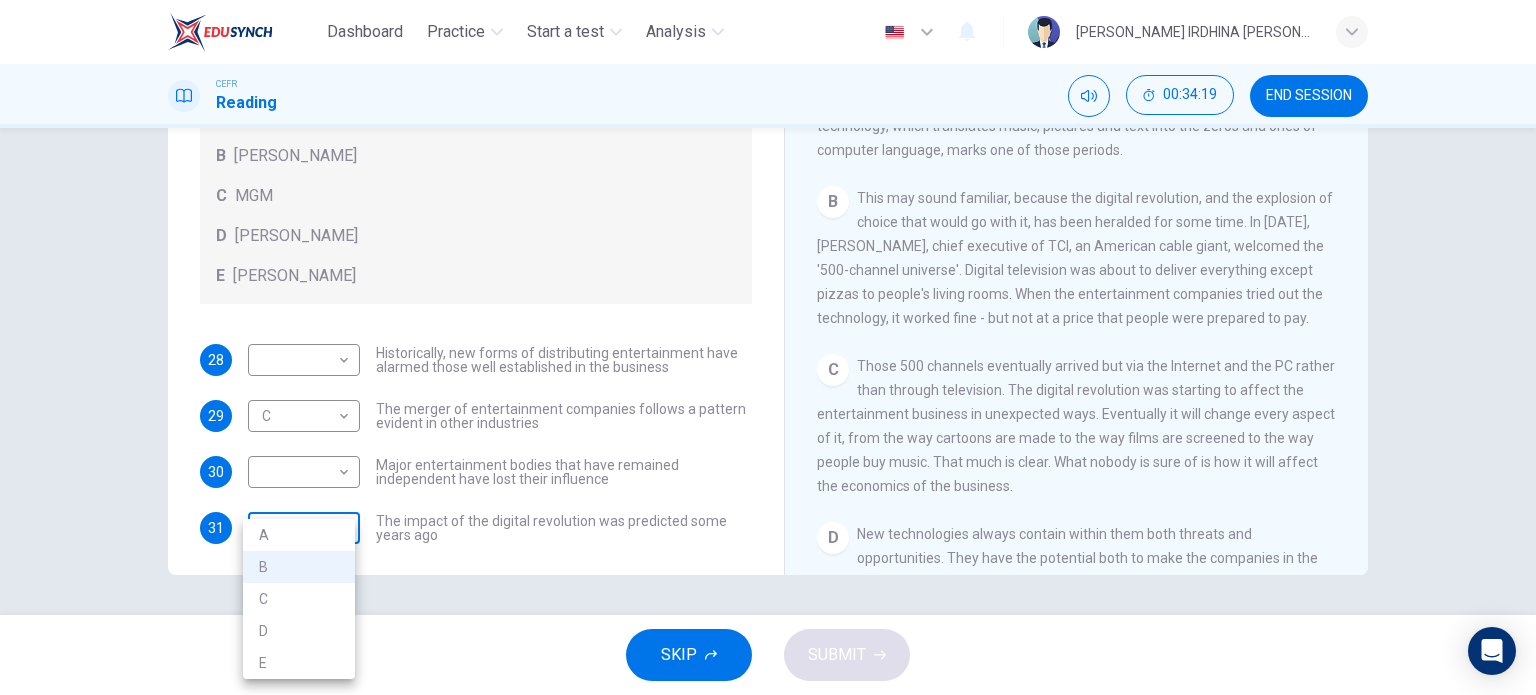 click on "Dashboard Practice Start a test Analysis English en ​ [PERSON_NAME] IRDHINA [PERSON_NAME] [PERSON_NAME] CEFR Reading 00:34:19 END SESSION Questions 28 - 31 The writer refers to various individuals and companies in the reading passage.
Match the people or companies  (A-E)  with the points made in the questions below about the introduction of new technology.
Write the appropriate letter (A-E) in the boxes below. A [PERSON_NAME] B [PERSON_NAME] C MGM D [PERSON_NAME] E [PERSON_NAME] 28 ​ ​ Historically, new forms of distributing entertainment have alarmed those well established in the business 29 C C ​ The merger of entertainment companies follows a pattern evident in other industries 30 ​ ​ Major entertainment bodies that have remained independent have lost their influence 31 B B ​ The impact of the digital revolution was predicted some years ago Wheel of Fortune CLICK TO ZOOM Click to Zoom A B C D E F G SKIP SUBMIT EduSynch - Online Language Proficiency Testing
Dashboard Practice Start a test A B" at bounding box center [768, 347] 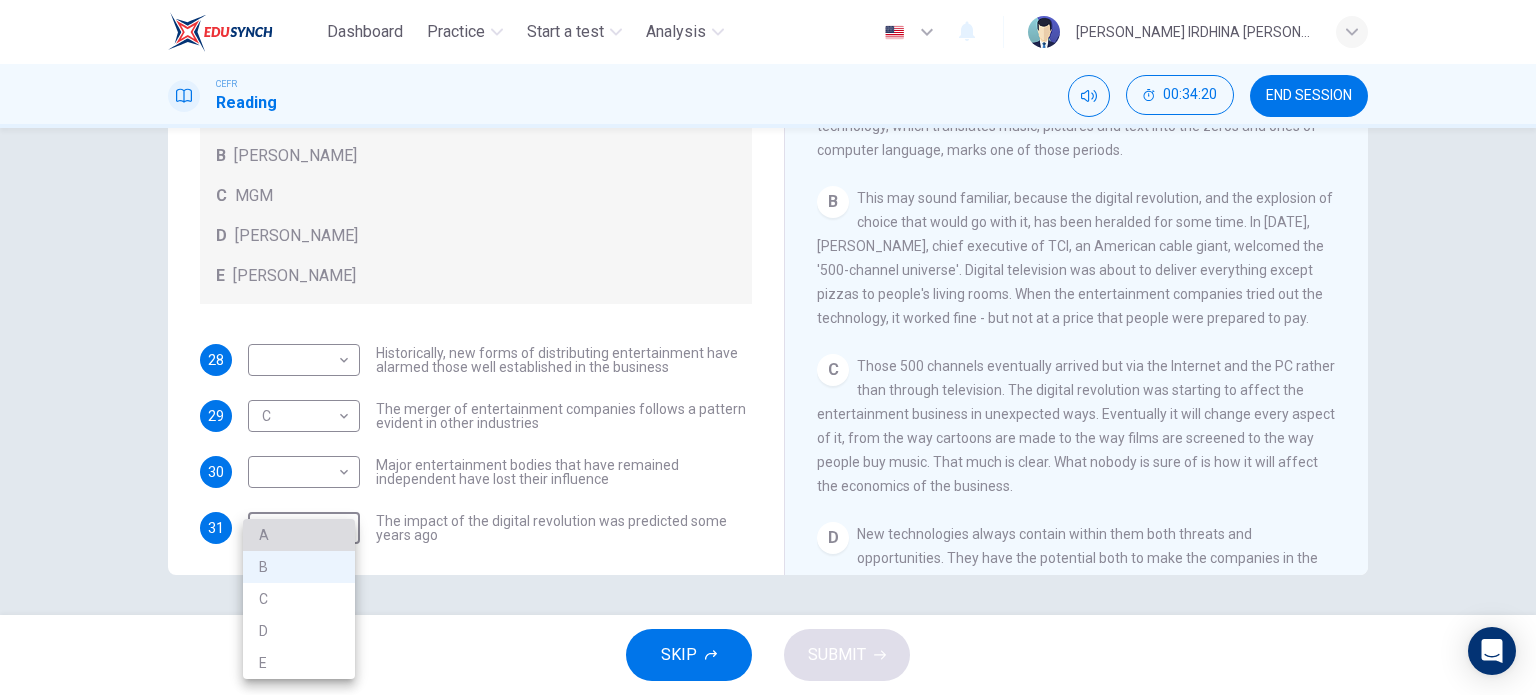 click on "A" at bounding box center (299, 535) 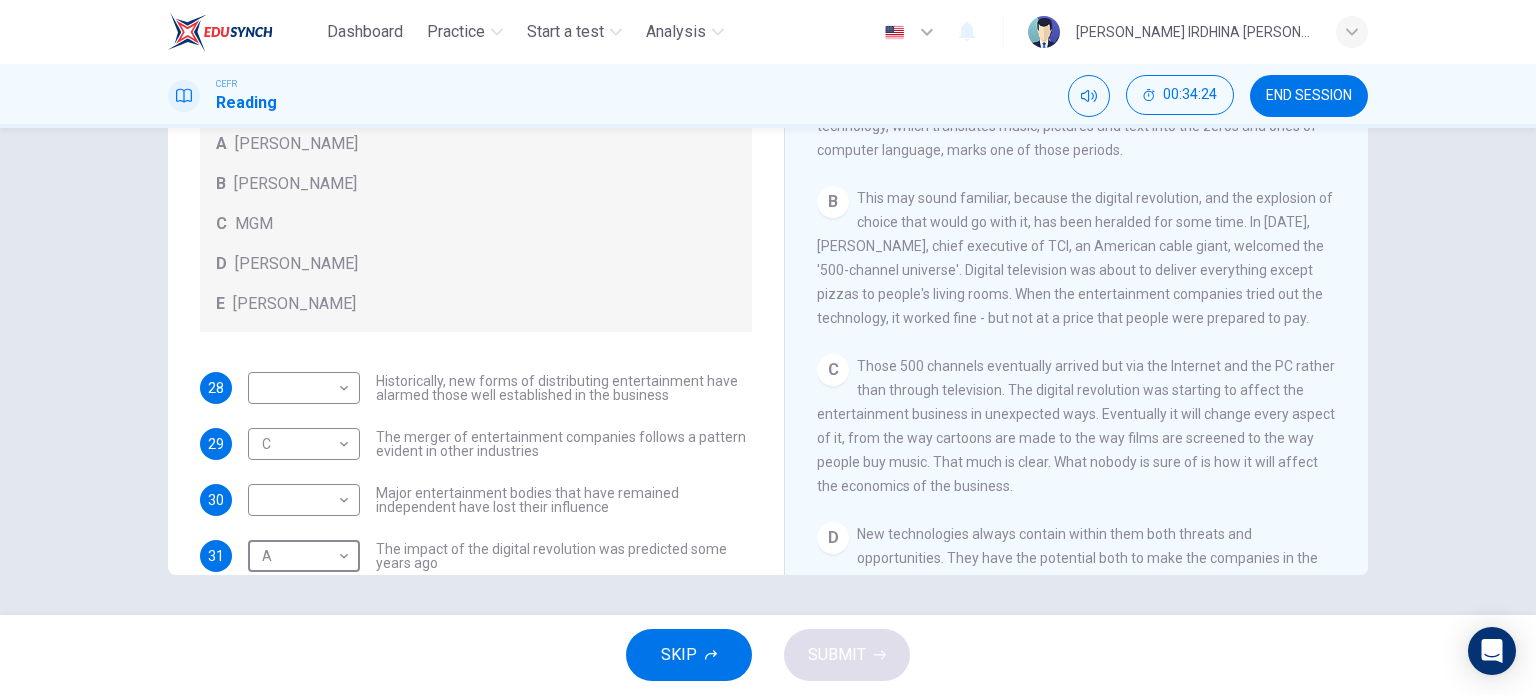 scroll, scrollTop: 0, scrollLeft: 0, axis: both 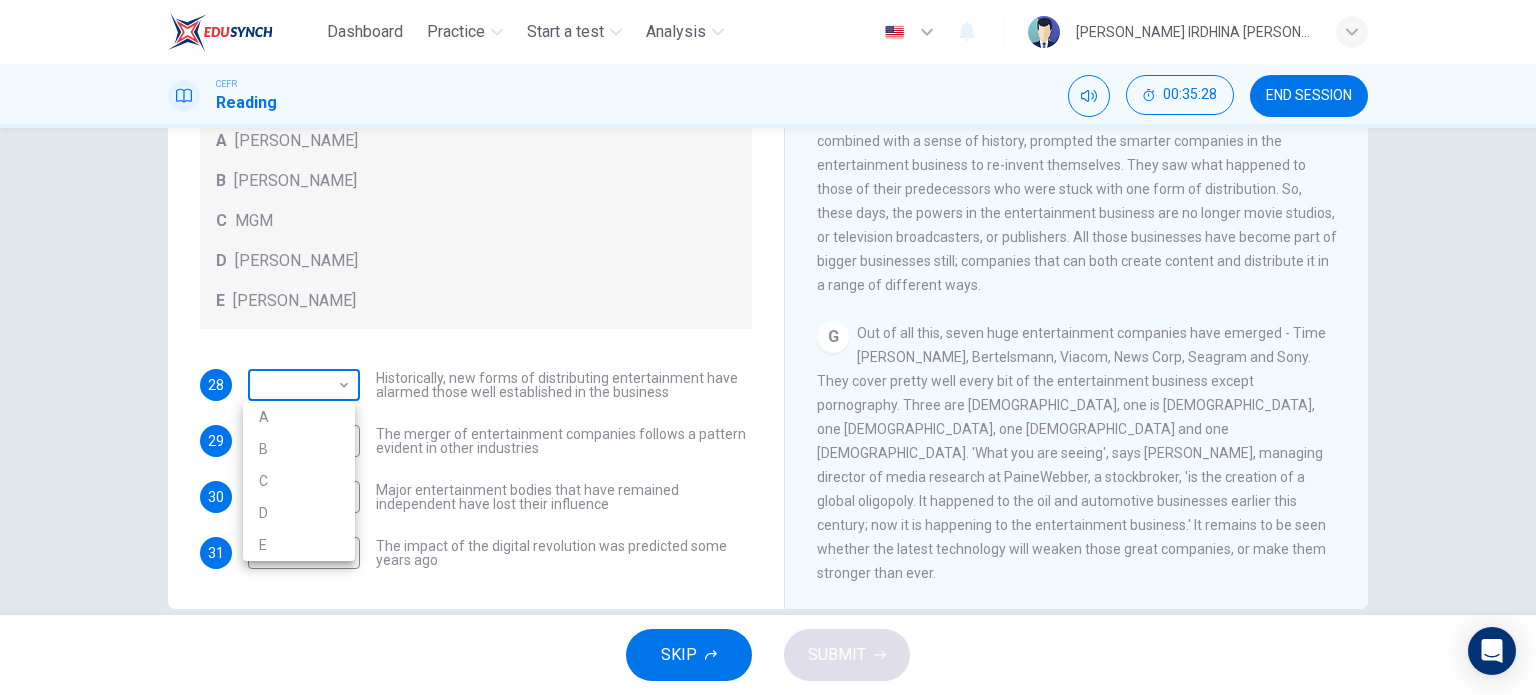 click on "Dashboard Practice Start a test Analysis English en ​ [PERSON_NAME] IRDHINA [PERSON_NAME] [PERSON_NAME] CEFR Reading 00:35:28 END SESSION Questions 28 - 31 The writer refers to various individuals and companies in the reading passage.
Match the people or companies  (A-E)  with the points made in the questions below about the introduction of new technology.
Write the appropriate letter (A-E) in the boxes below. A [PERSON_NAME] B [PERSON_NAME] C MGM D [PERSON_NAME] E [PERSON_NAME] 28 ​ ​ Historically, new forms of distributing entertainment have alarmed those well established in the business 29 C C ​ The merger of entertainment companies follows a pattern evident in other industries 30 ​ ​ Major entertainment bodies that have remained independent have lost their influence 31 A A ​ The impact of the digital revolution was predicted some years ago Wheel of Fortune CLICK TO ZOOM Click to Zoom A B C D E F G SKIP SUBMIT EduSynch - Online Language Proficiency Testing
Dashboard Practice Start a test A B" at bounding box center [768, 347] 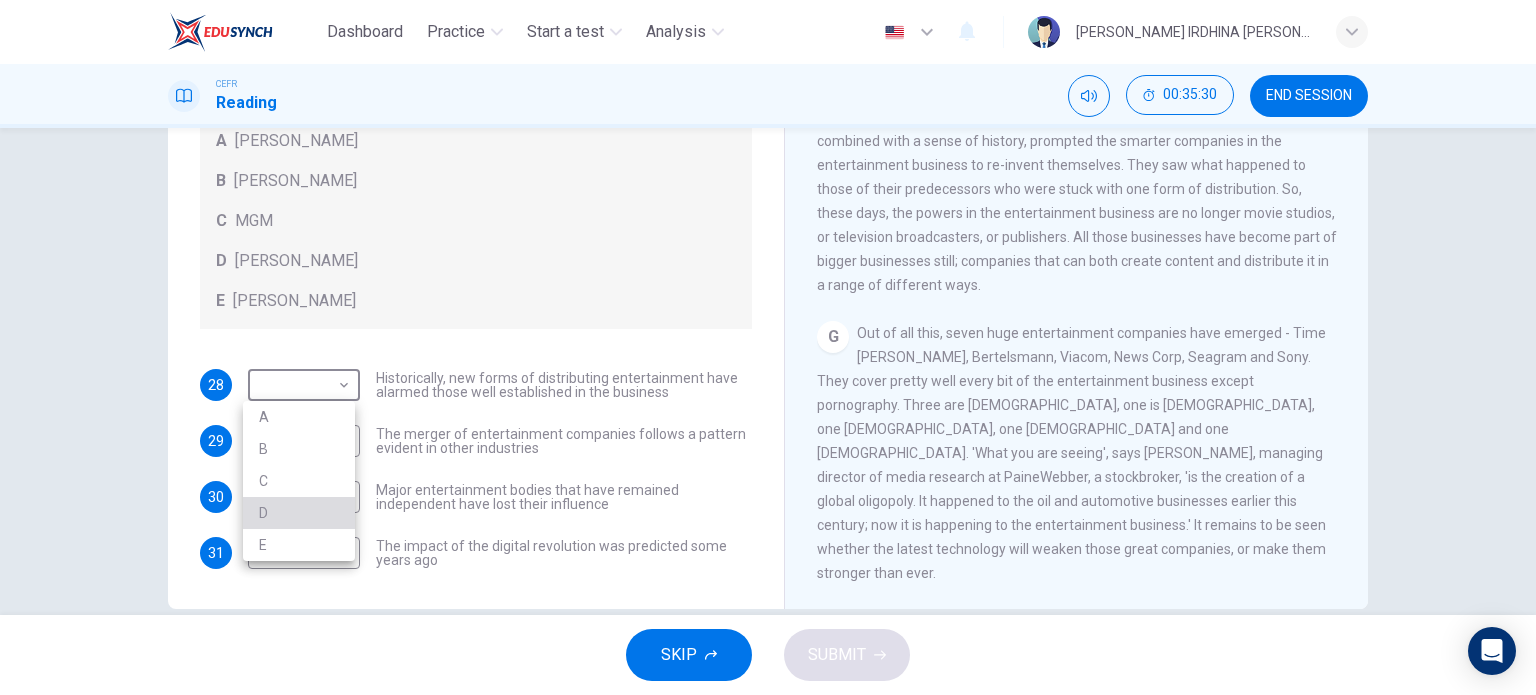 click on "D" at bounding box center (299, 513) 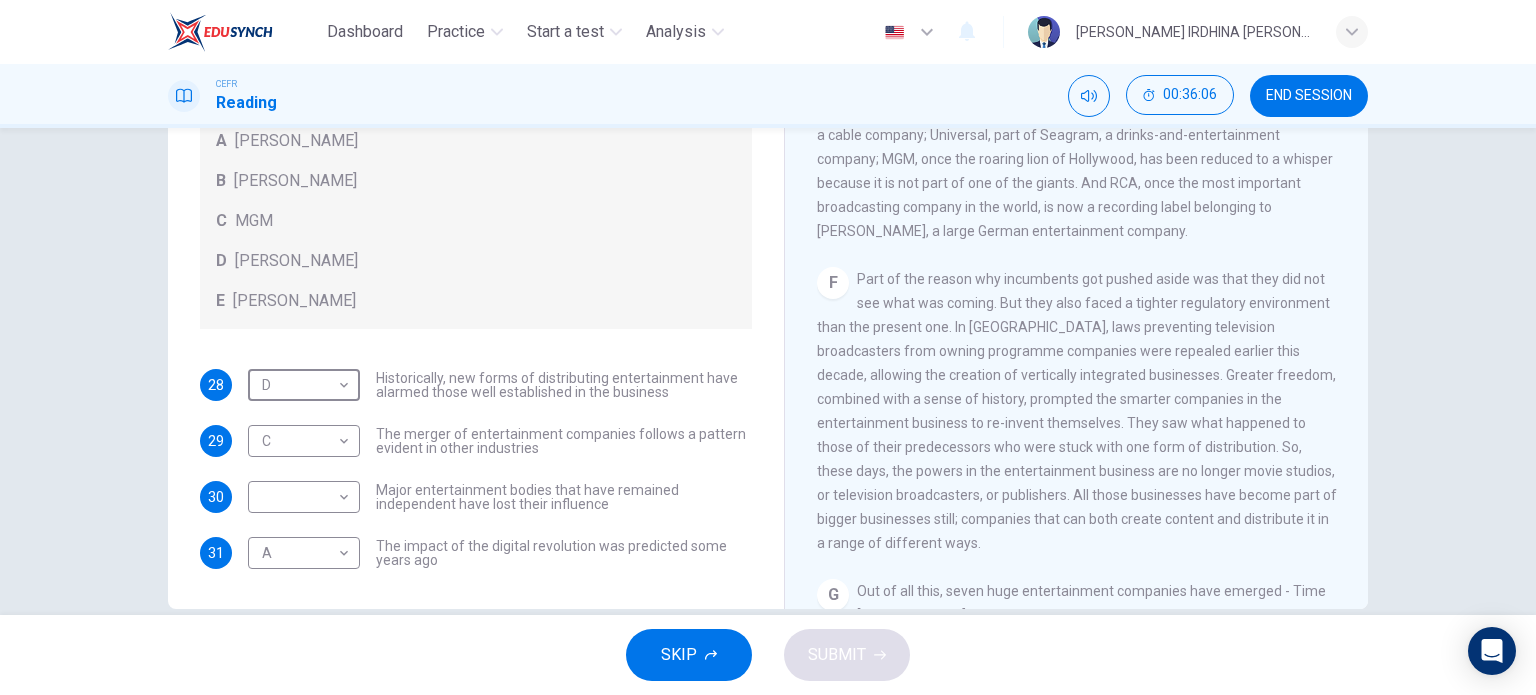 scroll, scrollTop: 1519, scrollLeft: 0, axis: vertical 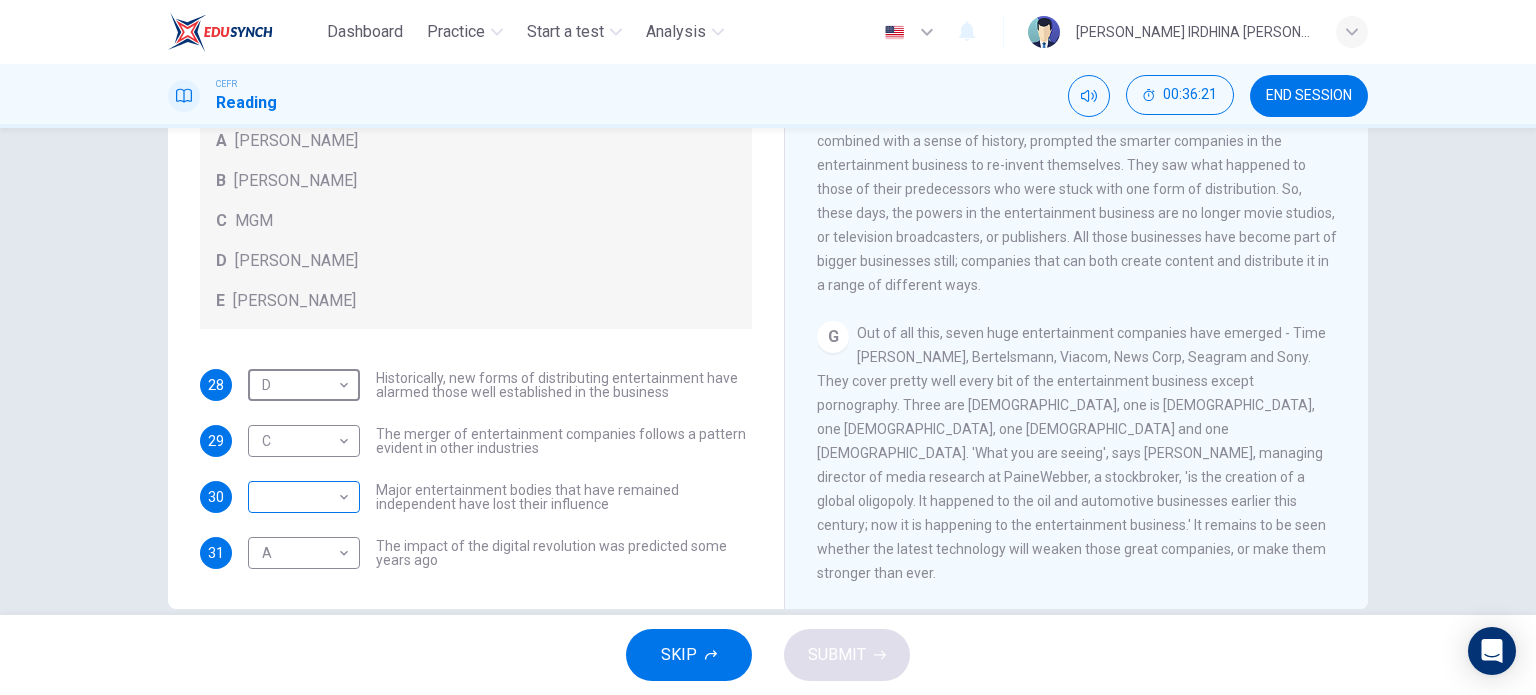 click on "Dashboard Practice Start a test Analysis English en ​ [PERSON_NAME] IRDHINA [PERSON_NAME] [PERSON_NAME] CEFR Reading 00:36:21 END SESSION Questions 28 - 31 The writer refers to various individuals and companies in the reading passage.
Match the people or companies  (A-E)  with the points made in the questions below about the introduction of new technology.
Write the appropriate letter (A-E) in the boxes below. A [PERSON_NAME] B [PERSON_NAME] C MGM D [PERSON_NAME] E [PERSON_NAME] 28 D D ​ Historically, new forms of distributing entertainment have alarmed those well established in the business 29 C C ​ The merger of entertainment companies follows a pattern evident in other industries 30 ​ ​ Major entertainment bodies that have remained independent have lost their influence 31 A A ​ The impact of the digital revolution was predicted some years ago Wheel of Fortune CLICK TO ZOOM Click to Zoom A B C D E F G SKIP SUBMIT EduSynch - Online Language Proficiency Testing
Dashboard Practice Start a test" at bounding box center (768, 347) 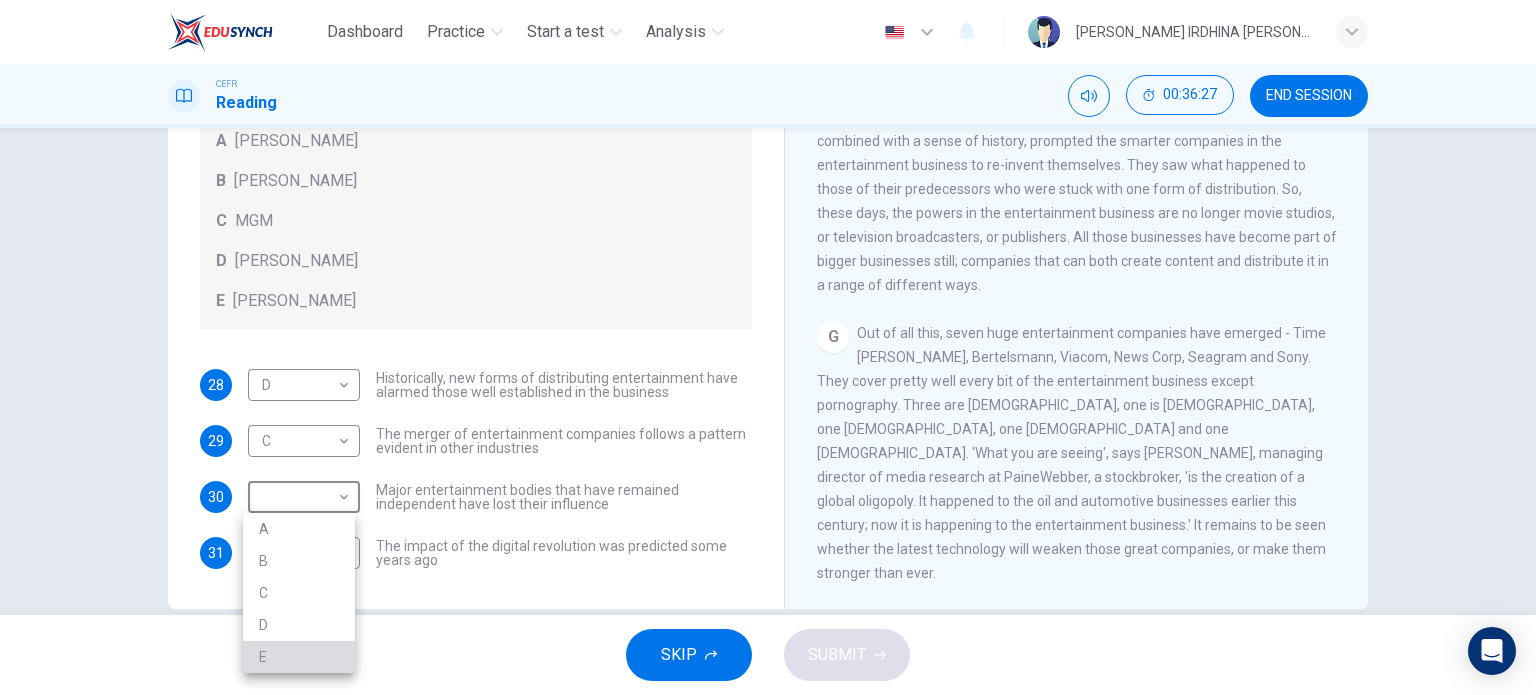 click on "E" at bounding box center (299, 657) 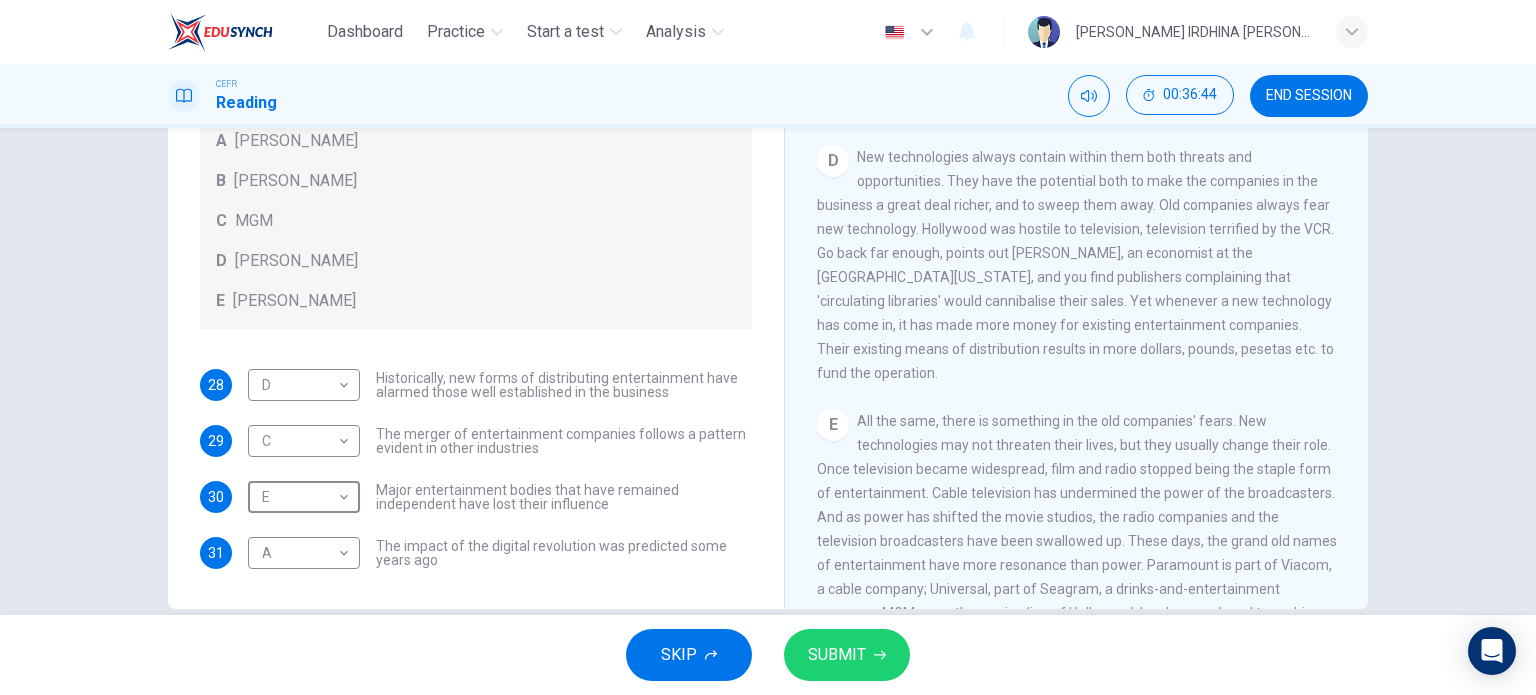 scroll, scrollTop: 778, scrollLeft: 0, axis: vertical 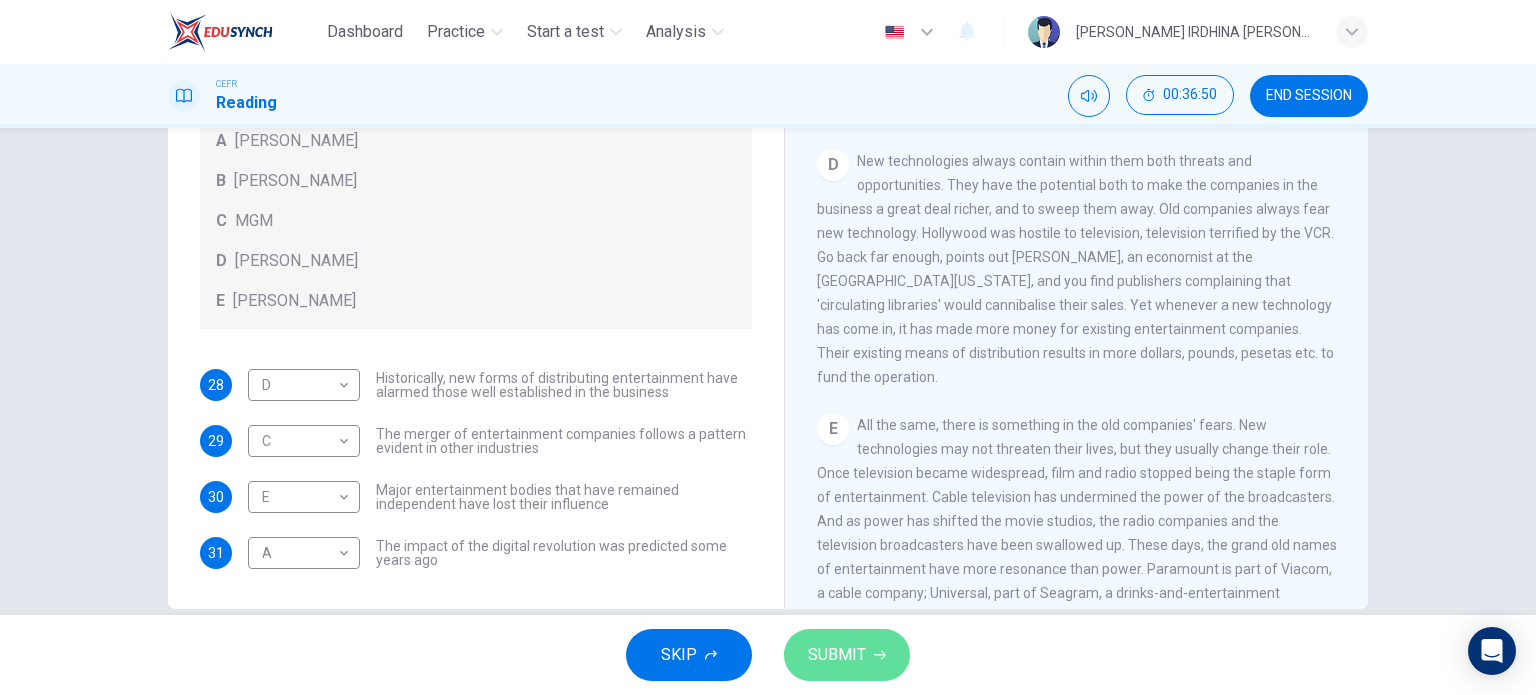 click on "SUBMIT" at bounding box center [837, 655] 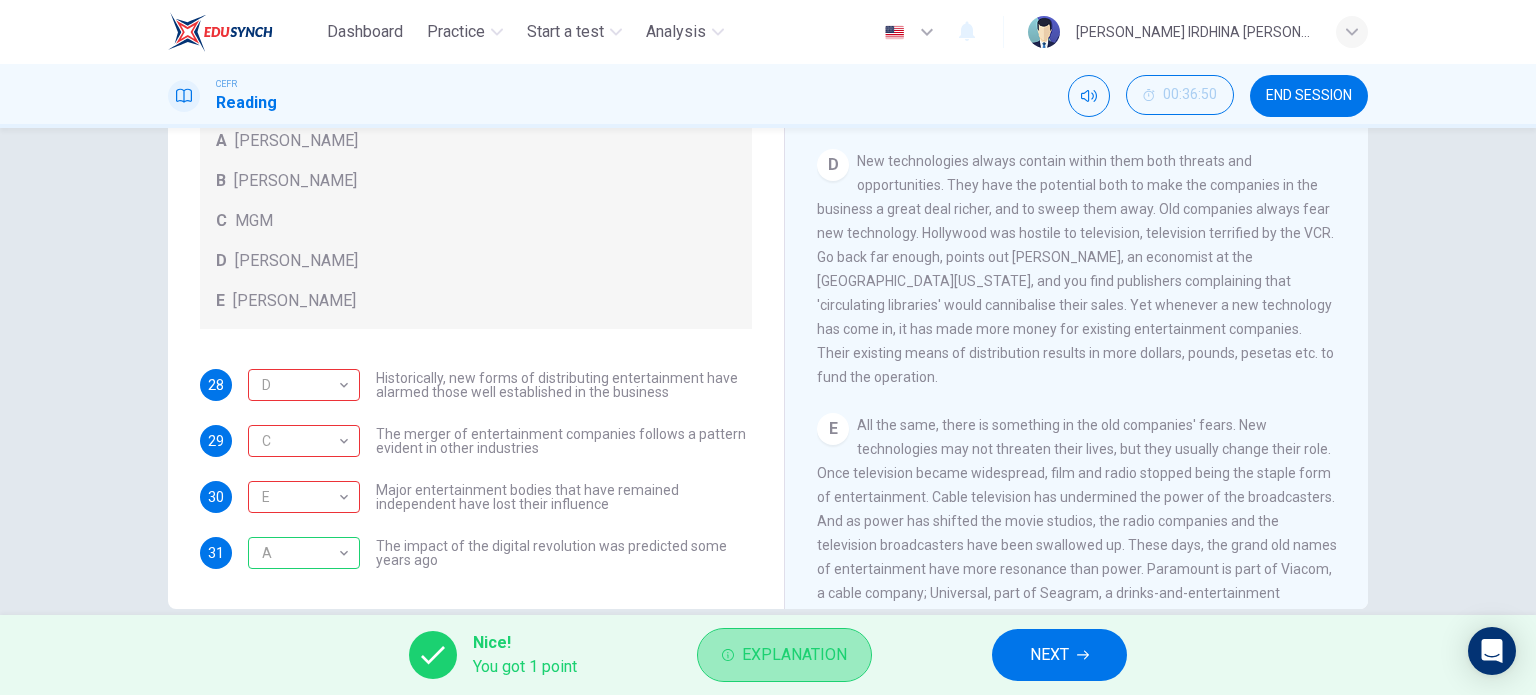 click on "Explanation" at bounding box center [784, 655] 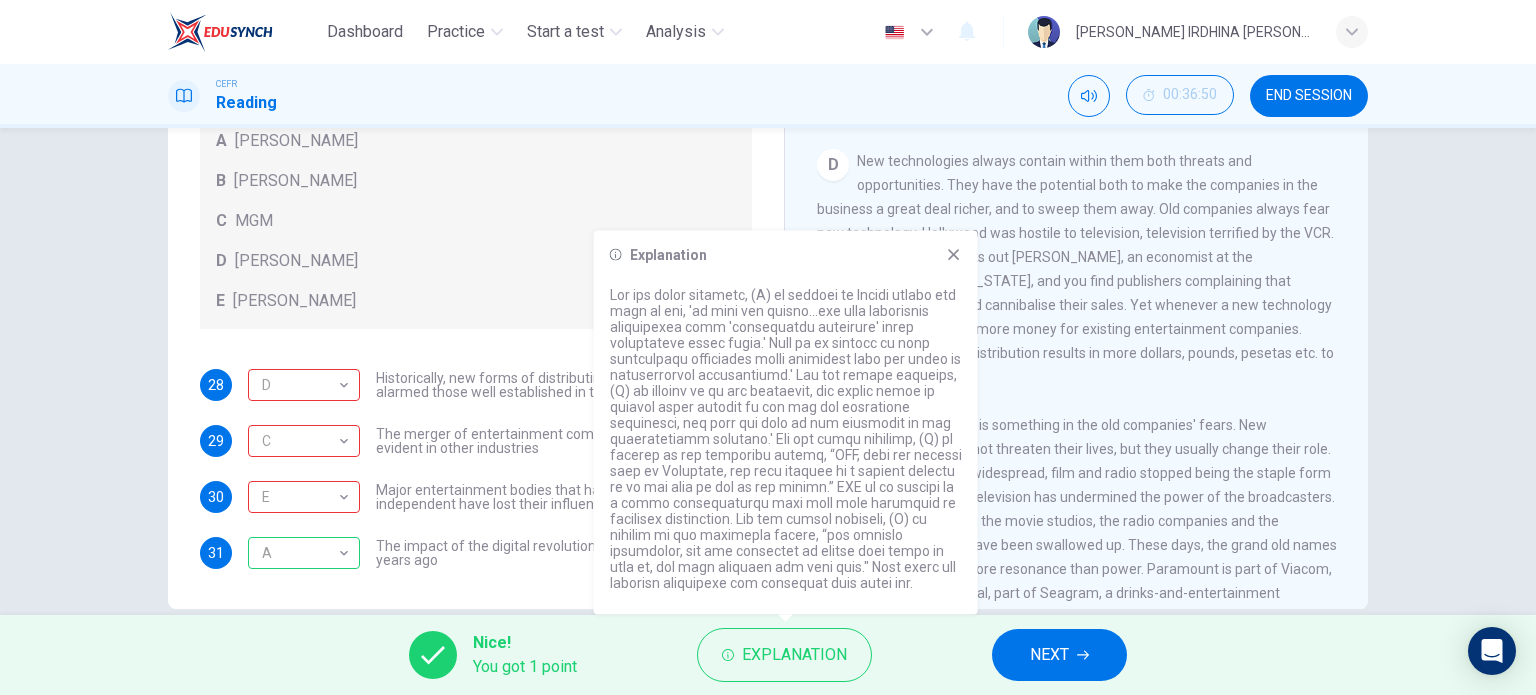 click on "Explanation" at bounding box center (786, 255) 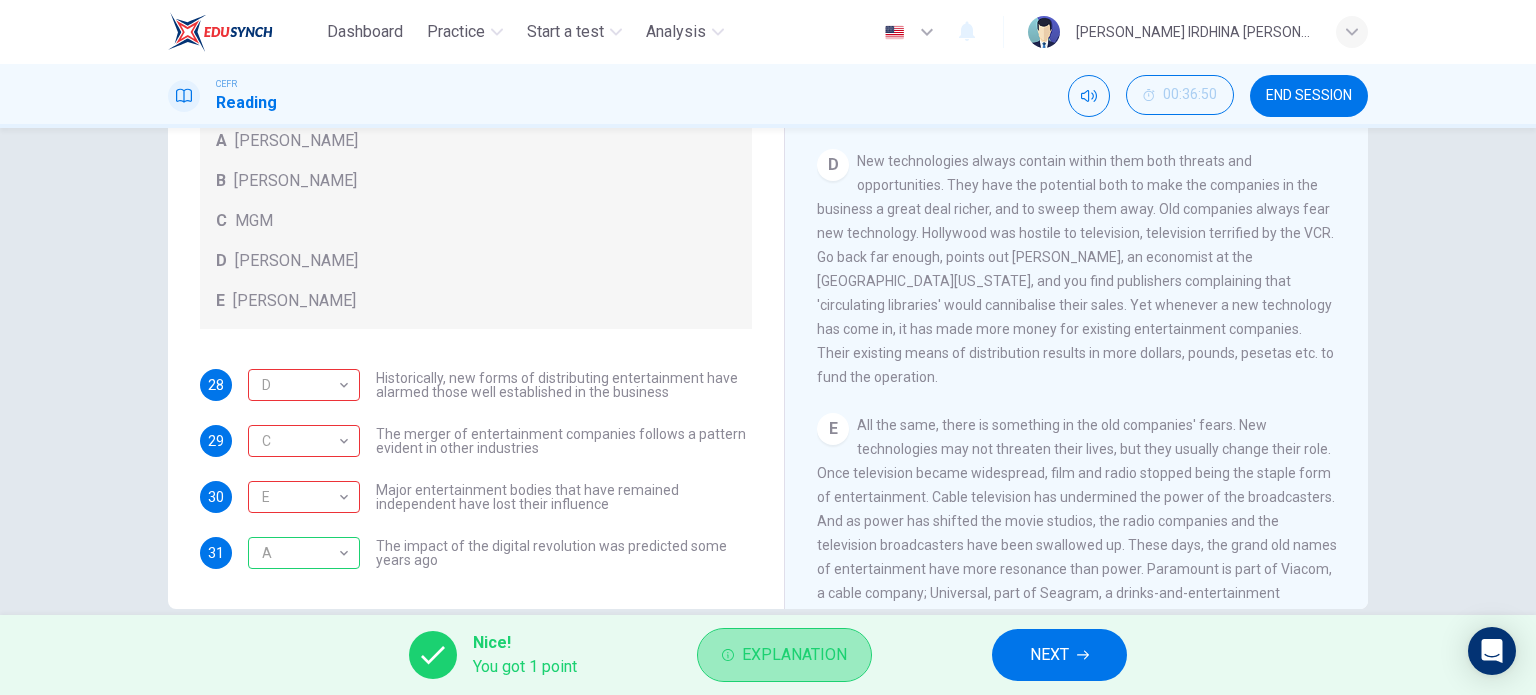 click on "Explanation" at bounding box center (794, 655) 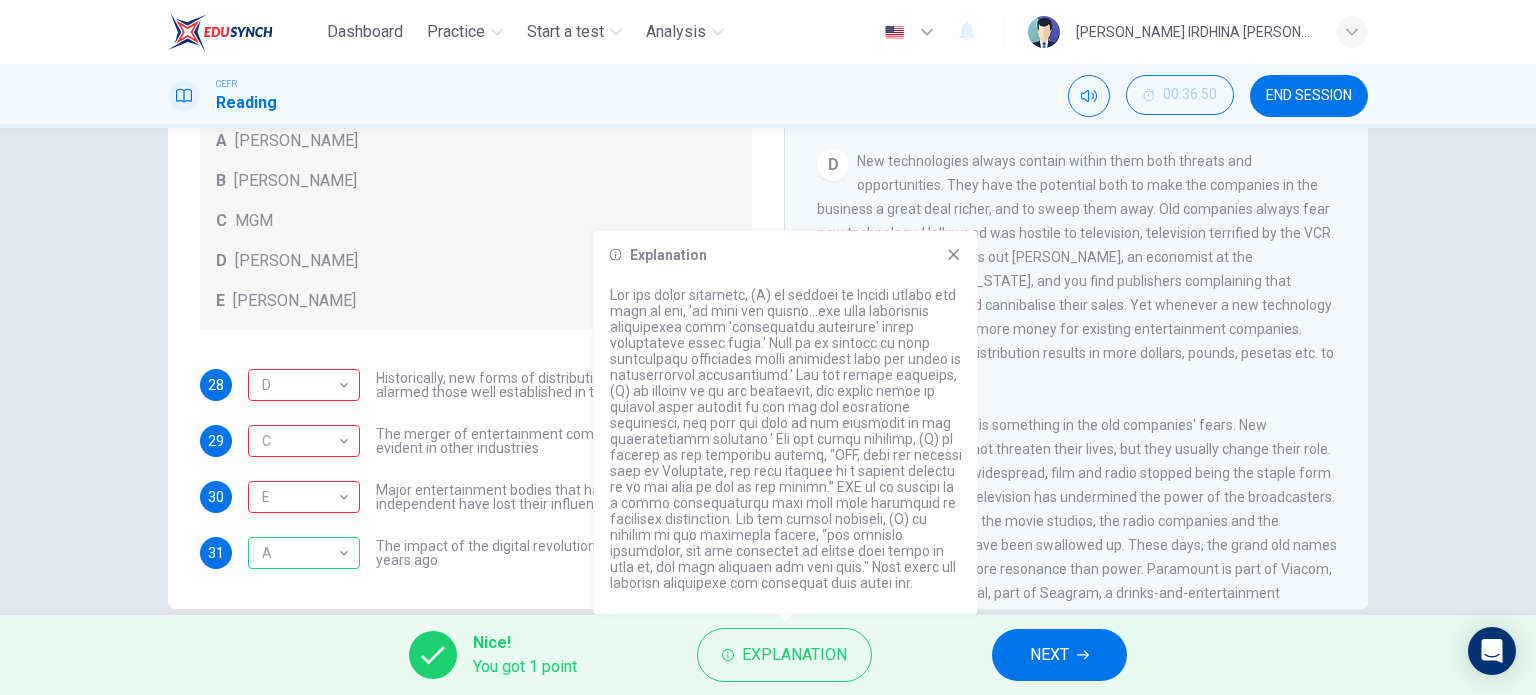 click on "Explanation" at bounding box center (786, 423) 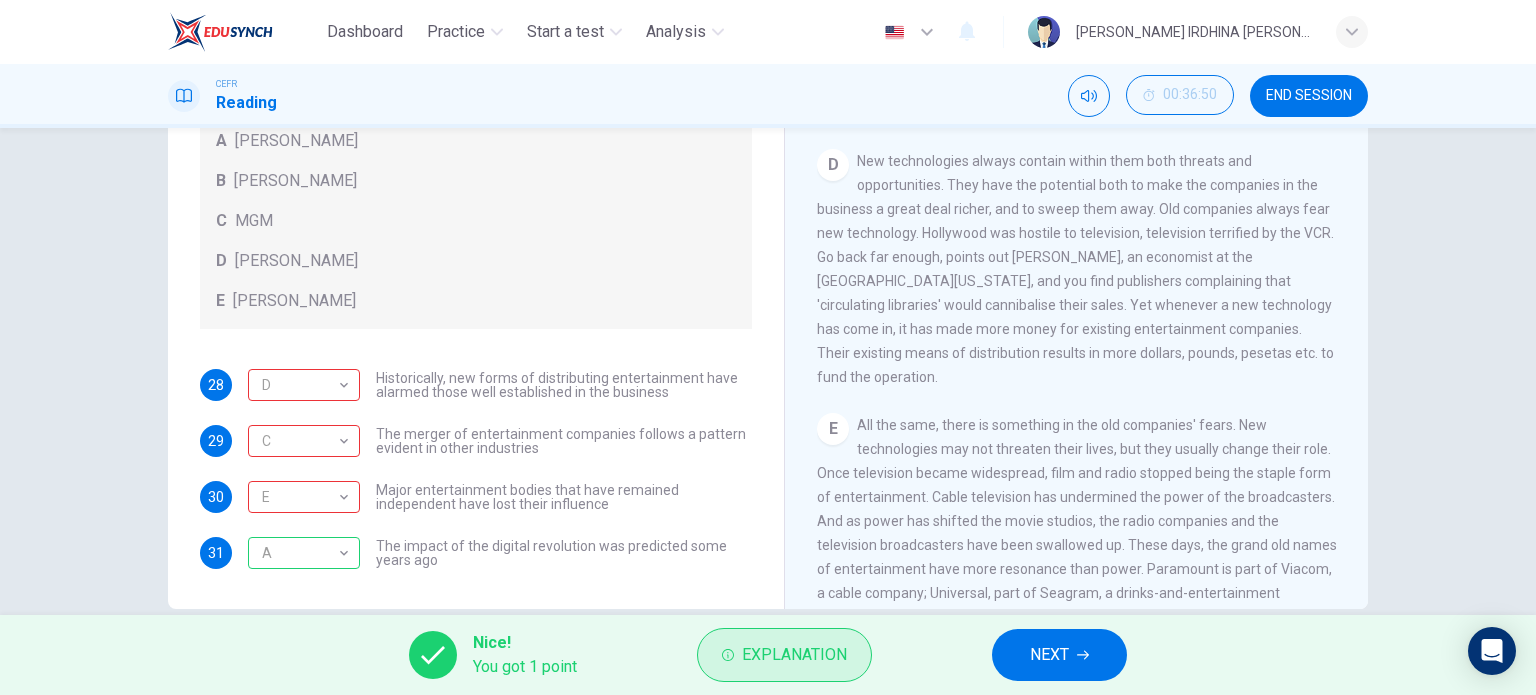 click on "Explanation" at bounding box center [794, 655] 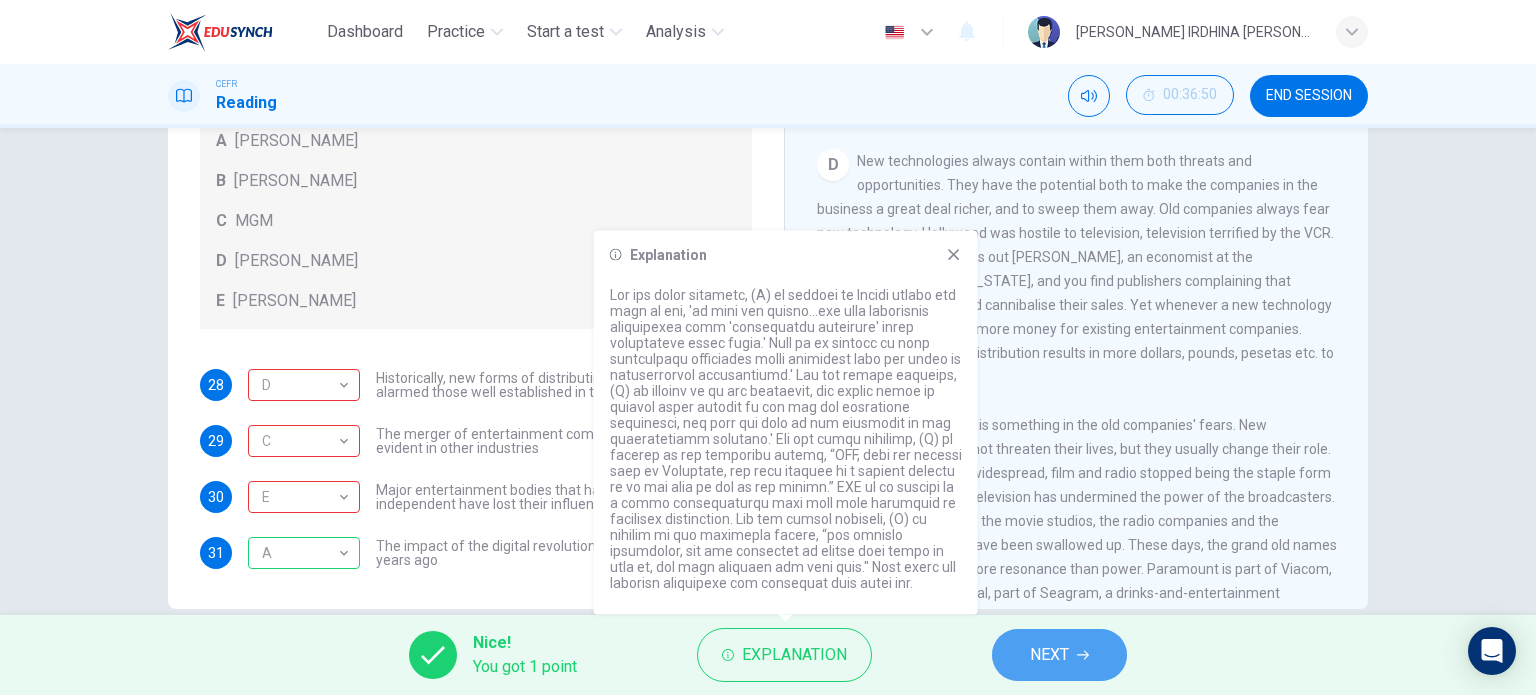 click on "NEXT" at bounding box center [1059, 655] 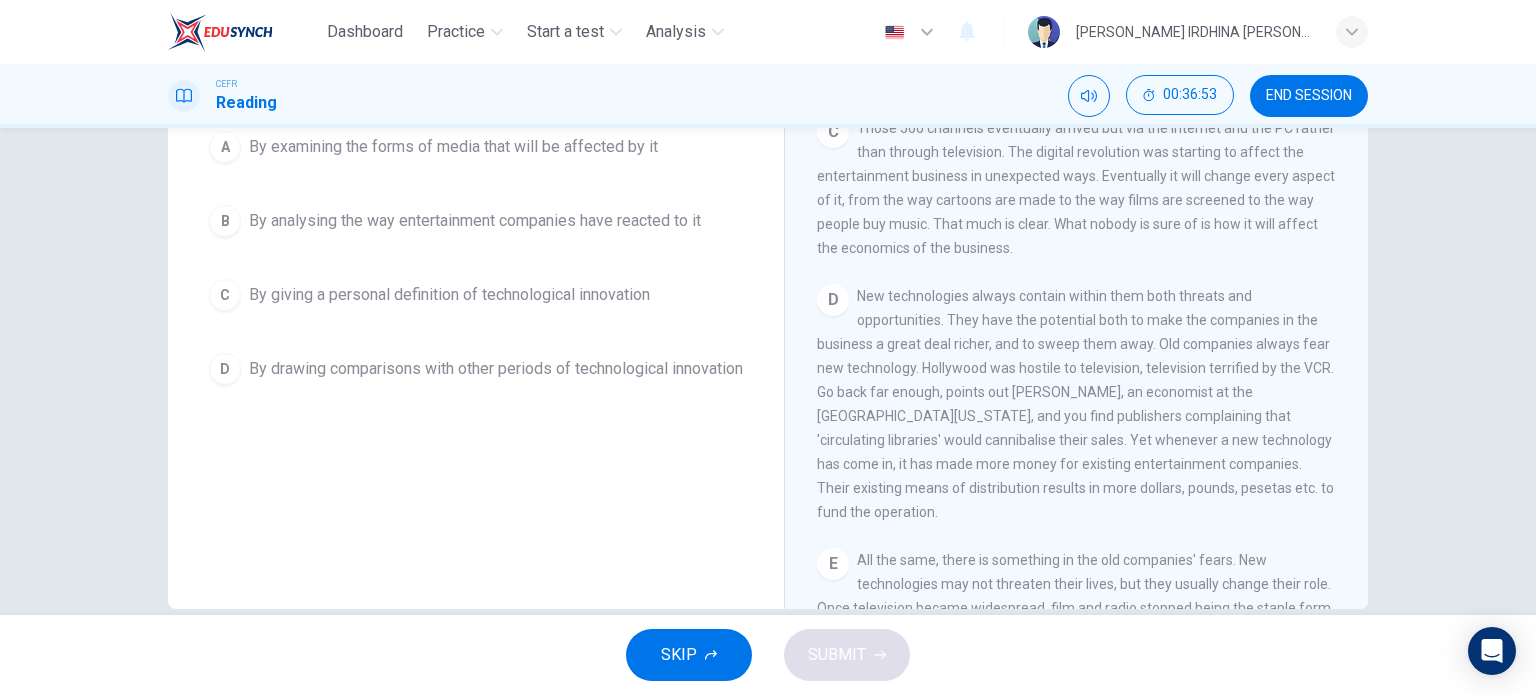 scroll, scrollTop: 667, scrollLeft: 0, axis: vertical 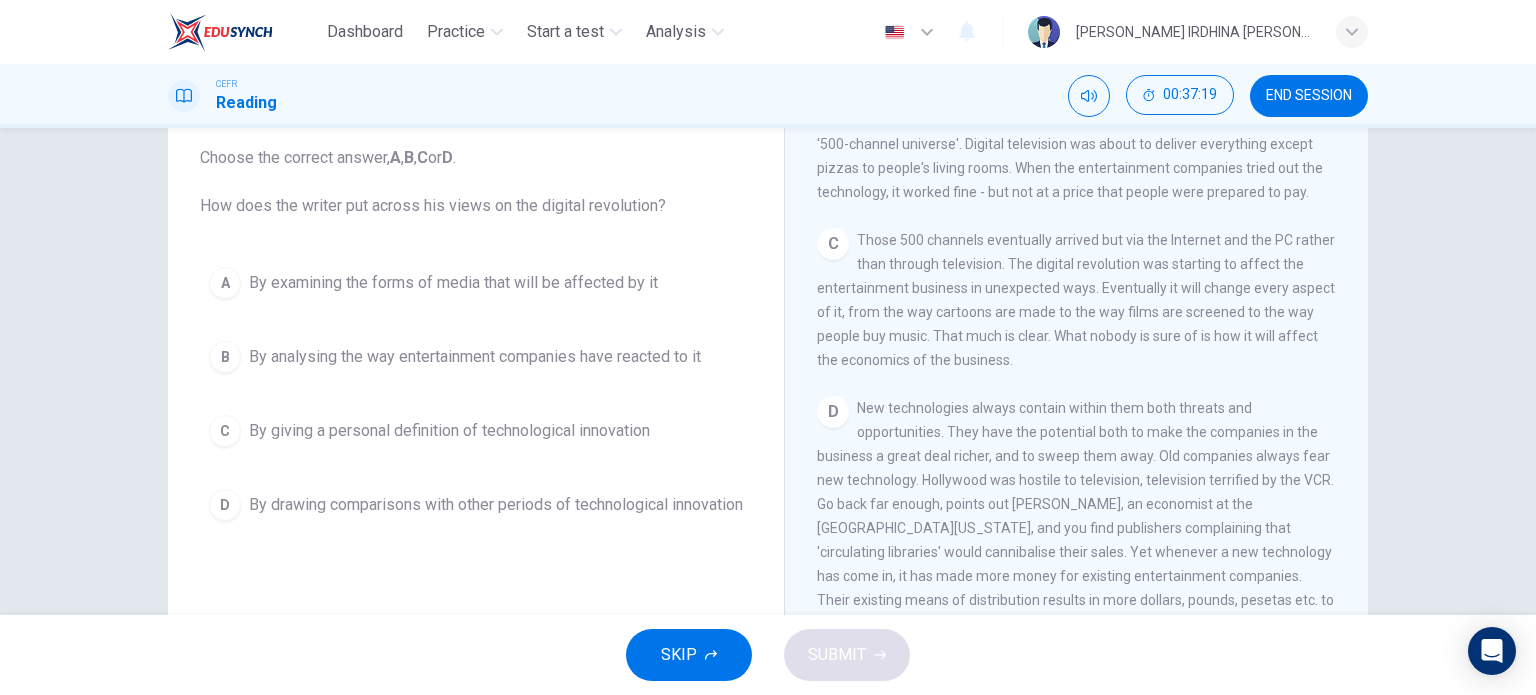 click on "By analysing the way entertainment companies have reacted to it" at bounding box center [475, 357] 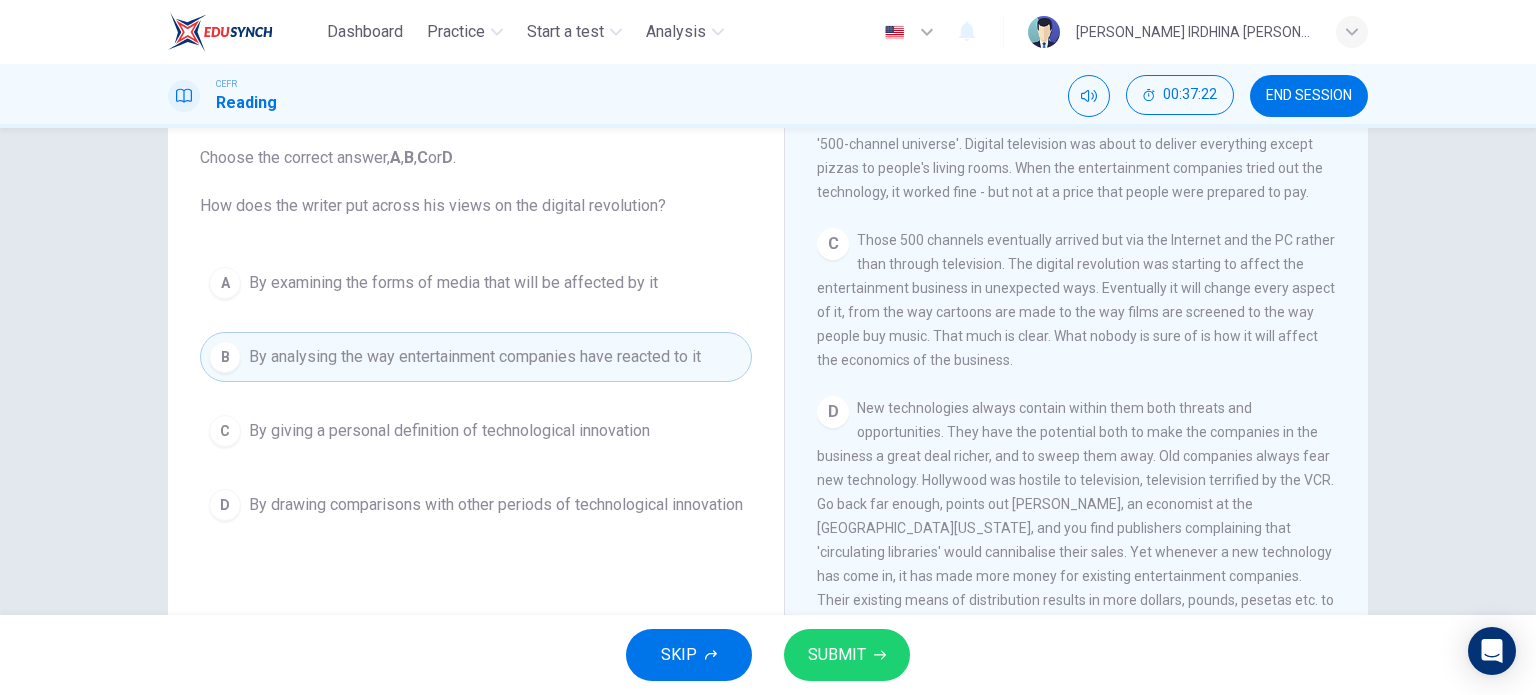 click on "SUBMIT" at bounding box center [837, 655] 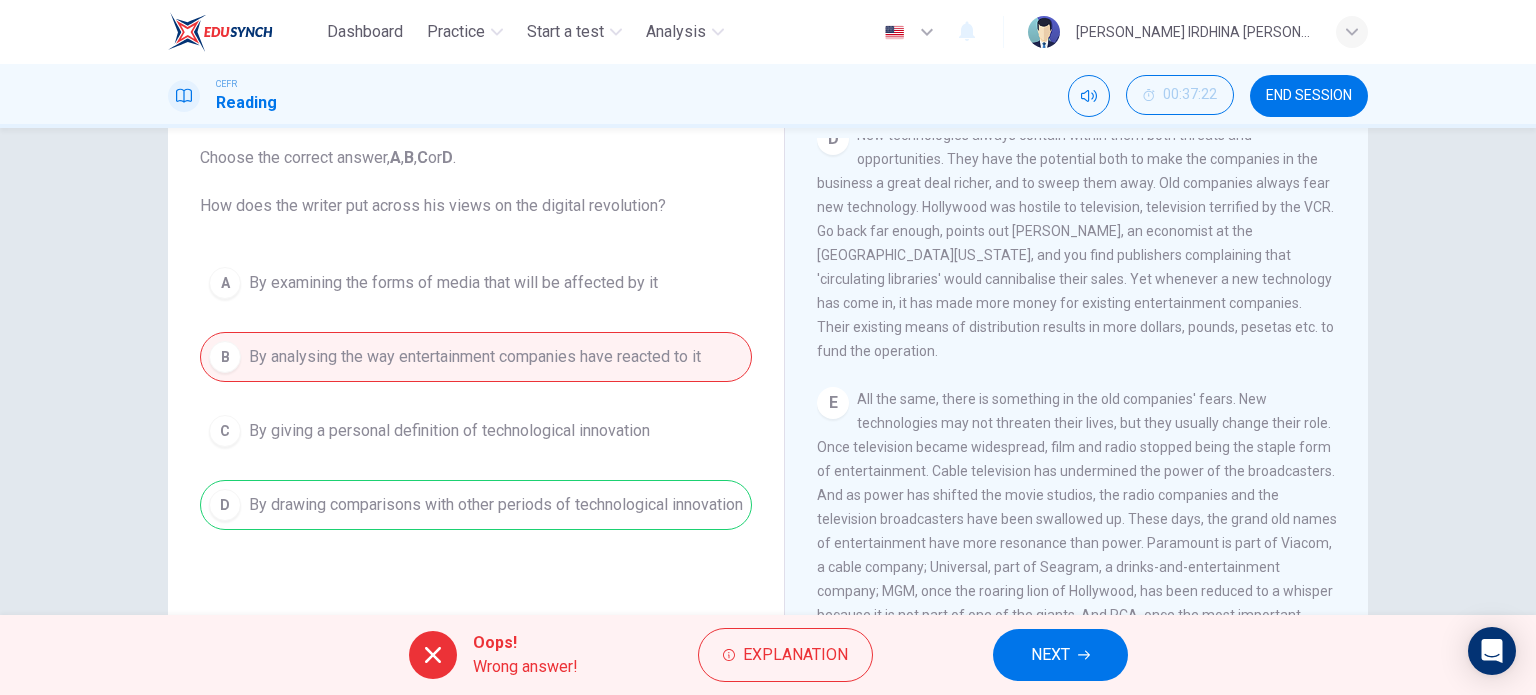 scroll, scrollTop: 944, scrollLeft: 0, axis: vertical 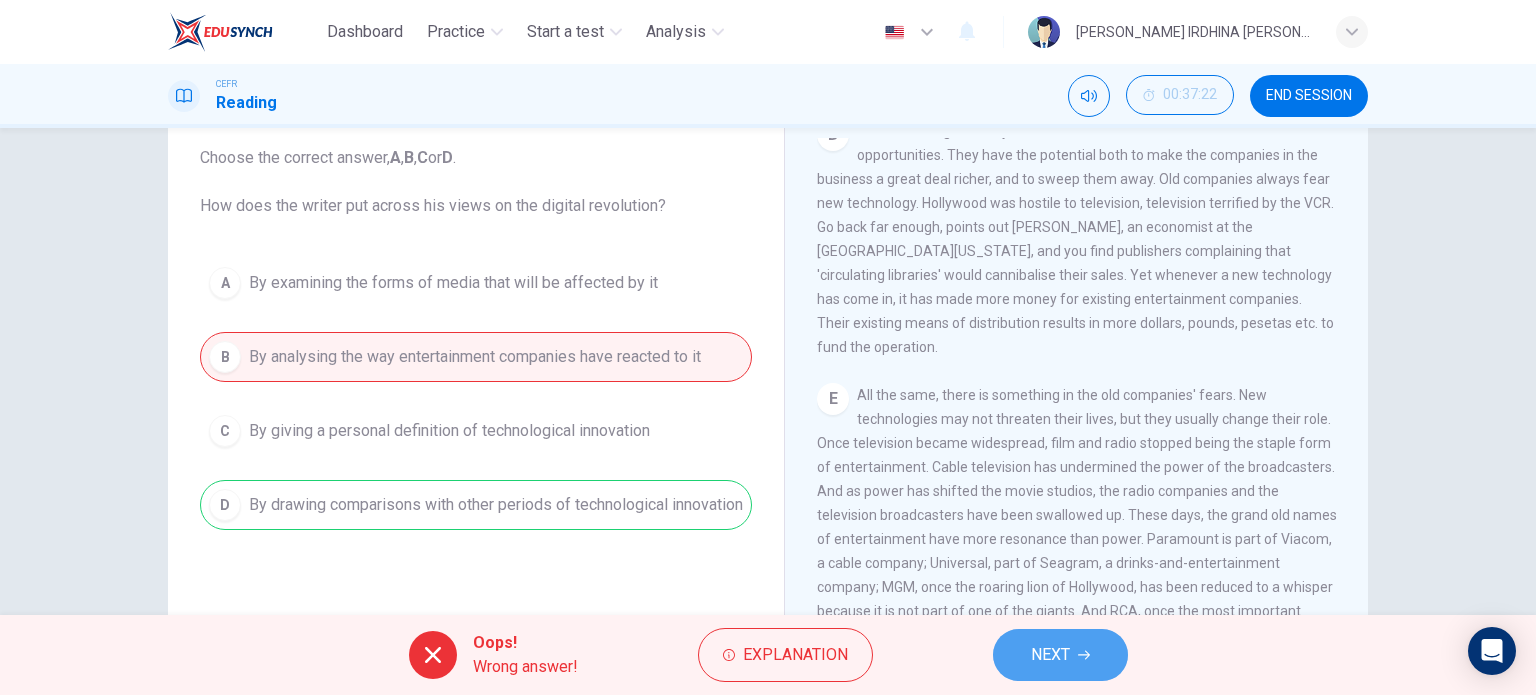 click on "NEXT" at bounding box center (1060, 655) 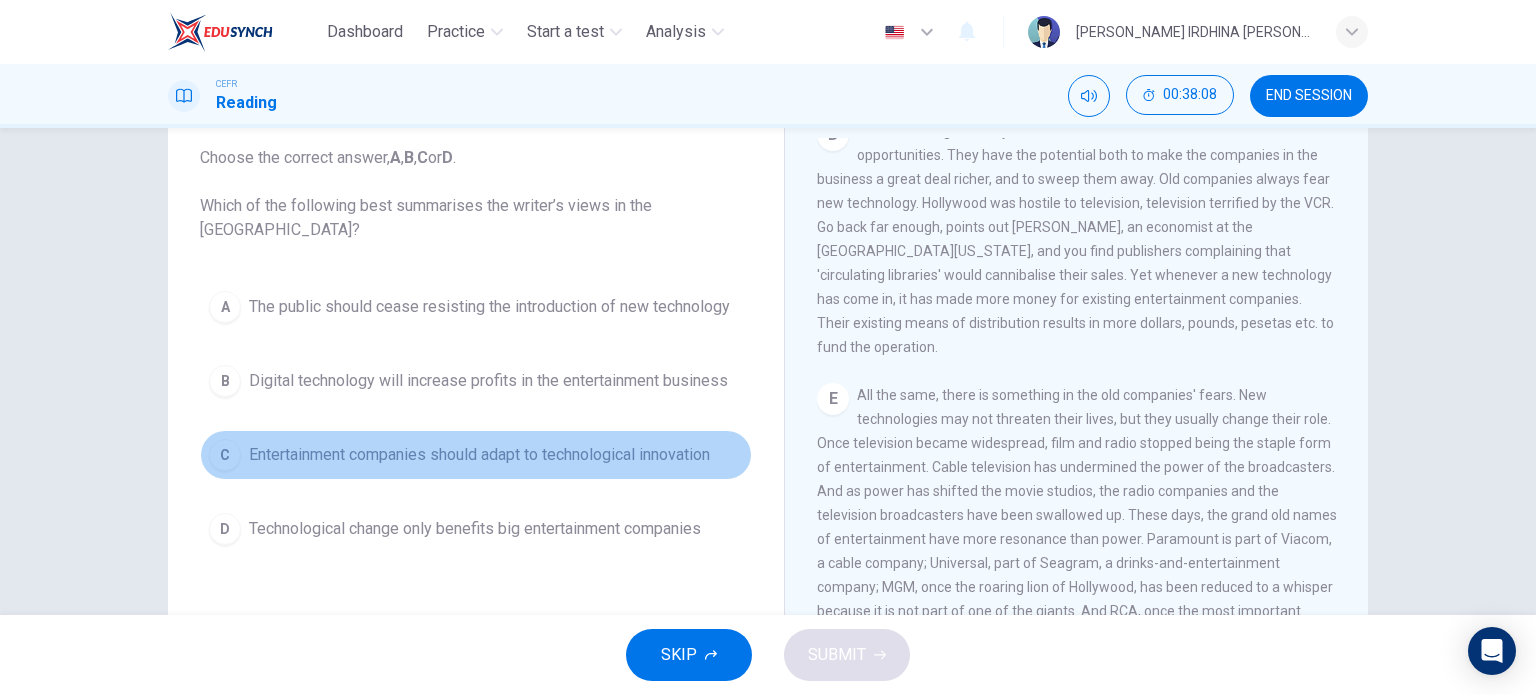click on "Entertainment companies should adapt to technological innovation" at bounding box center [479, 455] 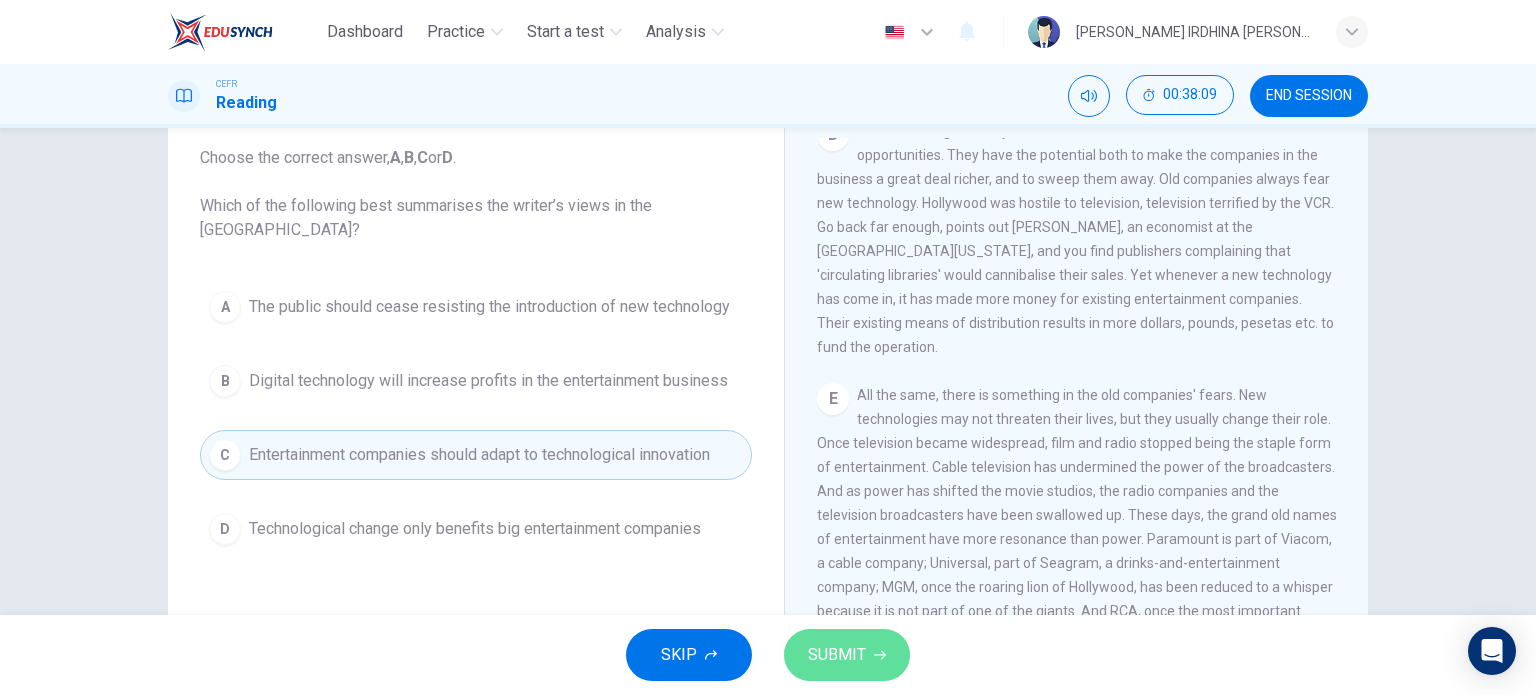 click on "SUBMIT" at bounding box center (837, 655) 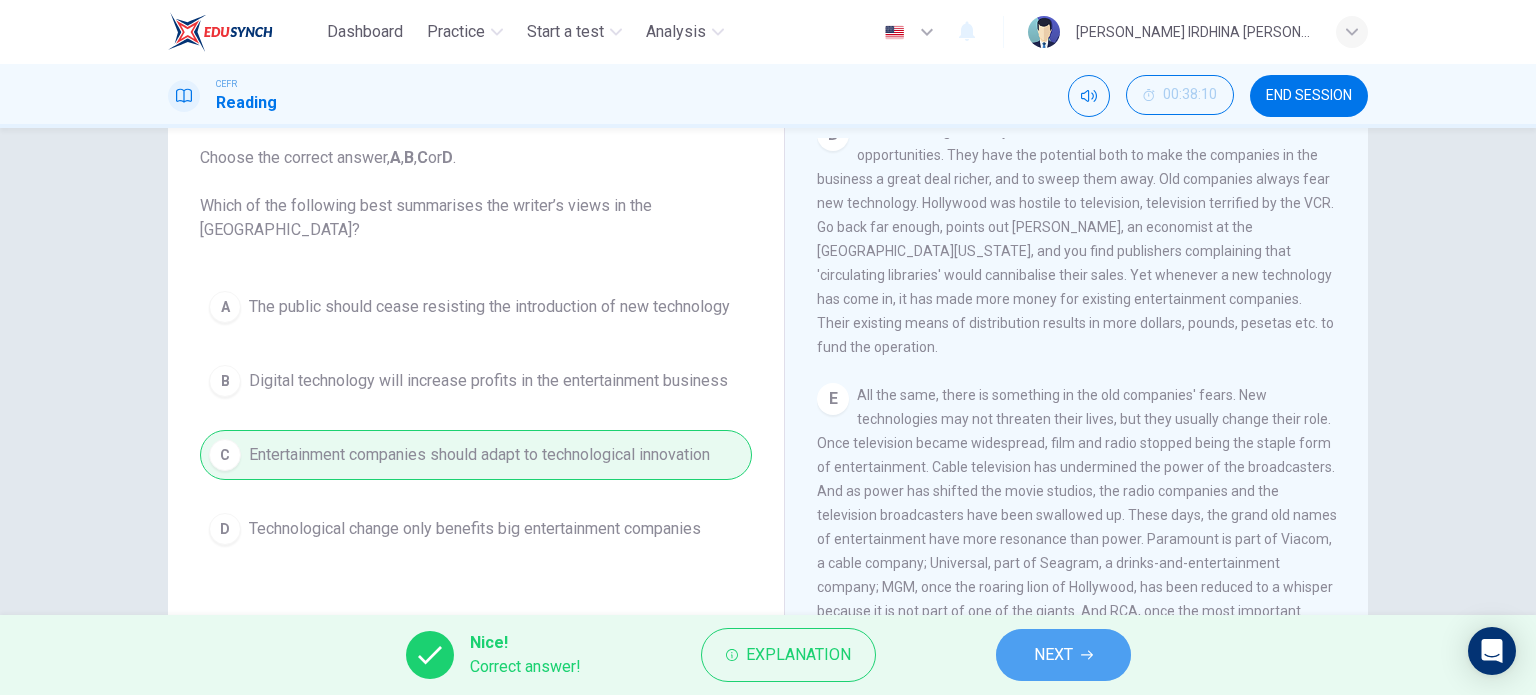 click on "NEXT" at bounding box center (1063, 655) 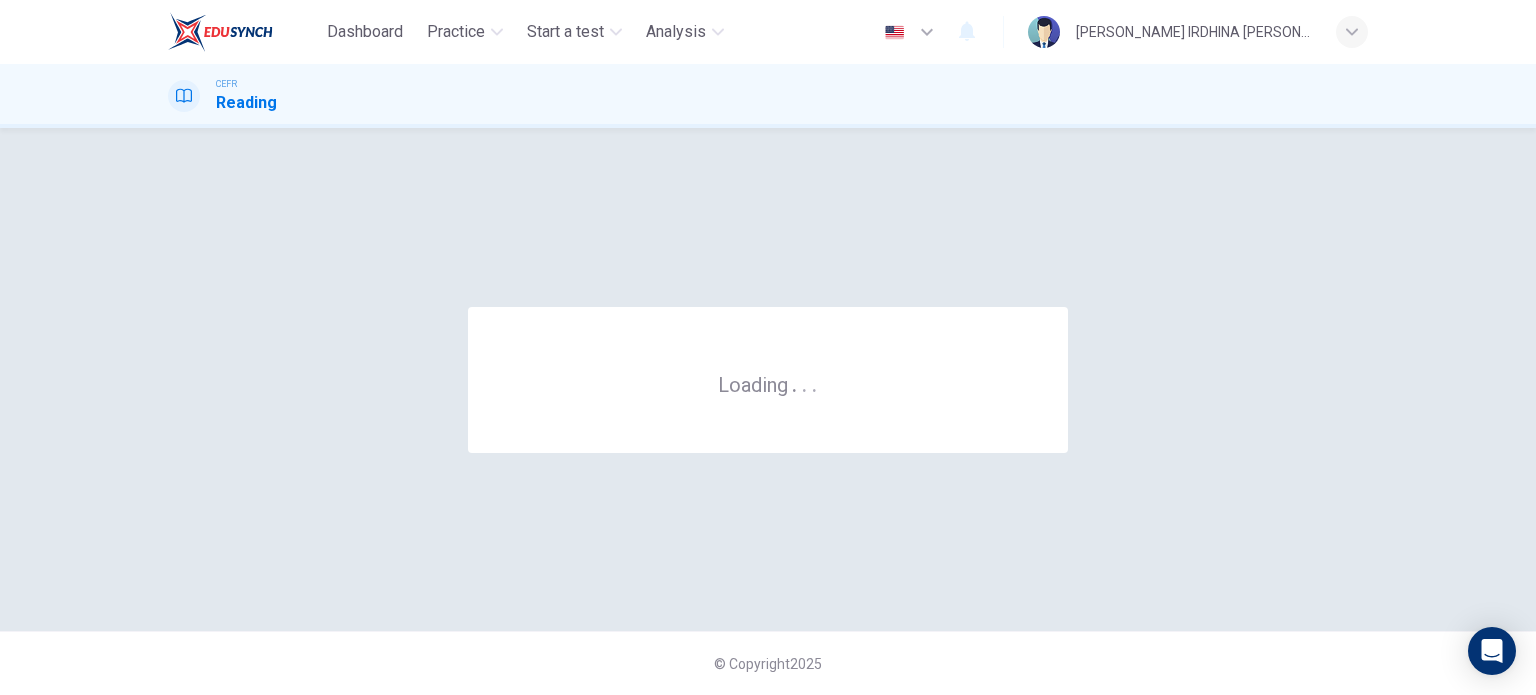scroll, scrollTop: 0, scrollLeft: 0, axis: both 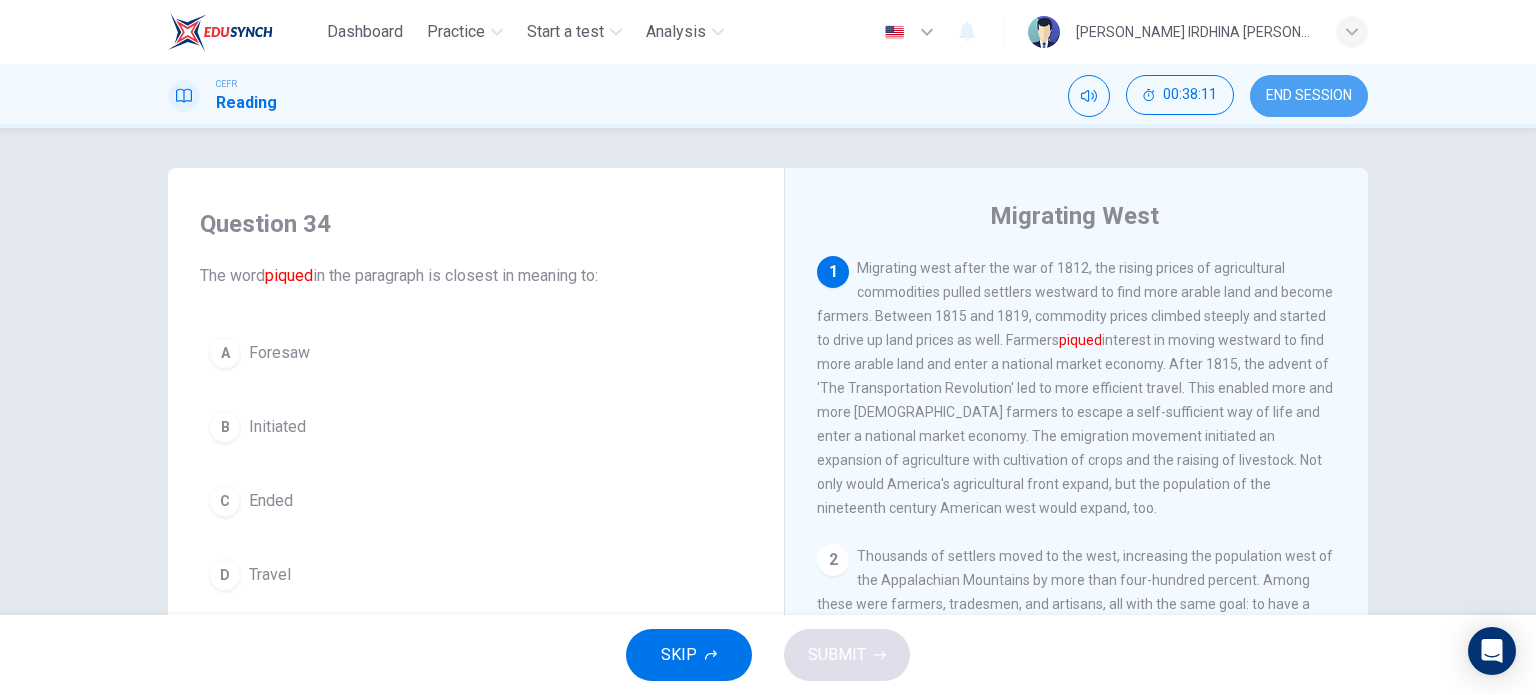click on "END SESSION" at bounding box center [1309, 96] 